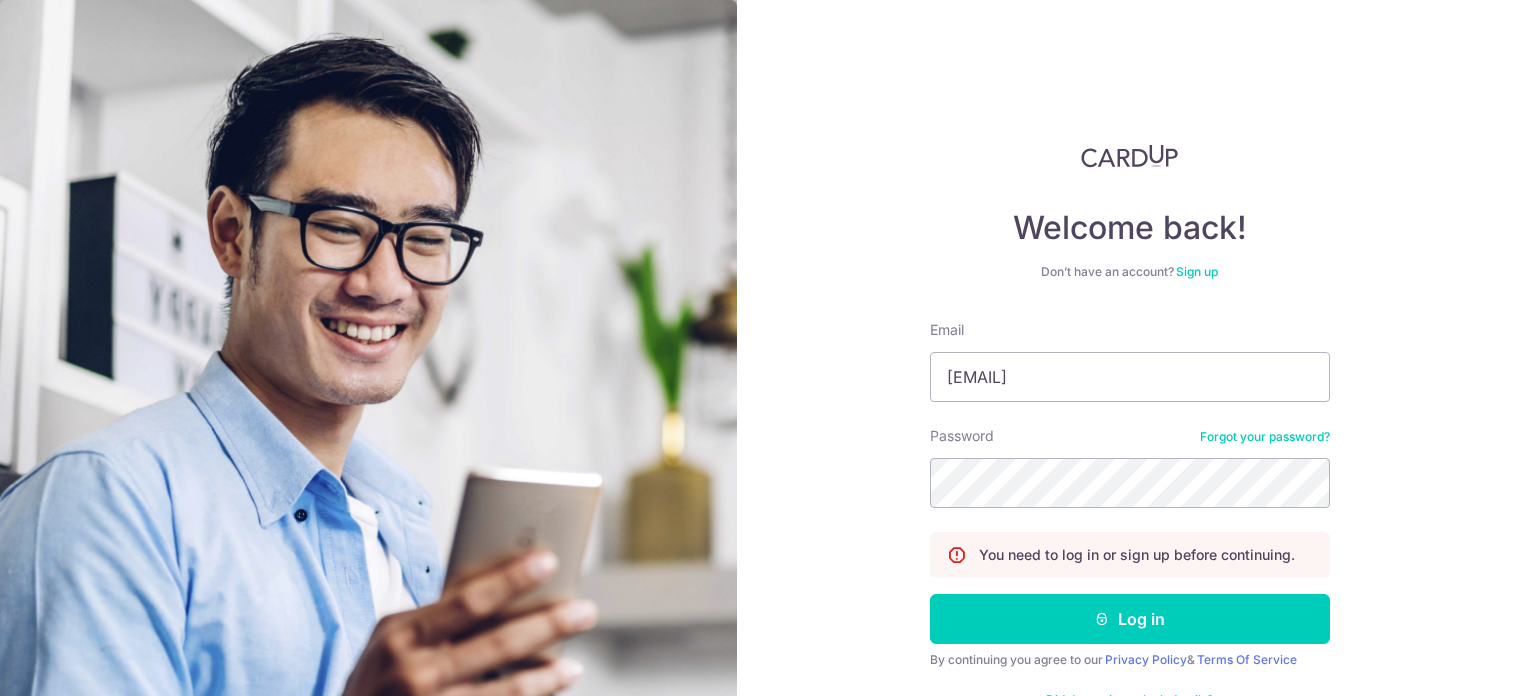 scroll, scrollTop: 0, scrollLeft: 0, axis: both 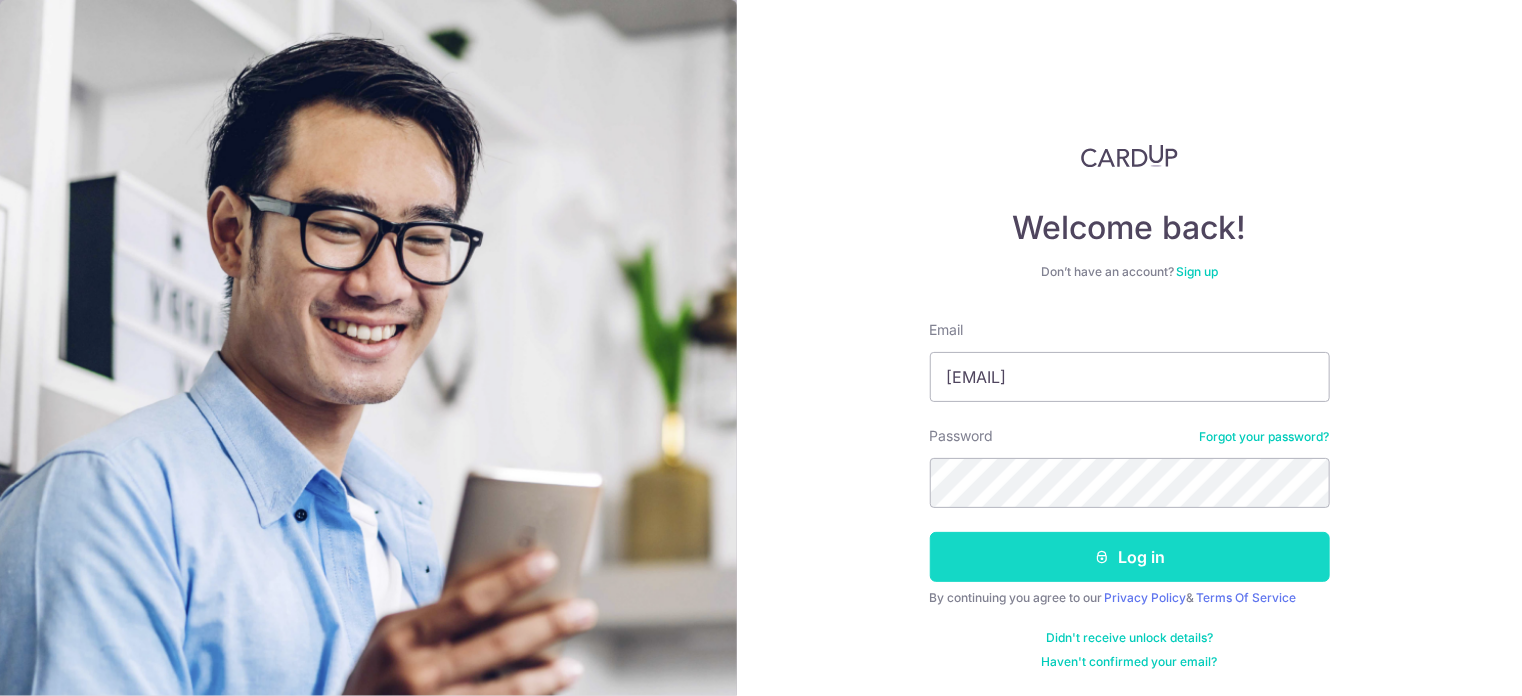 click on "Log in" at bounding box center (1130, 557) 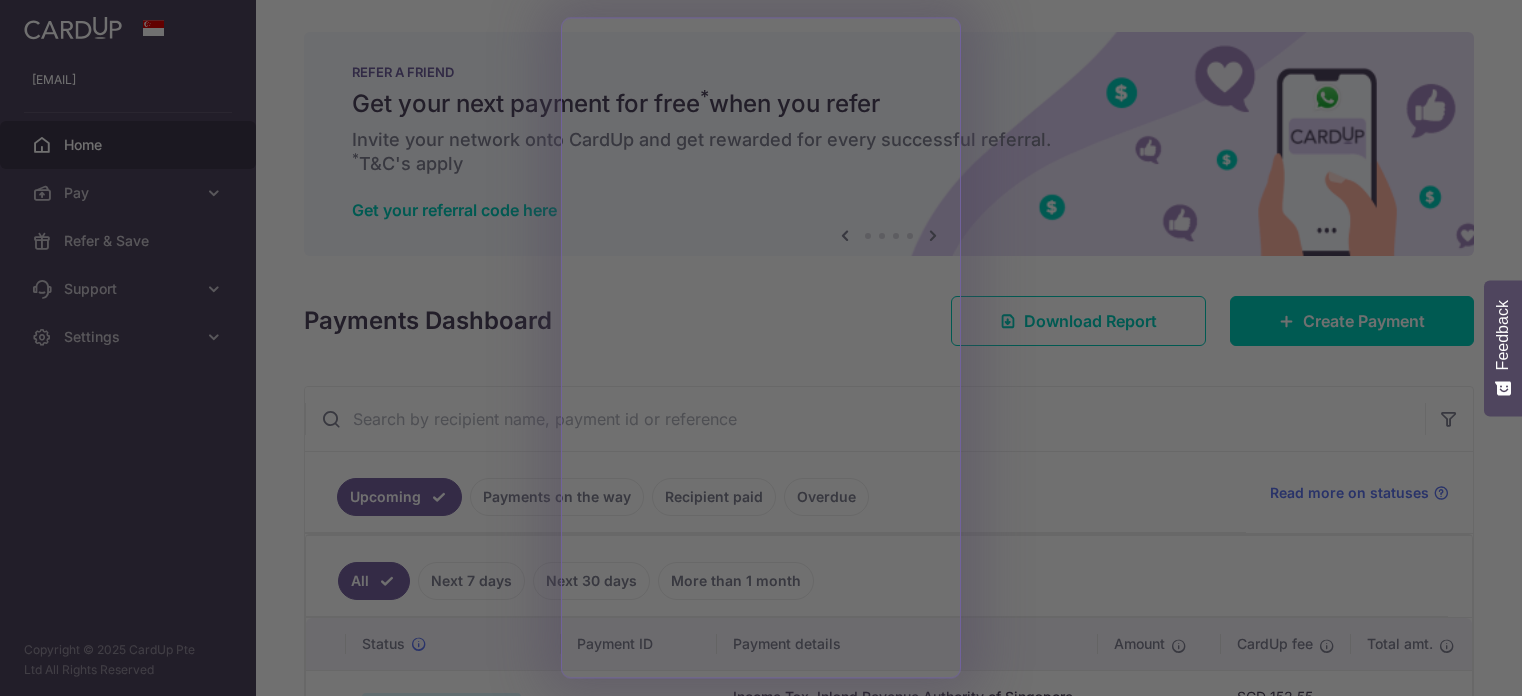 scroll, scrollTop: 0, scrollLeft: 0, axis: both 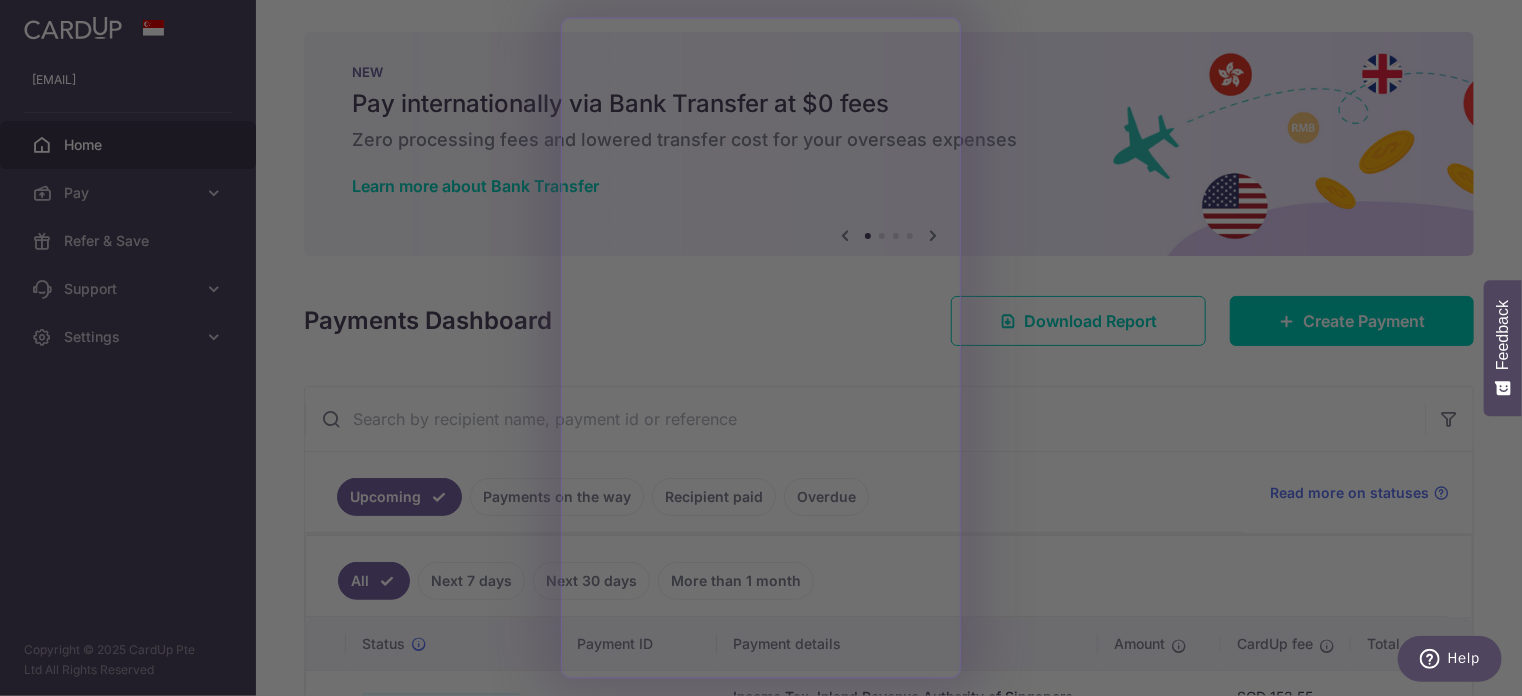 click at bounding box center (768, 351) 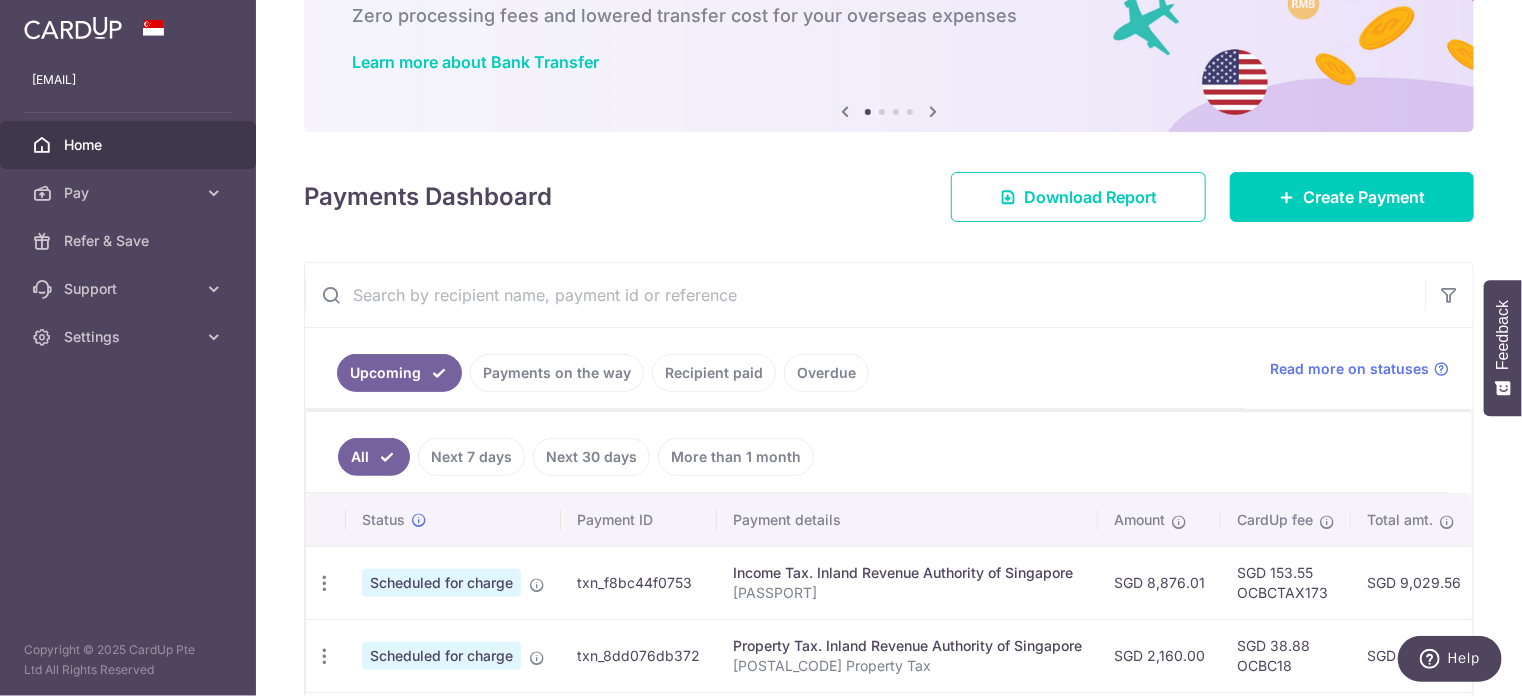 scroll, scrollTop: 300, scrollLeft: 0, axis: vertical 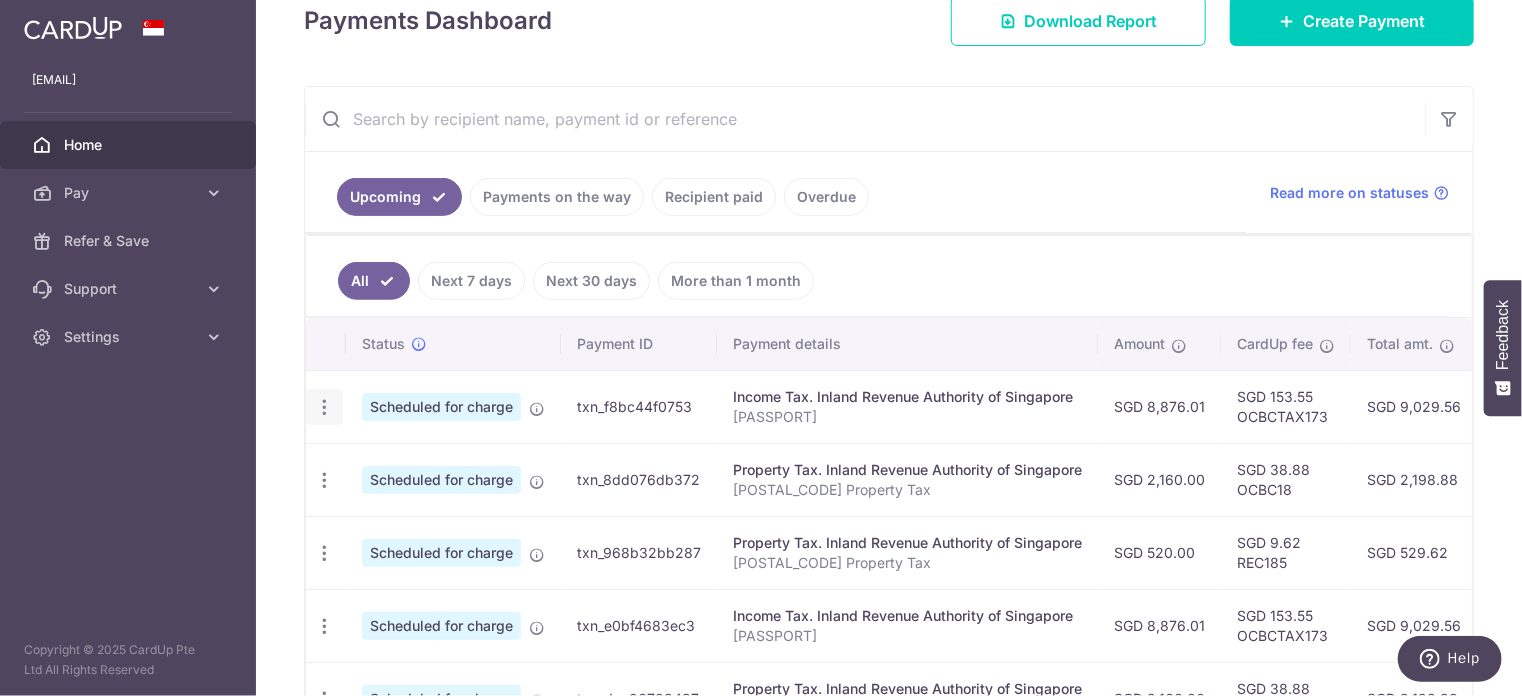 click at bounding box center [324, 407] 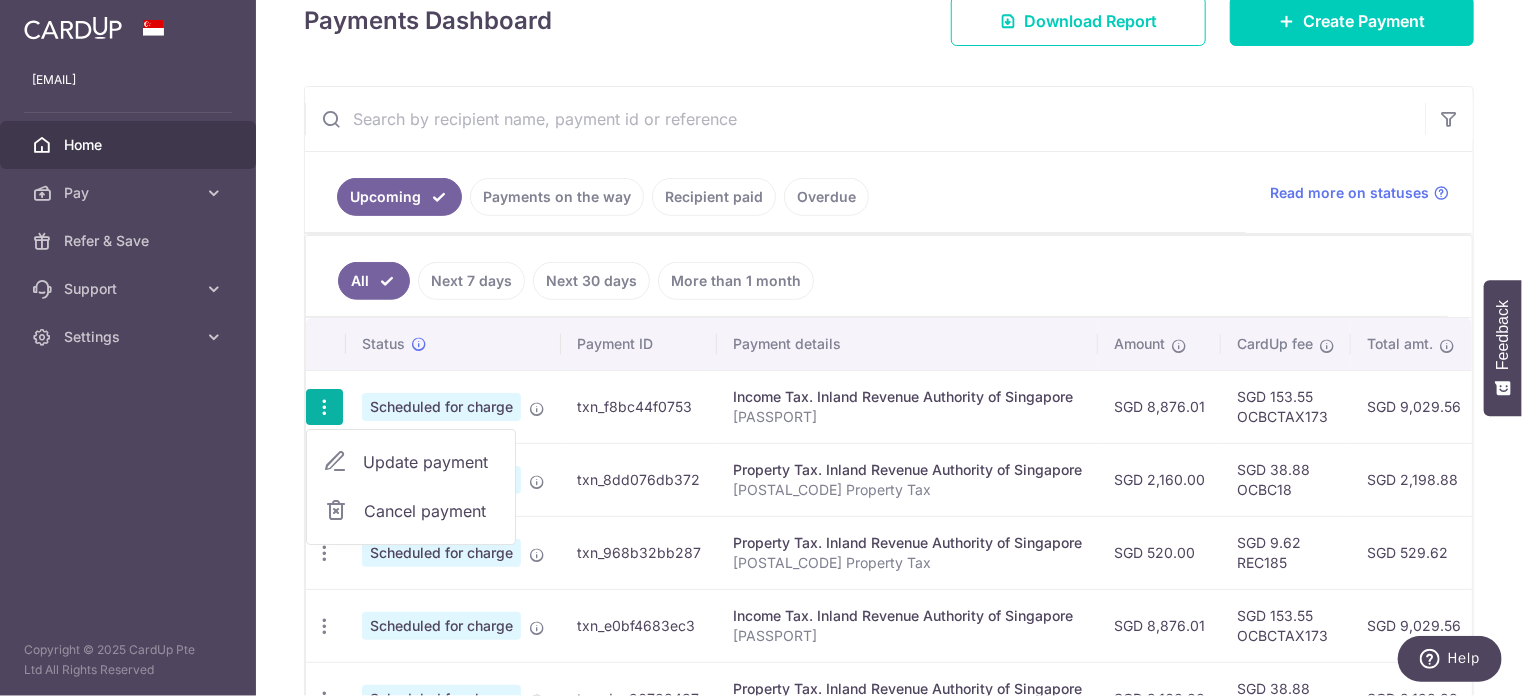 click on "×
Pause Schedule
Pause all future payments in this series
Pause just this one payment
By clicking below, you confirm you are pausing this payment to   on  . Payments can be unpaused at anytime prior to payment taken date.
Confirm
Cancel Schedule
Cancel all future payments in this series
Cancel just this one payment
Confirm
Approve Payment
Recipient Bank Details" at bounding box center [889, 348] 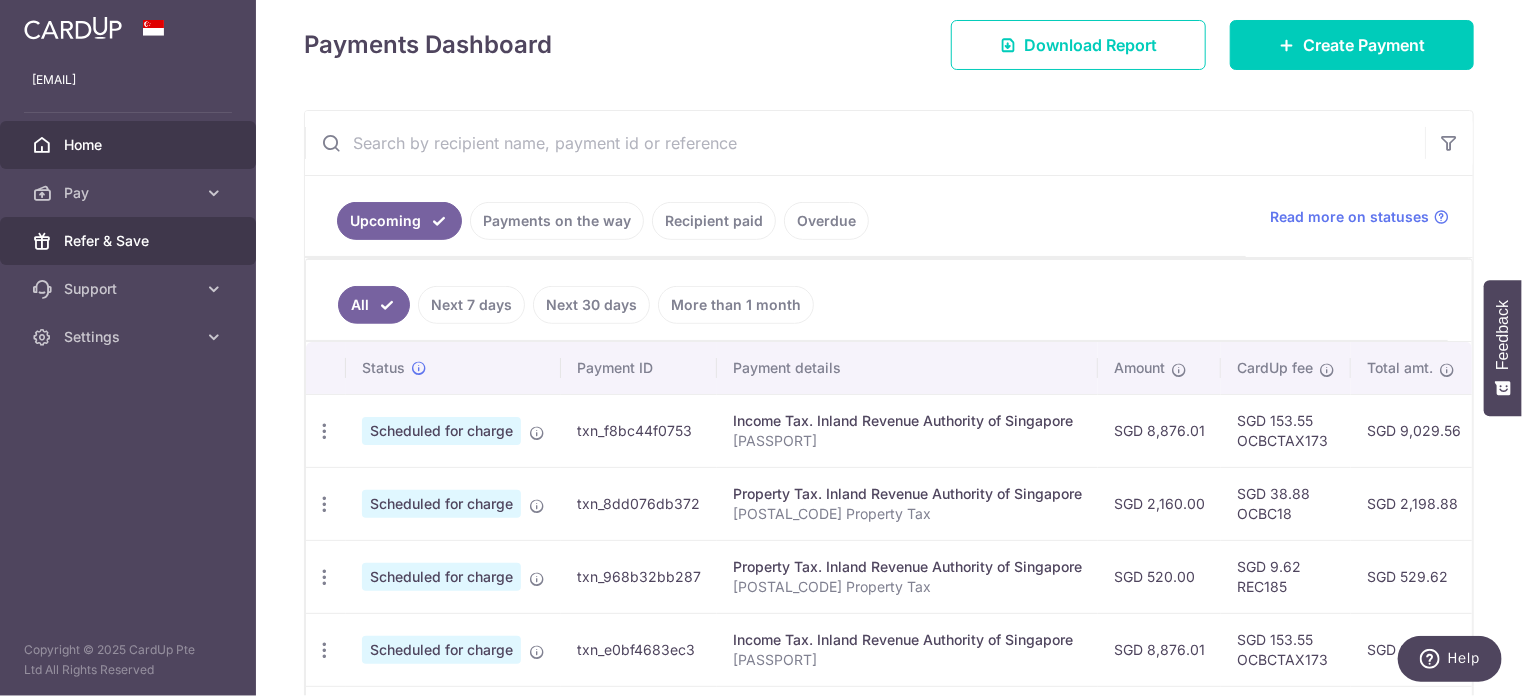 scroll, scrollTop: 100, scrollLeft: 0, axis: vertical 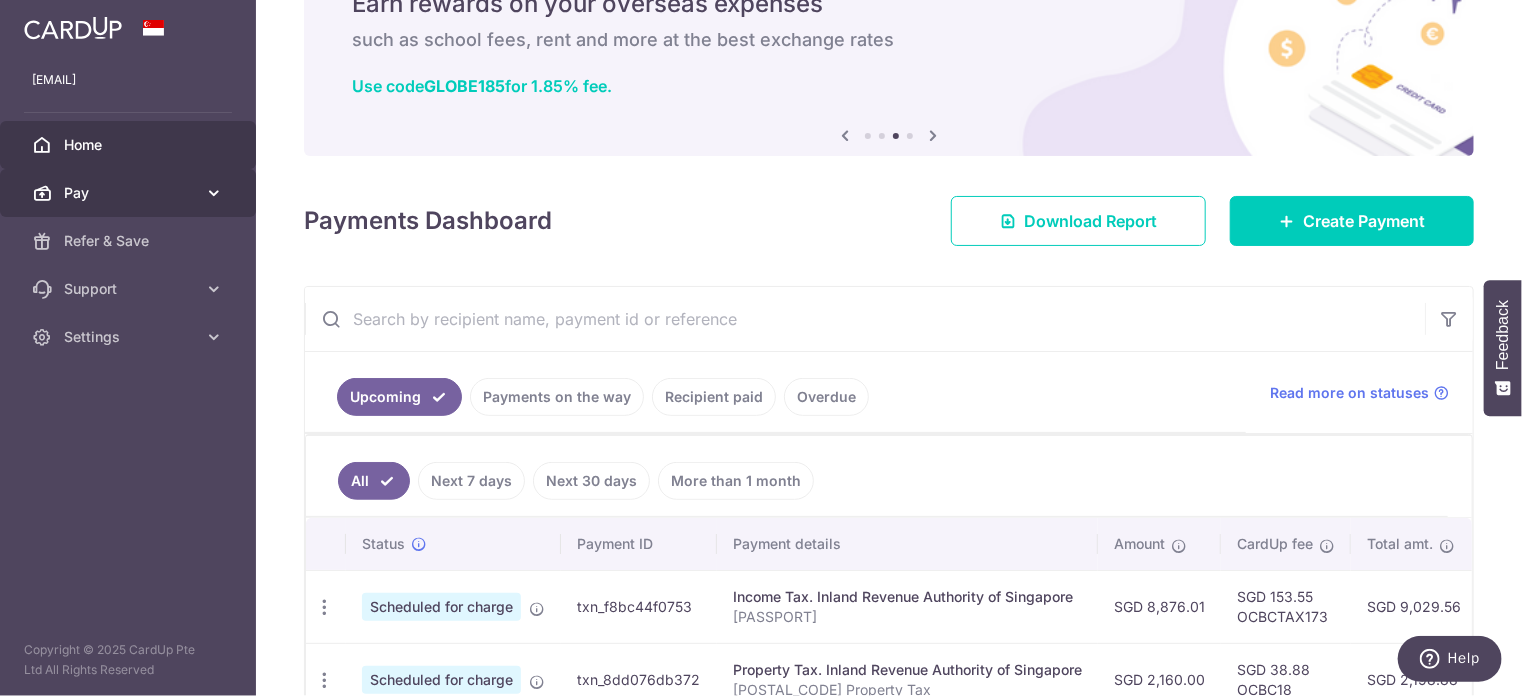 click on "Pay" at bounding box center [130, 193] 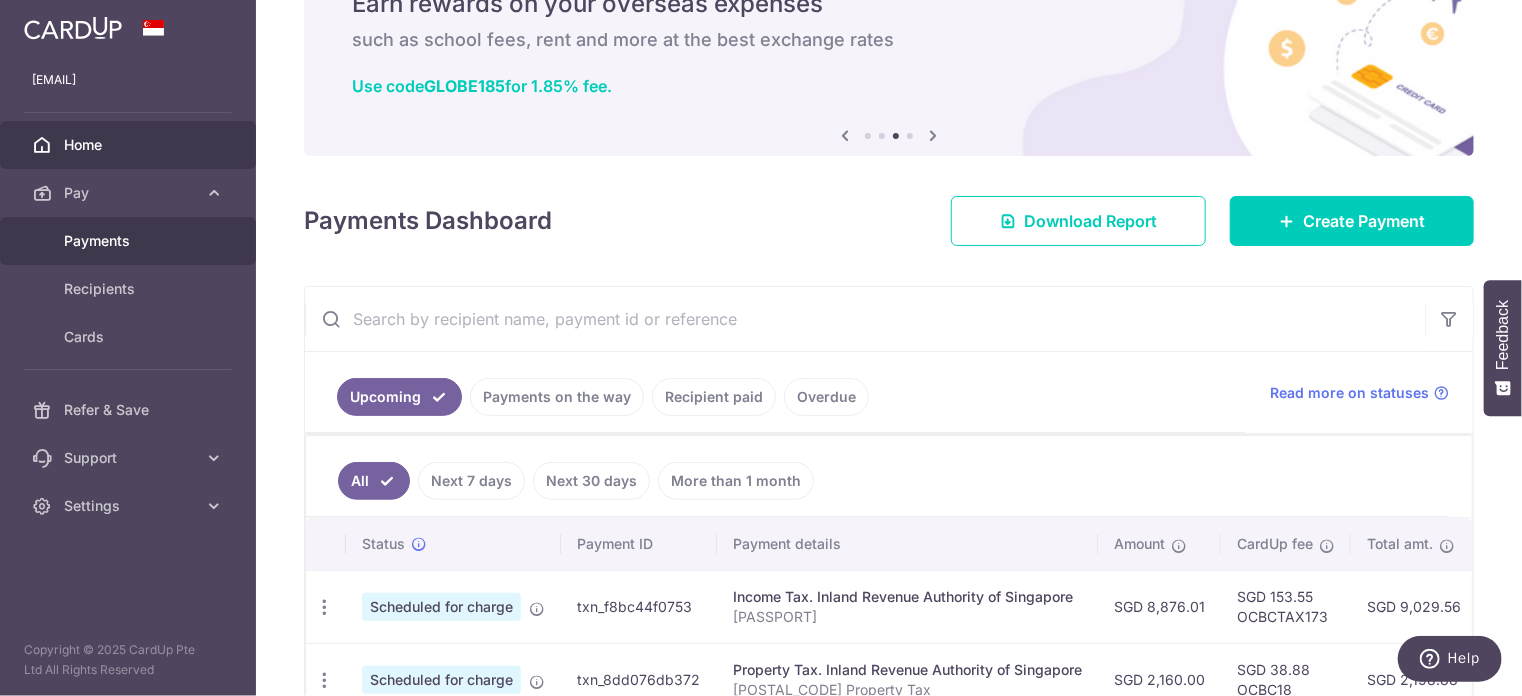 click on "Payments" at bounding box center [130, 241] 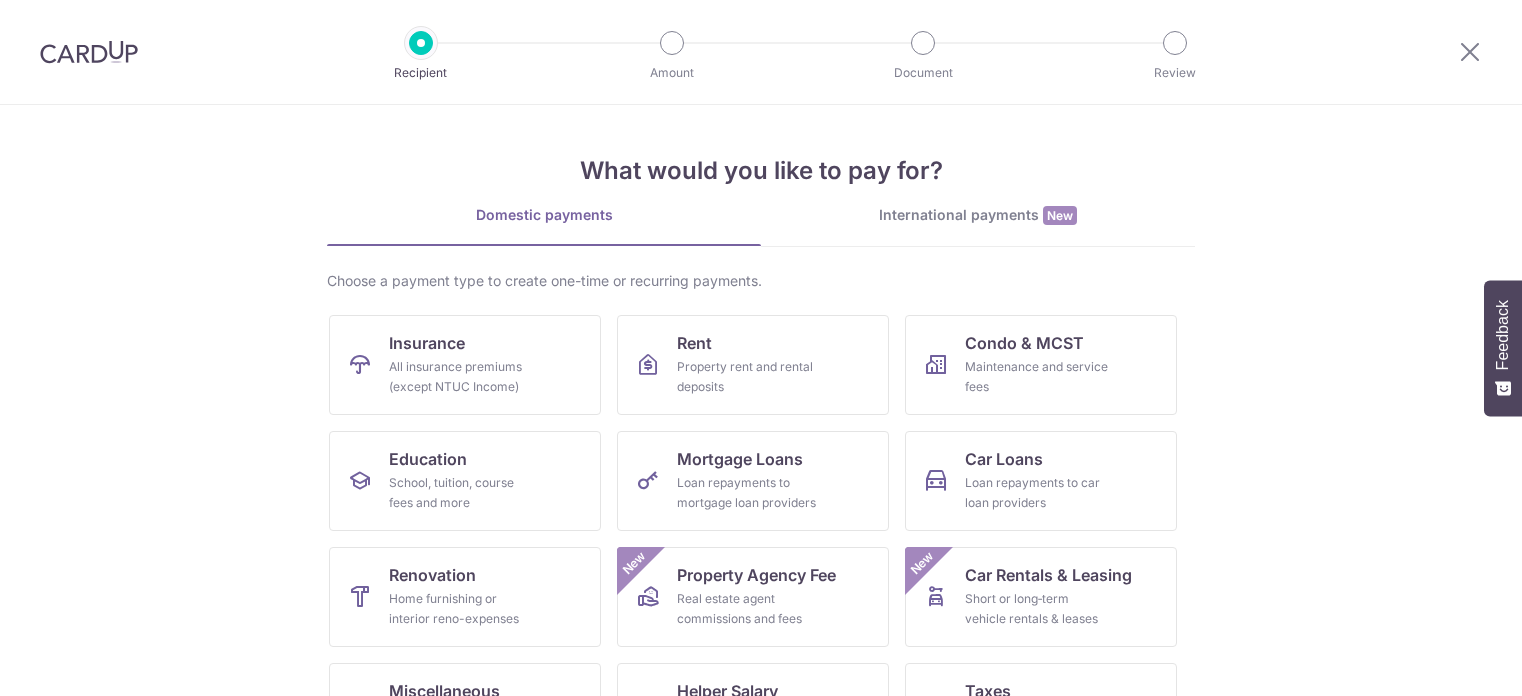 scroll, scrollTop: 0, scrollLeft: 0, axis: both 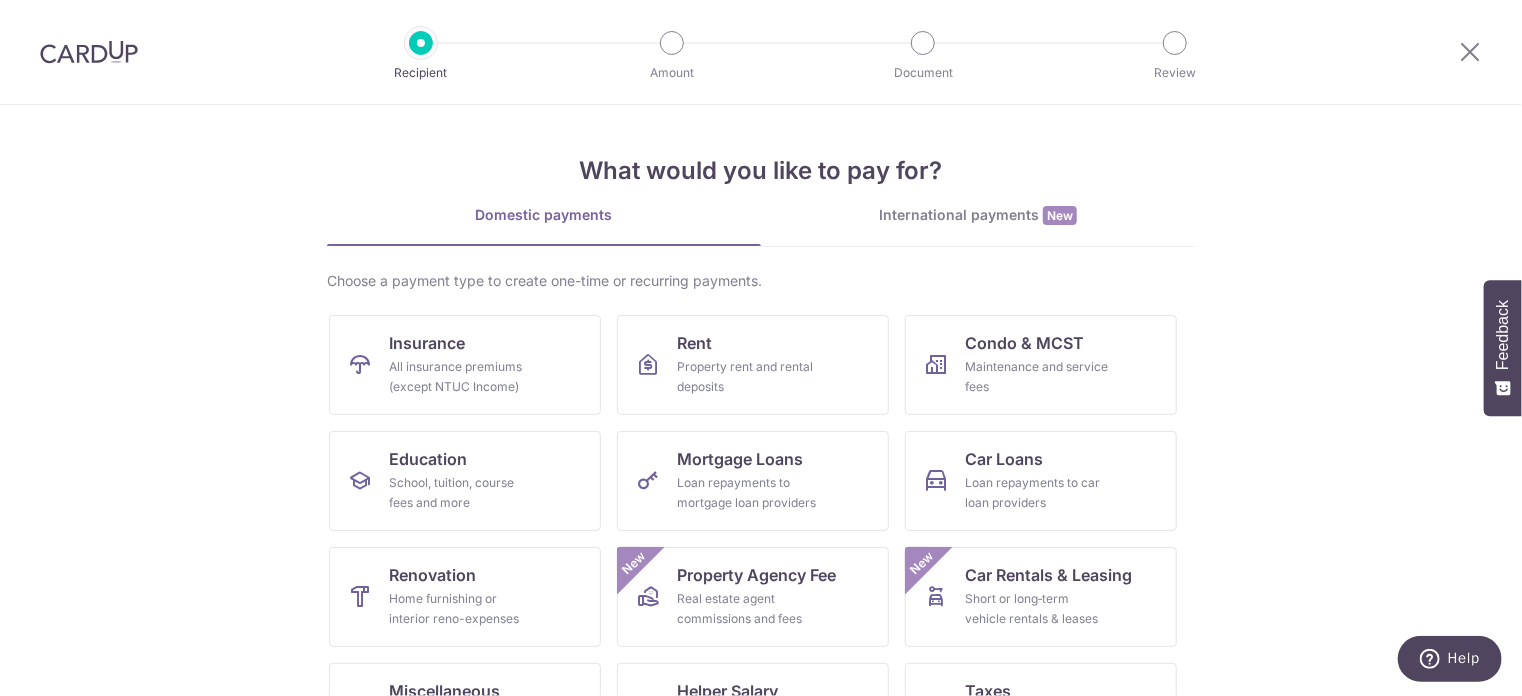 click on "International payments
New" at bounding box center [978, 215] 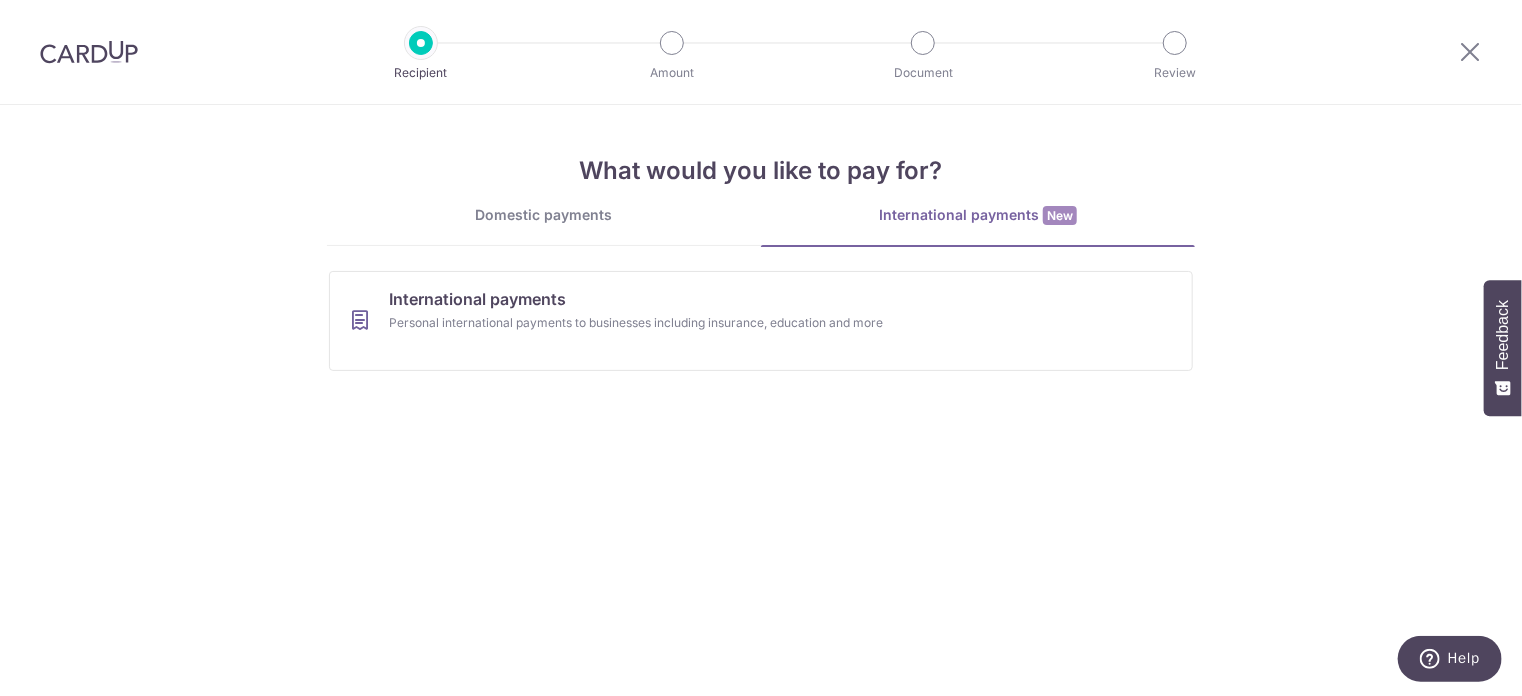 click on "Domestic payments" at bounding box center [544, 215] 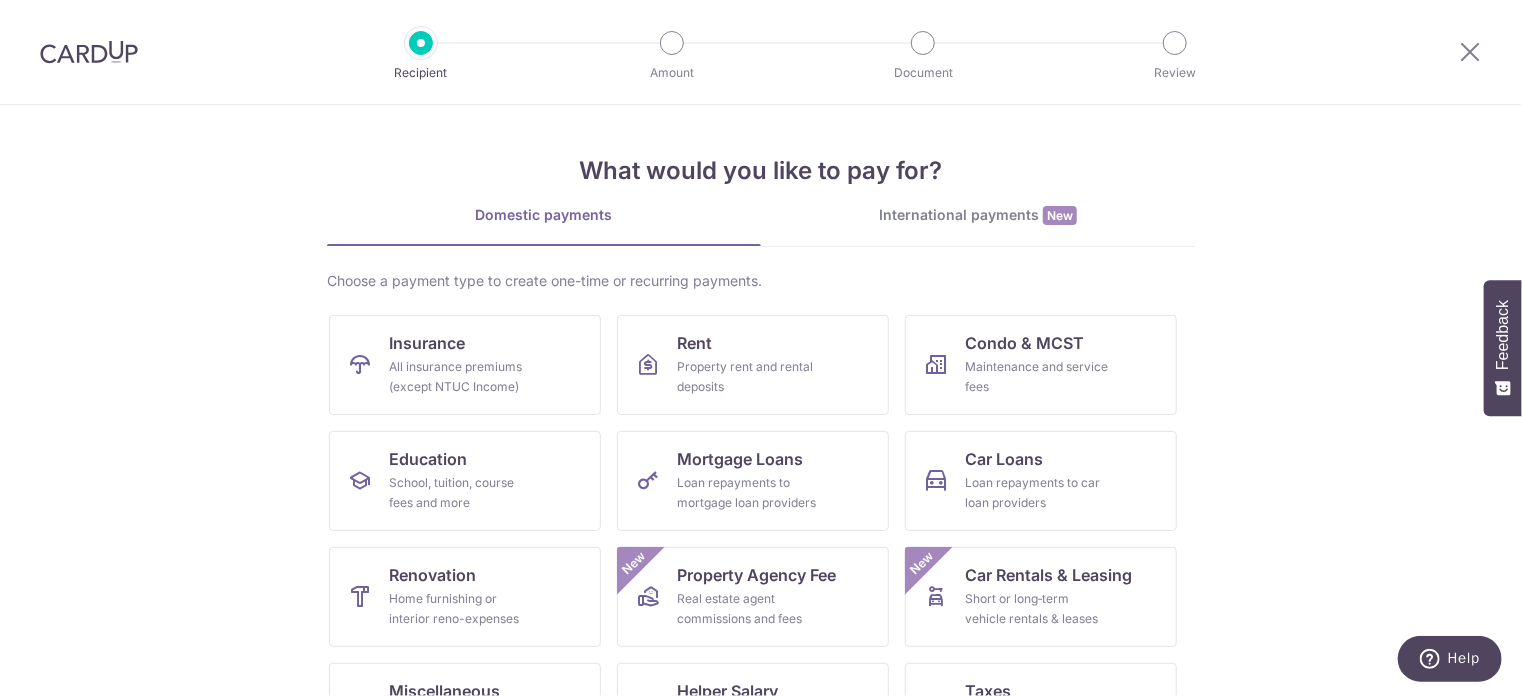 scroll, scrollTop: 198, scrollLeft: 0, axis: vertical 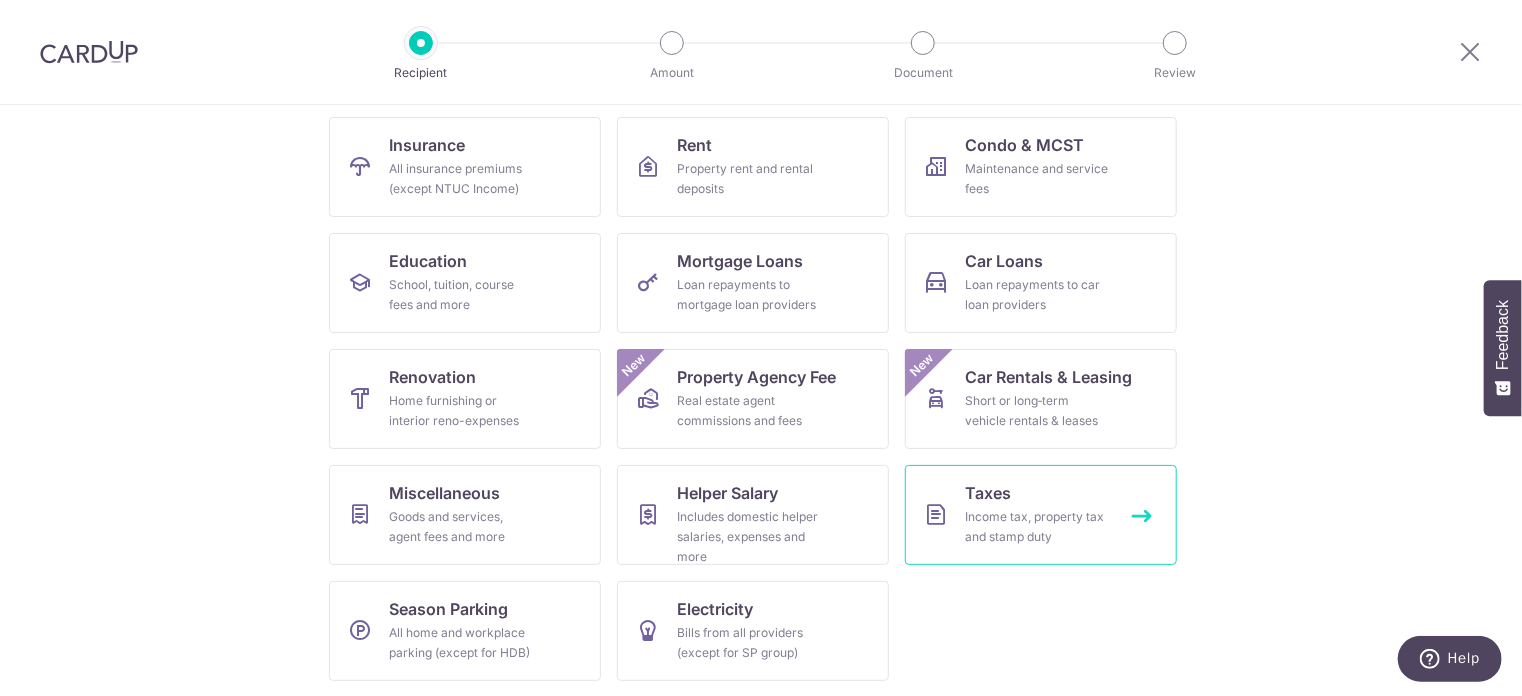 click on "Income tax, property tax and stamp duty" at bounding box center (1037, 527) 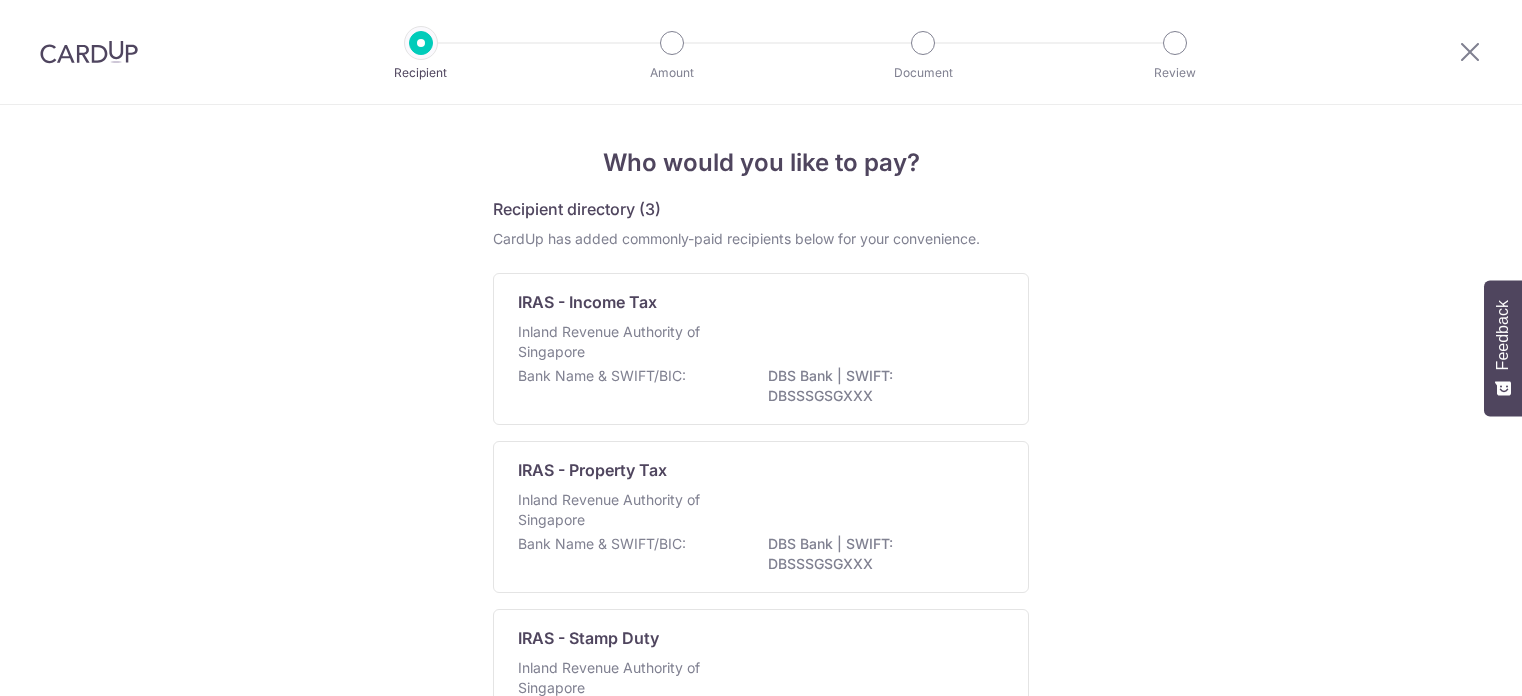 scroll, scrollTop: 0, scrollLeft: 0, axis: both 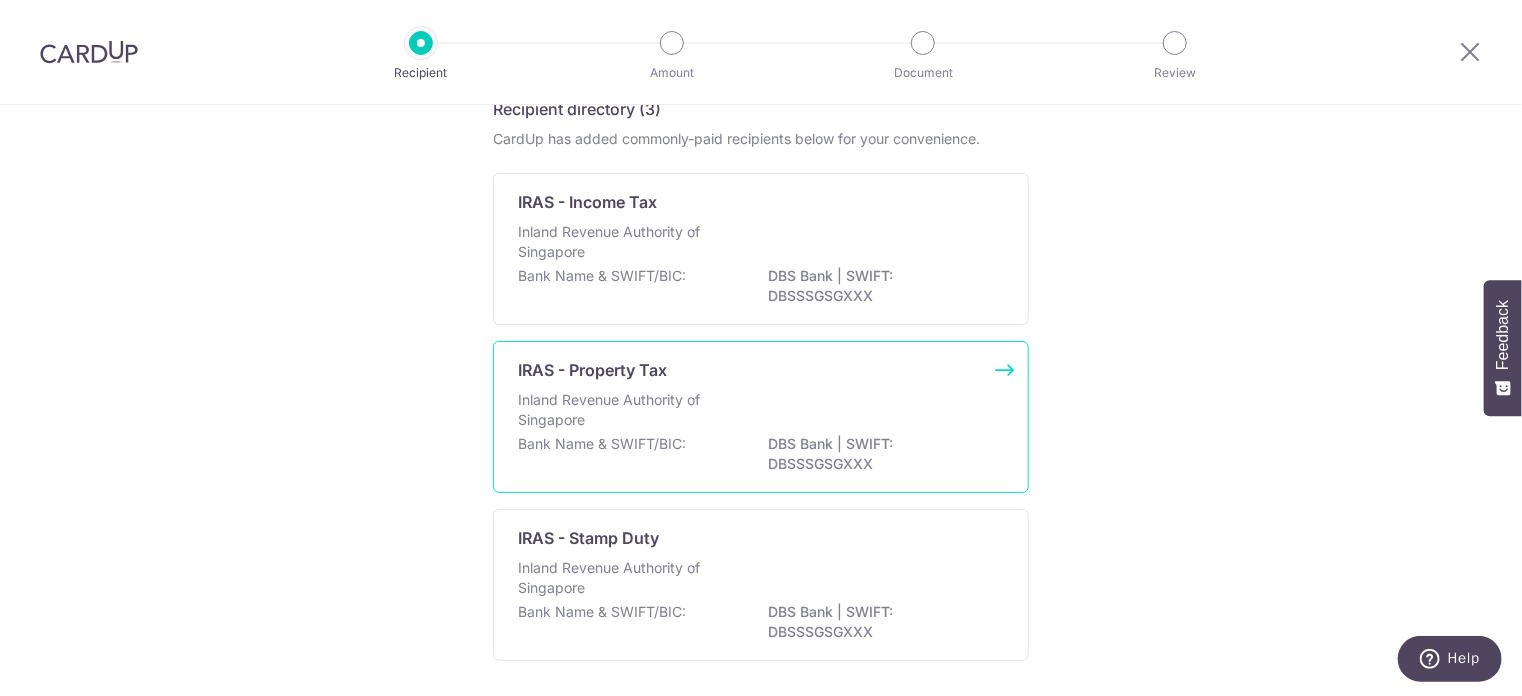 click on "IRAS - Property Tax
Inland Revenue Authority of Singapore
Bank Name & SWIFT/BIC:
DBS Bank | SWIFT: DBSSSGSGXXX" at bounding box center [761, 417] 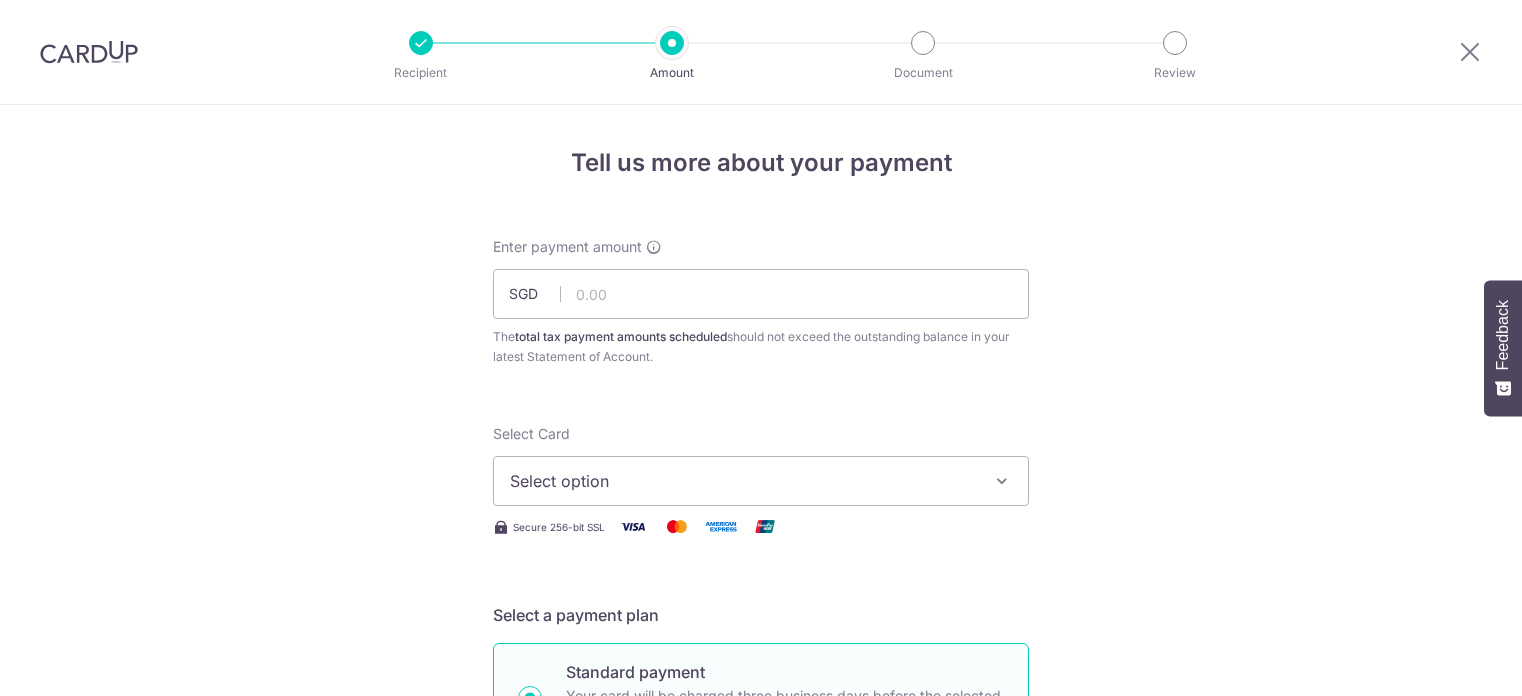 scroll, scrollTop: 0, scrollLeft: 0, axis: both 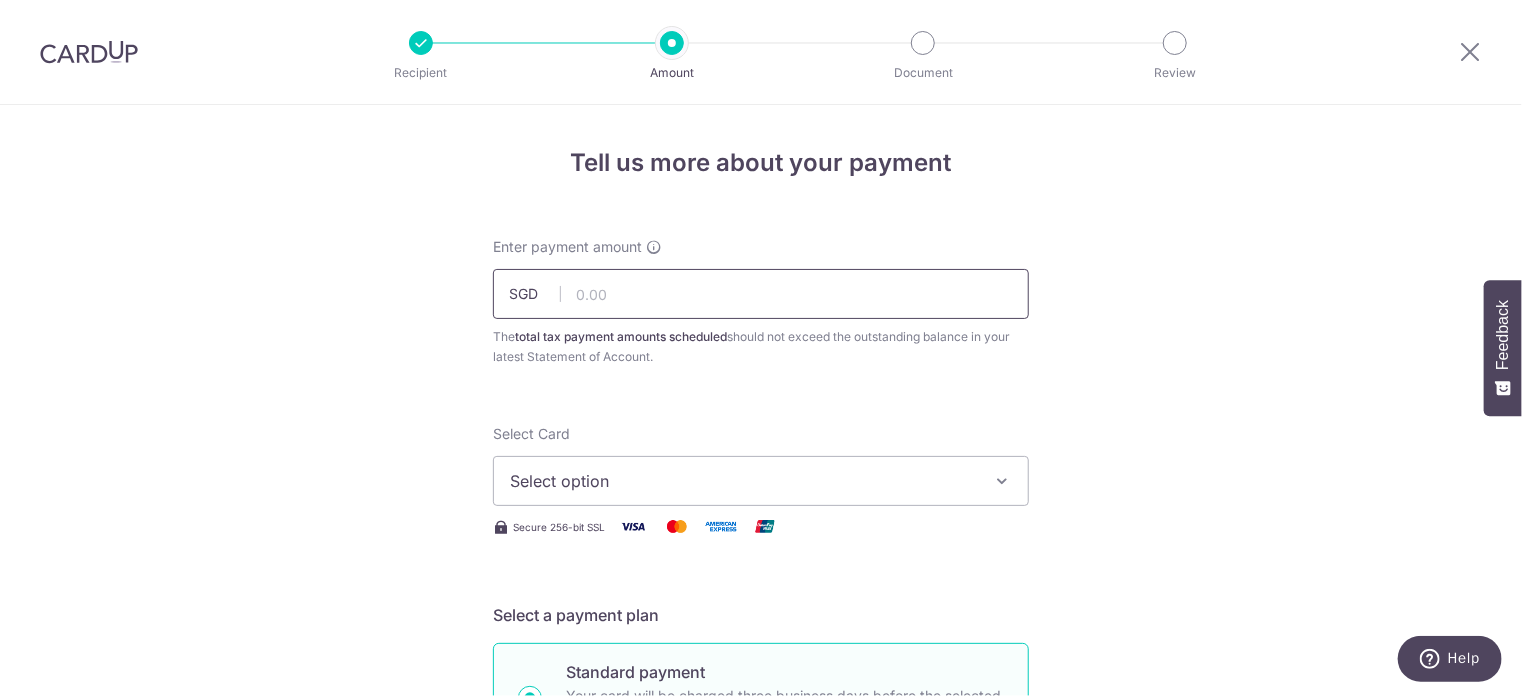 click at bounding box center (761, 294) 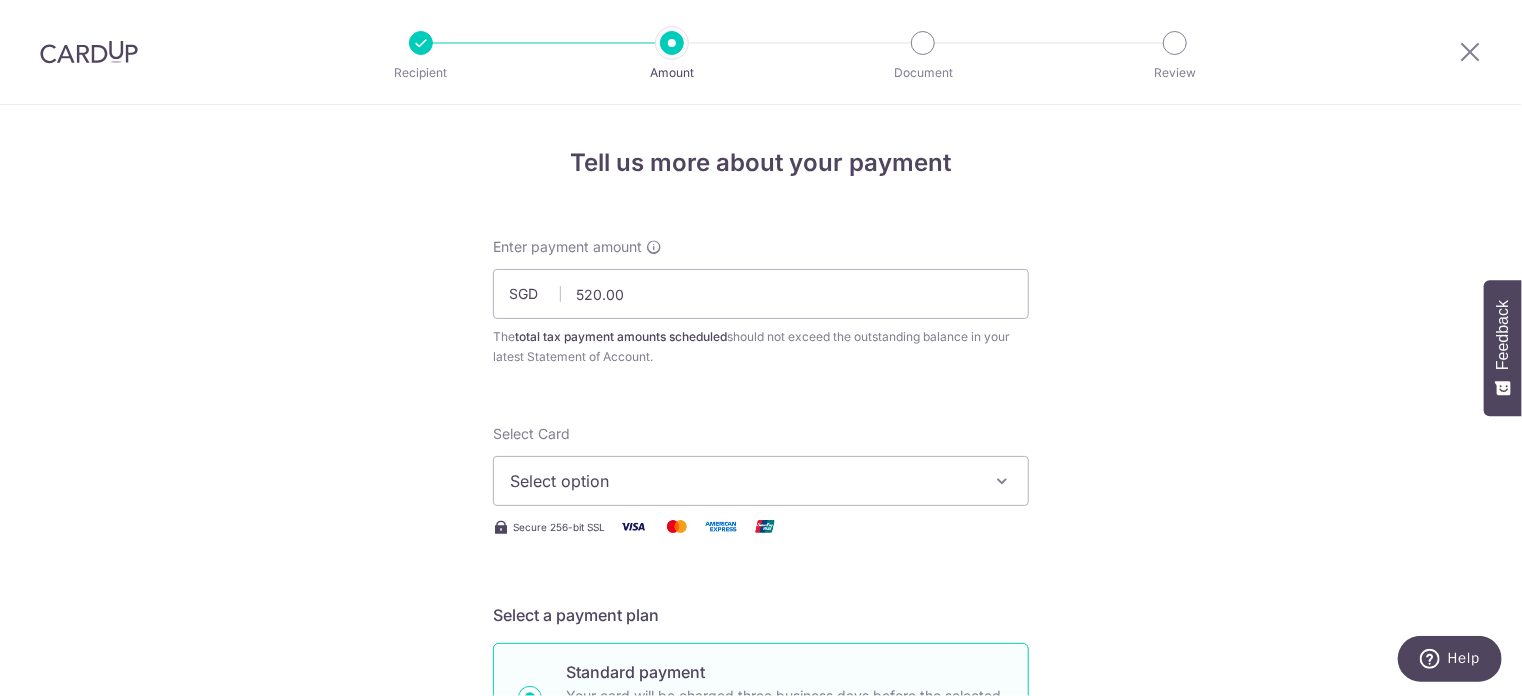 click on "Tell us more about your payment
Enter payment amount
SGD
520.00
520.00
The  total tax payment amounts scheduled  should not exceed the outstanding balance in your latest Statement of Account.
Select Card
Select option
Add credit card
Your Cards
**** 4018
Secure 256-bit SSL
Text
New card details" at bounding box center (761, 1033) 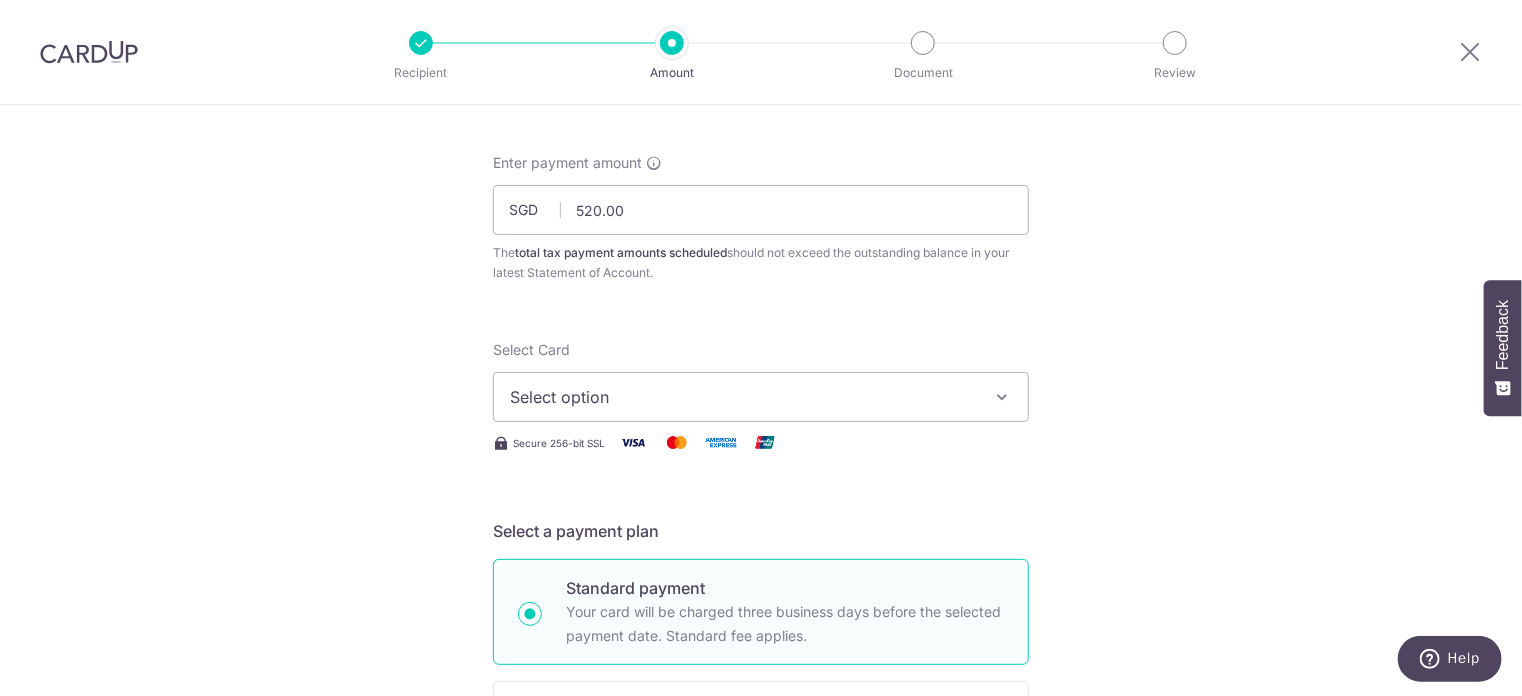 scroll, scrollTop: 200, scrollLeft: 0, axis: vertical 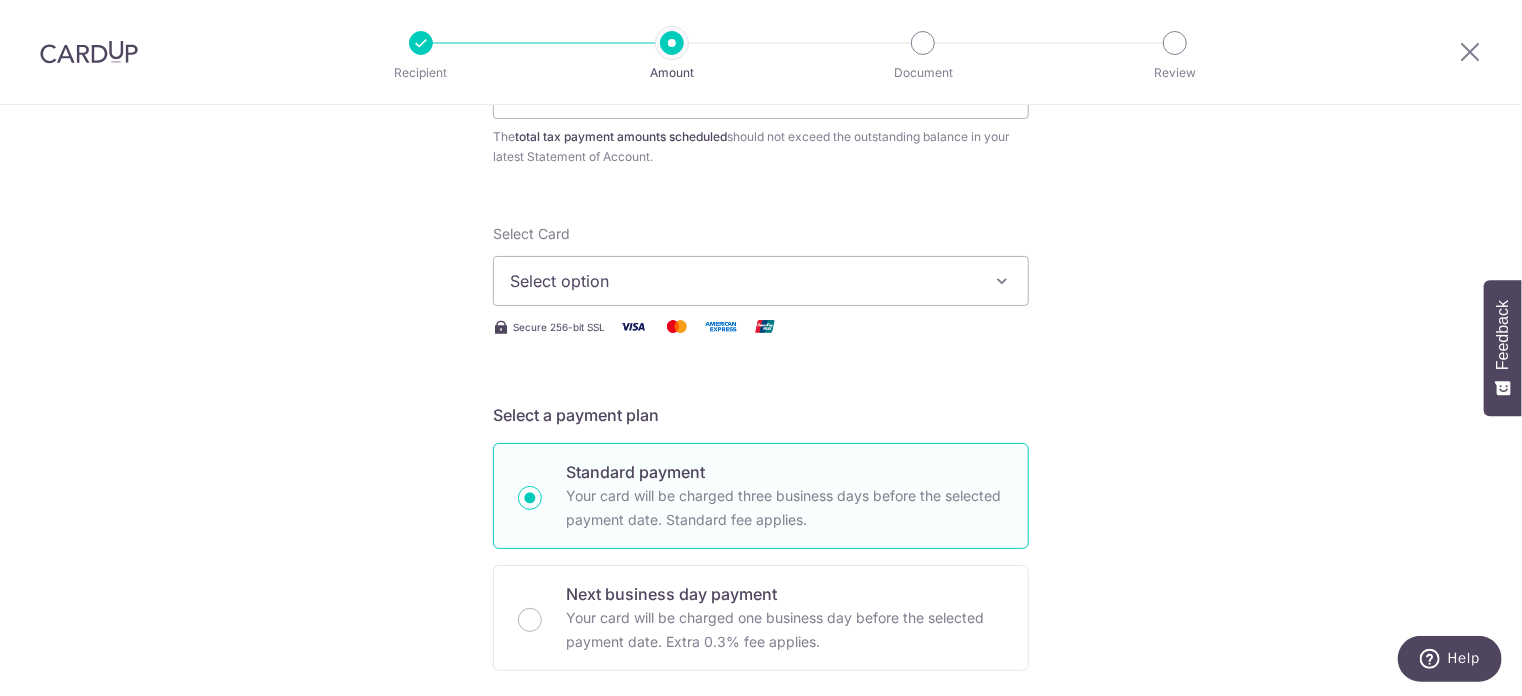 click on "Select option" at bounding box center (743, 281) 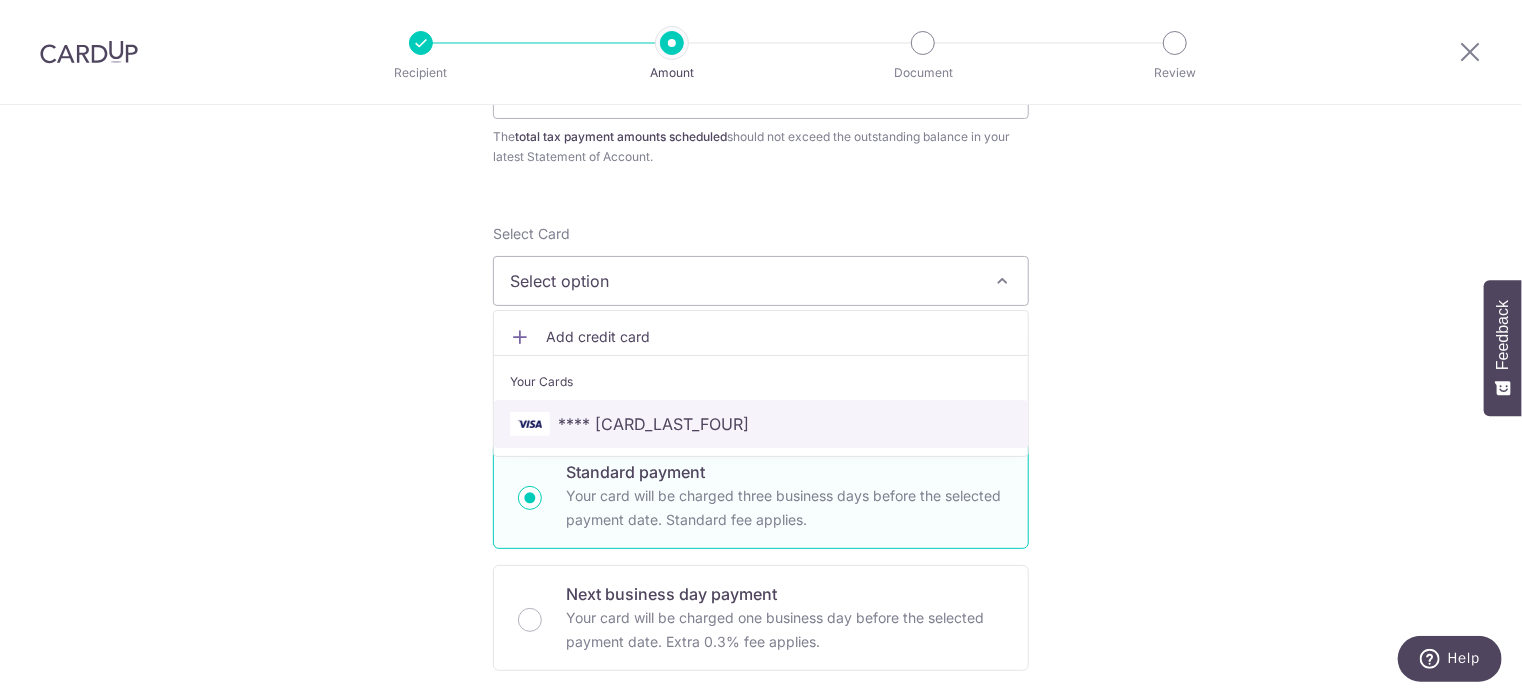 click on "**** [CARD_LAST_FOUR]" at bounding box center (653, 424) 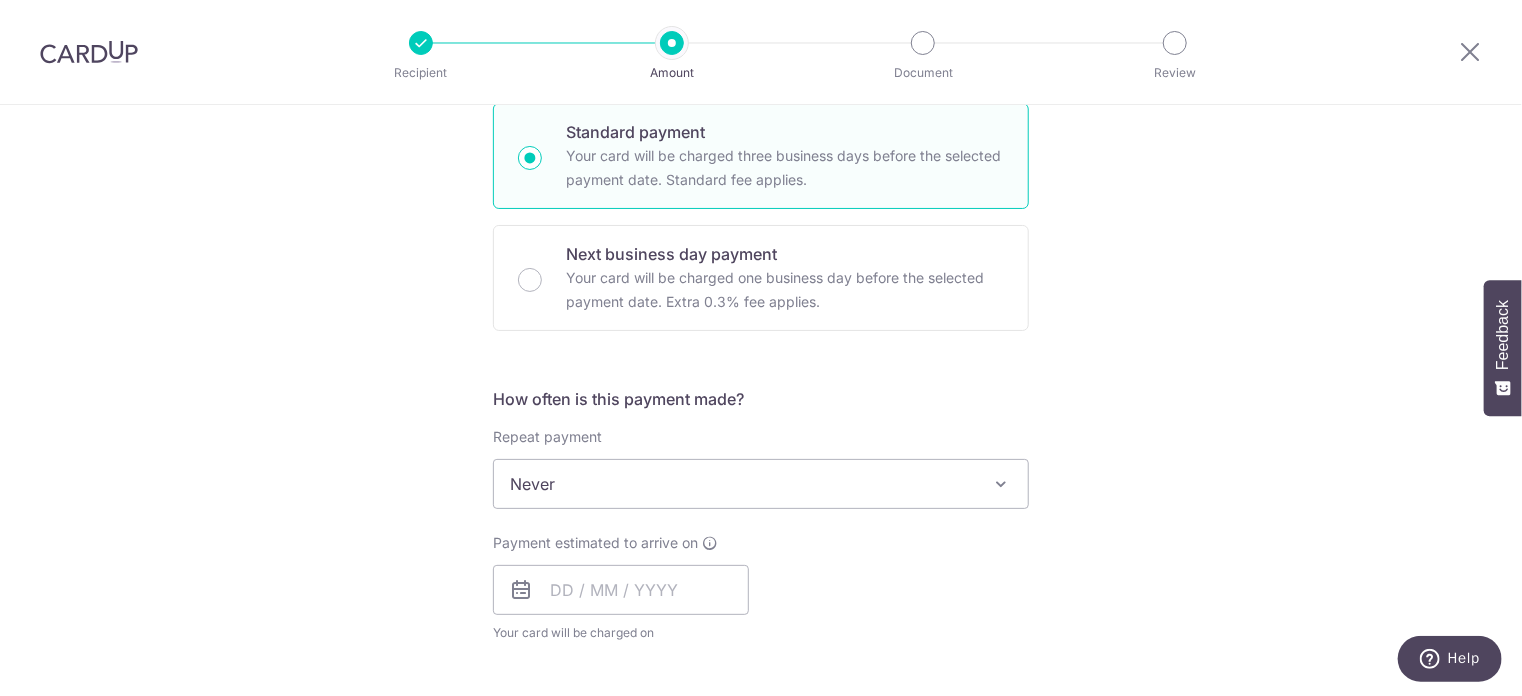 scroll, scrollTop: 600, scrollLeft: 0, axis: vertical 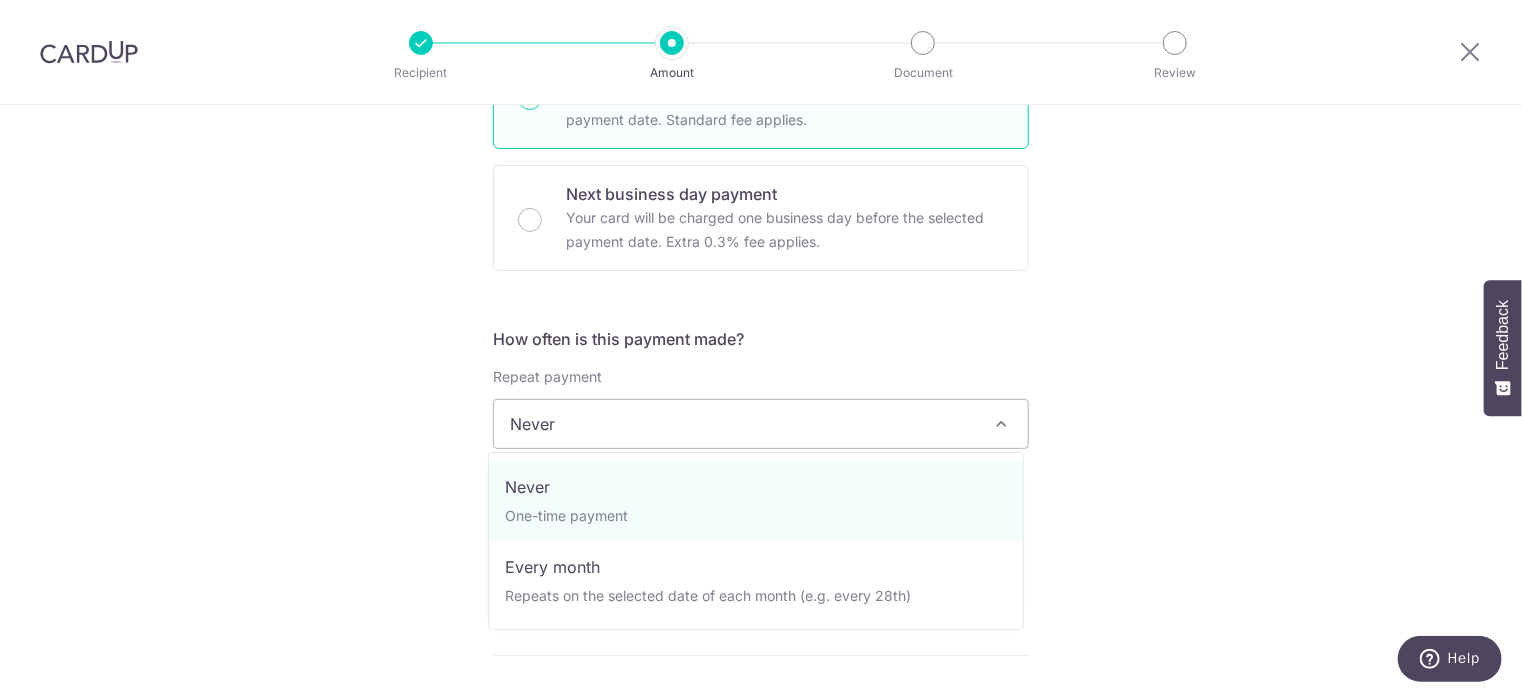 click on "Never" at bounding box center (761, 424) 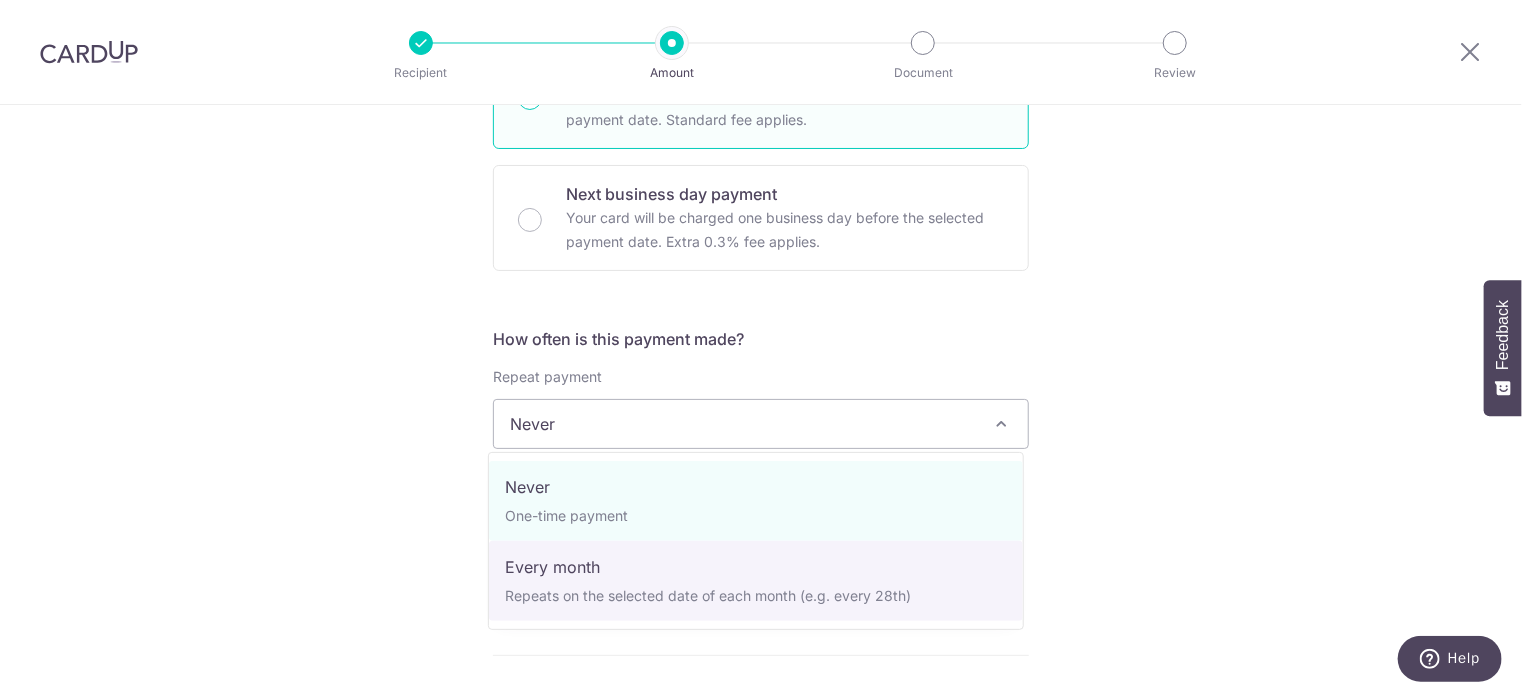 select on "3" 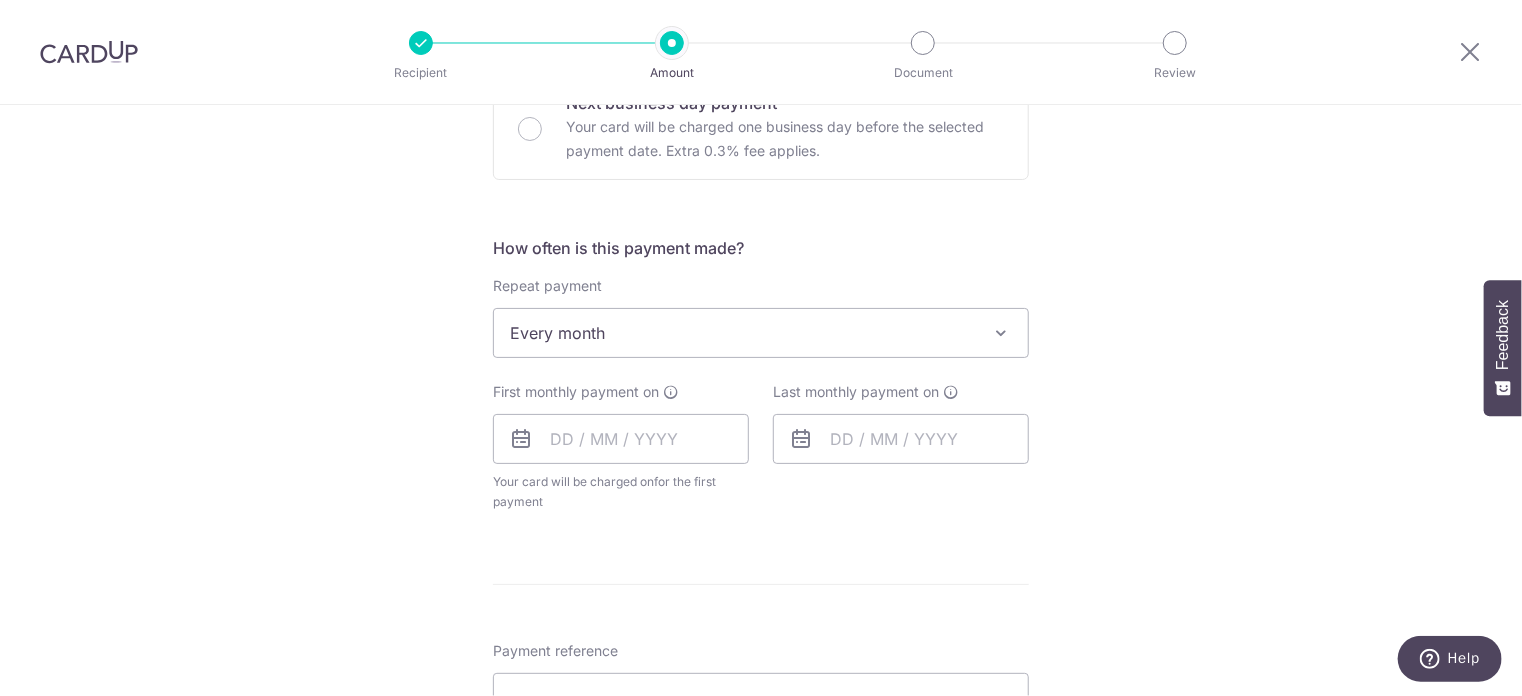 scroll, scrollTop: 800, scrollLeft: 0, axis: vertical 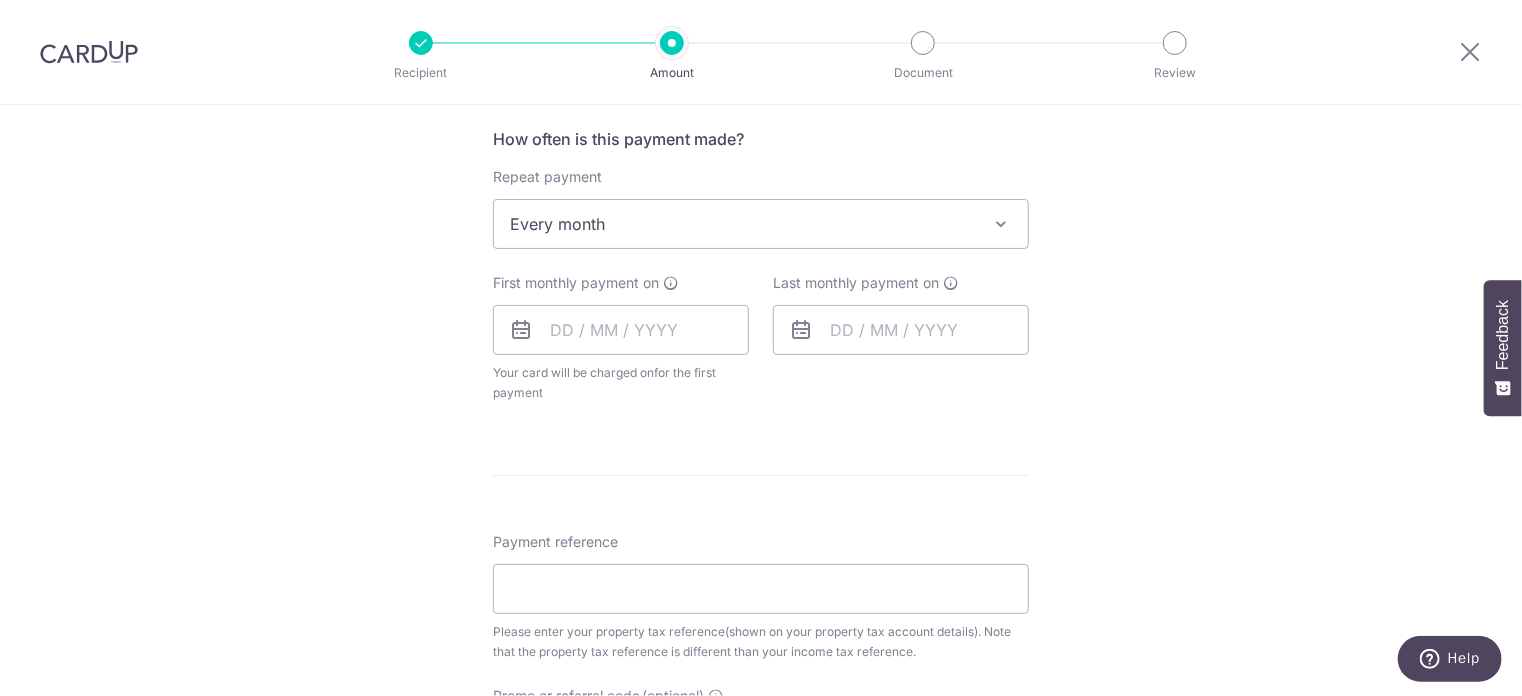 click at bounding box center [521, 330] 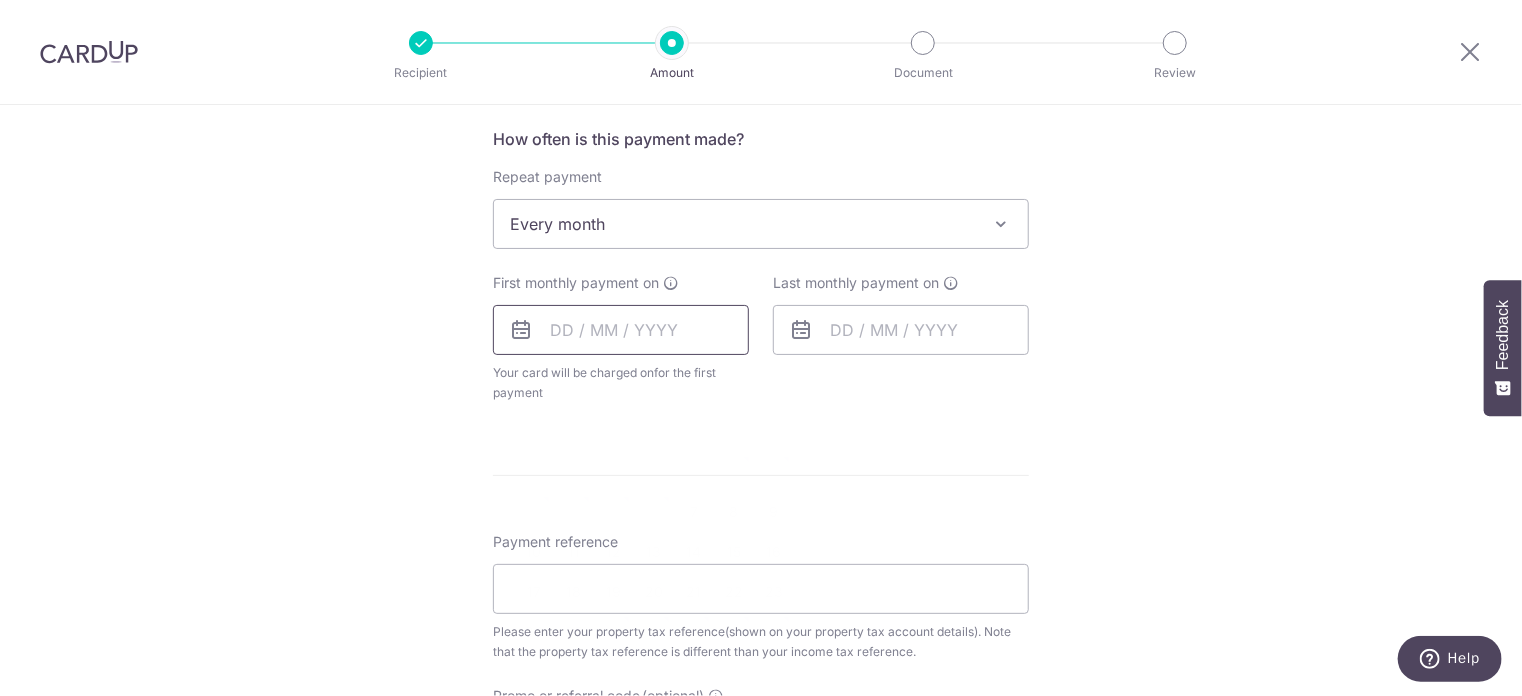 click at bounding box center [621, 330] 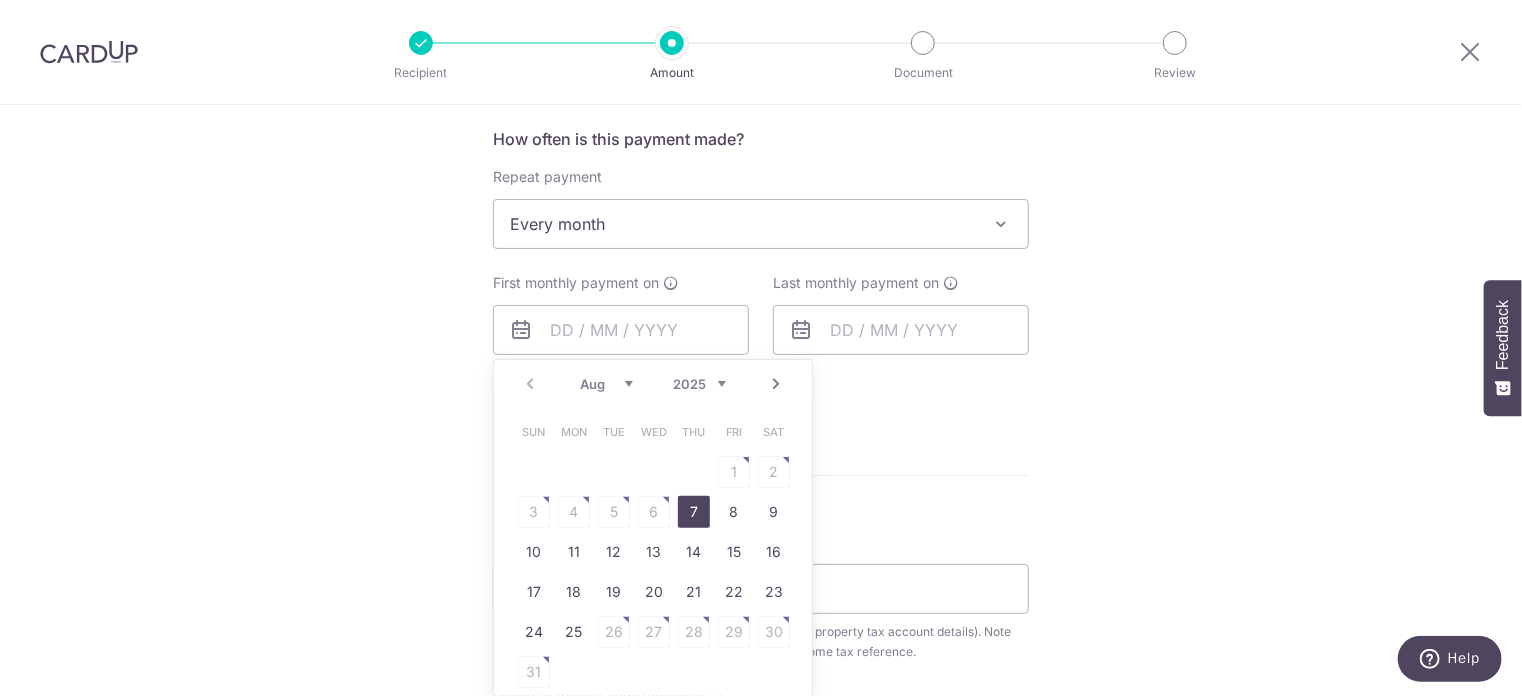 click on "7" at bounding box center [694, 512] 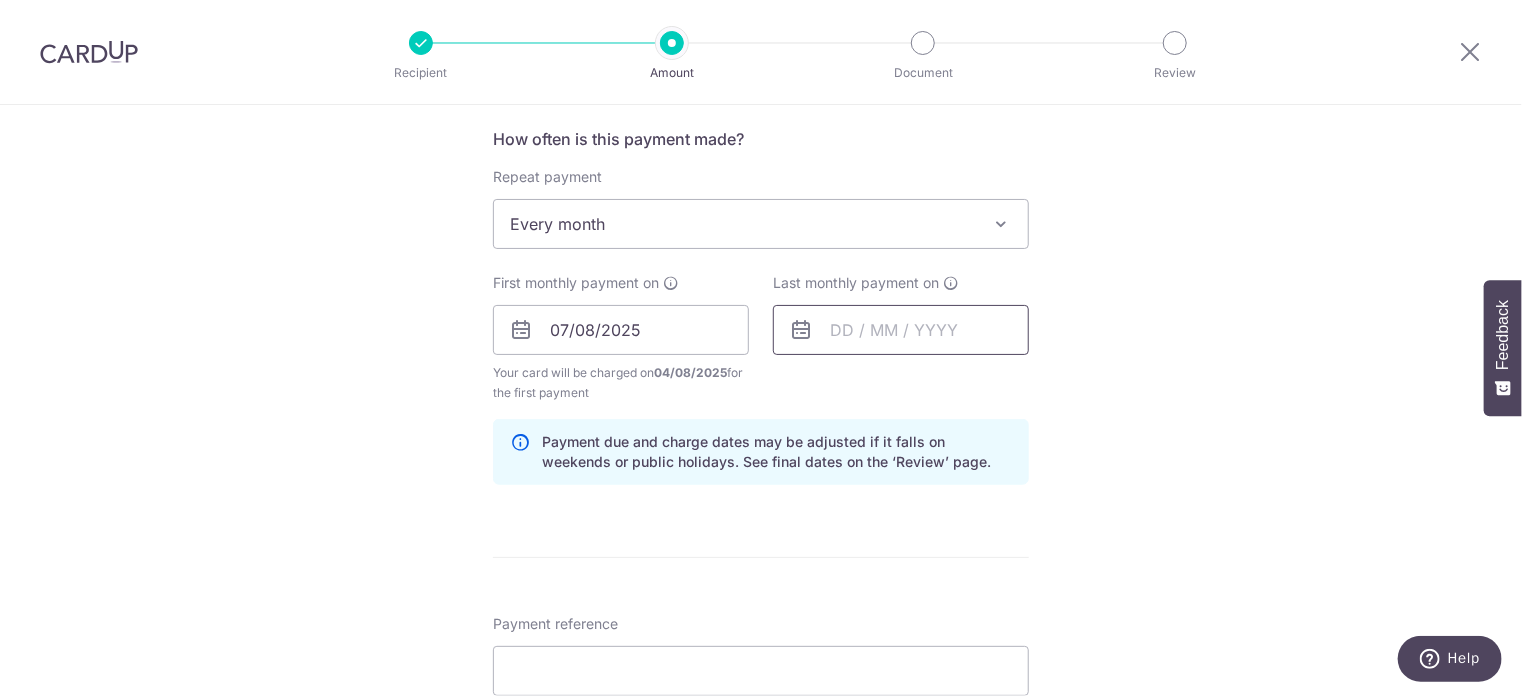 click at bounding box center [901, 330] 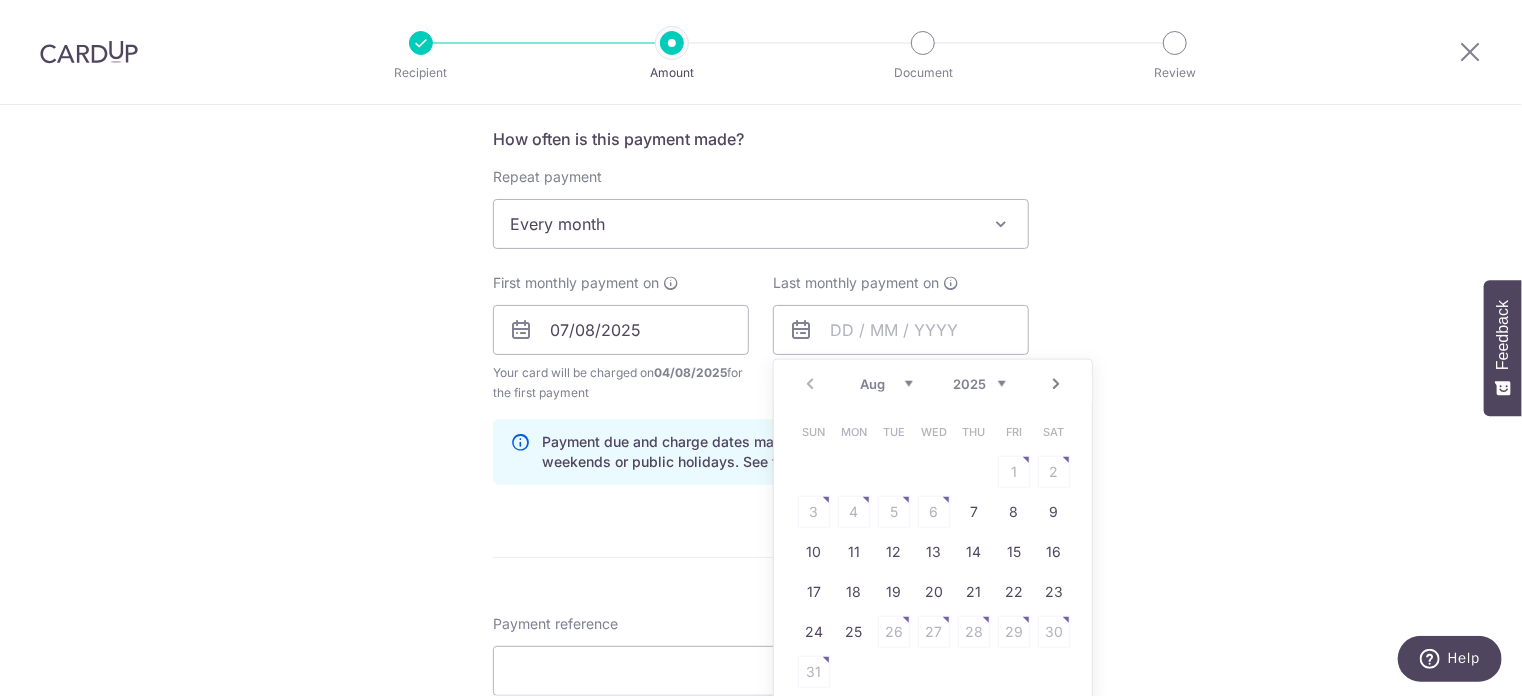 click on "Aug Sep Oct Nov Dec" at bounding box center [886, 384] 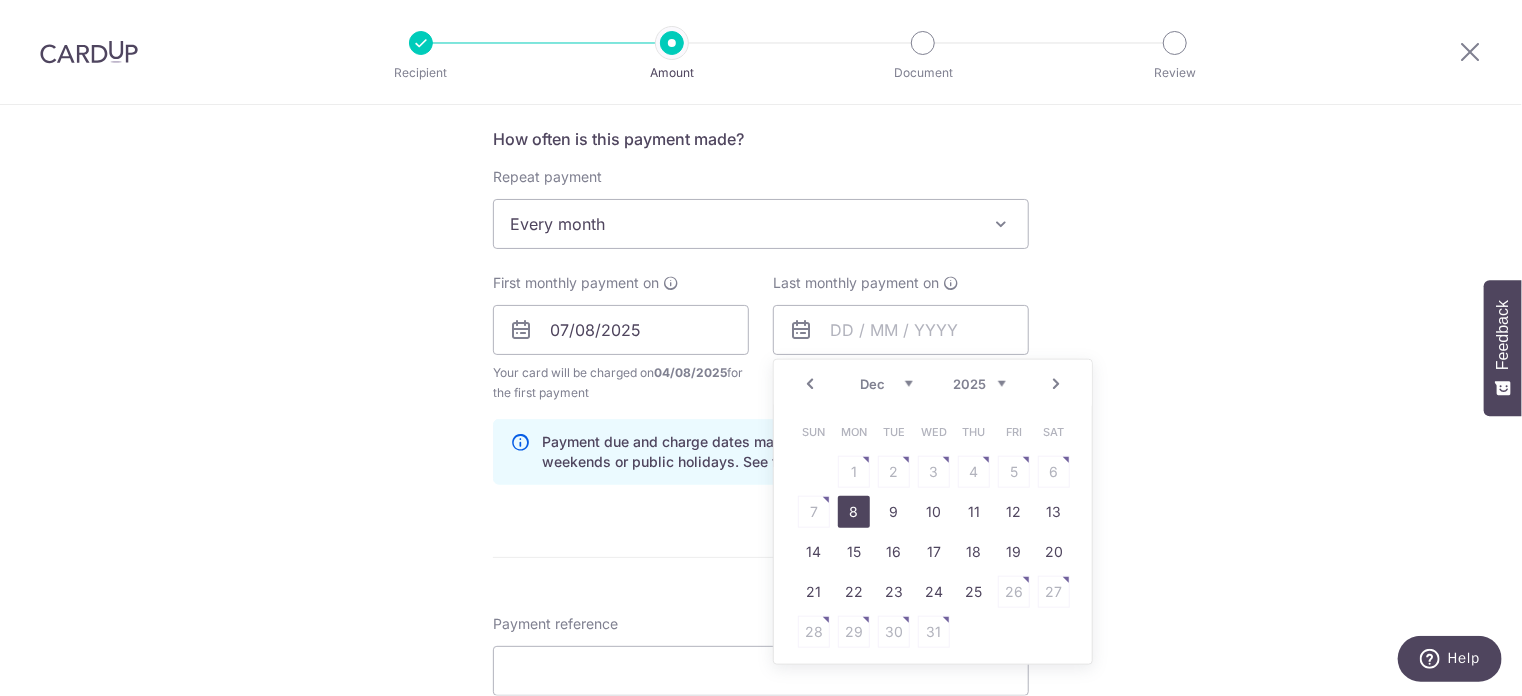 click on "8" at bounding box center [854, 512] 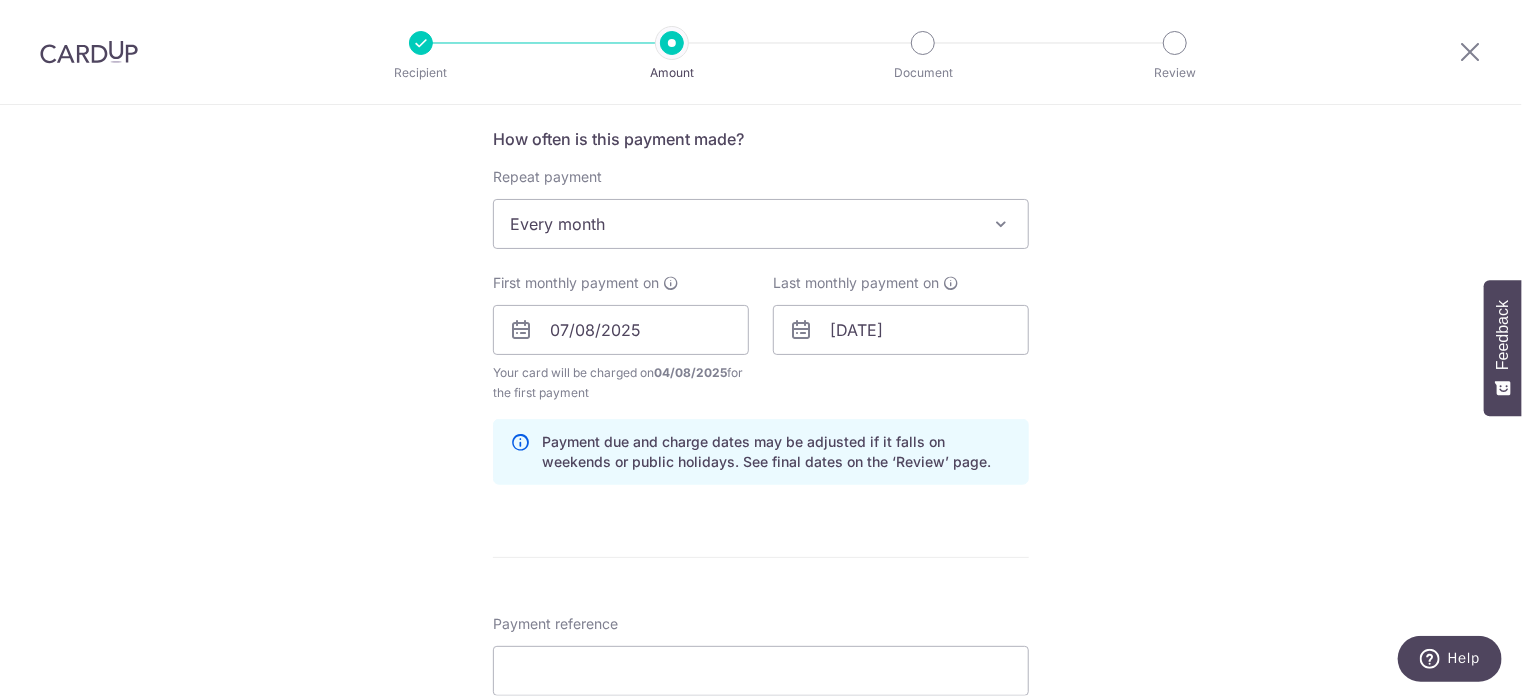 click on "Tell us more about your payment
Enter payment amount
SGD
520.00
520.00
The  total tax payment amounts scheduled  should not exceed the outstanding balance in your latest Statement of Account.
Select Card
**** 4018
Add credit card
Your Cards
**** 4018
Secure 256-bit SSL
Text
New card details" at bounding box center [761, 284] 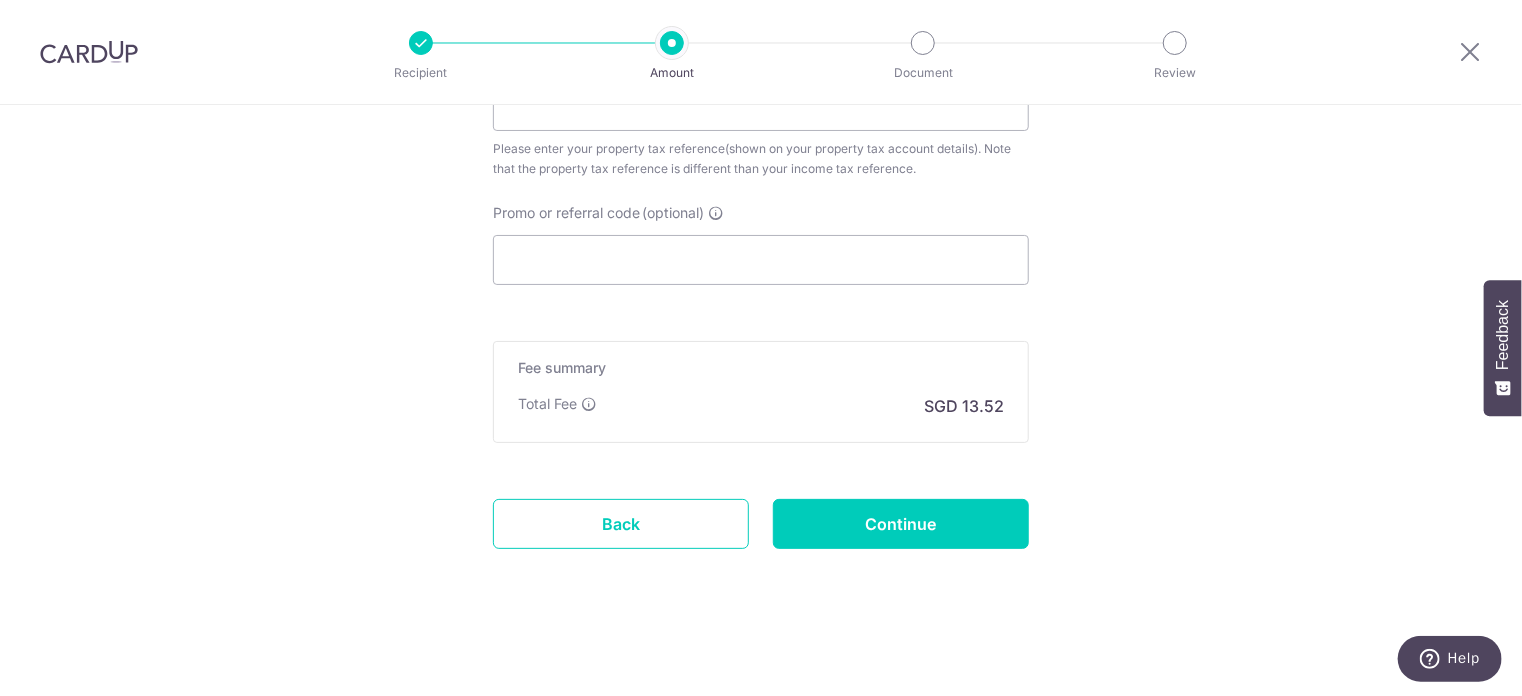 scroll, scrollTop: 1165, scrollLeft: 0, axis: vertical 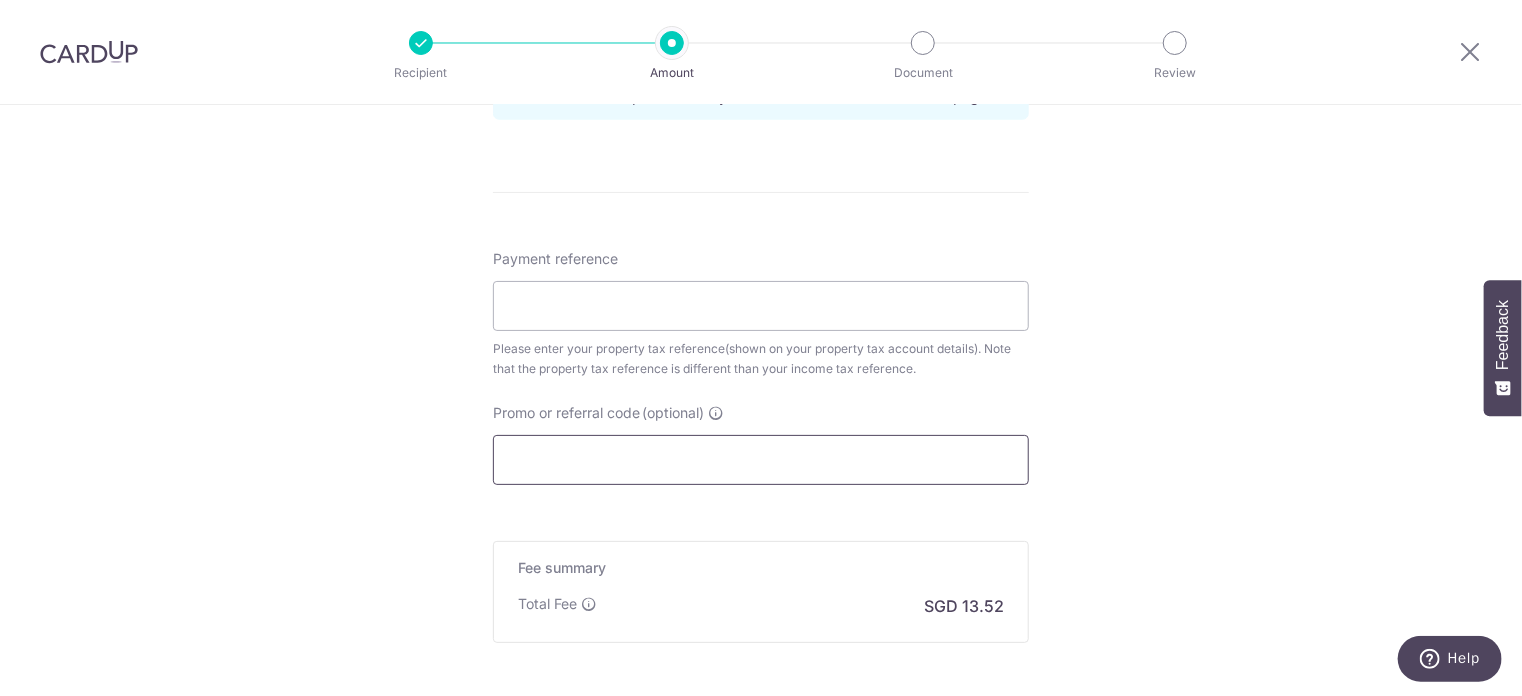 click on "Promo or referral code
(optional)" at bounding box center (761, 460) 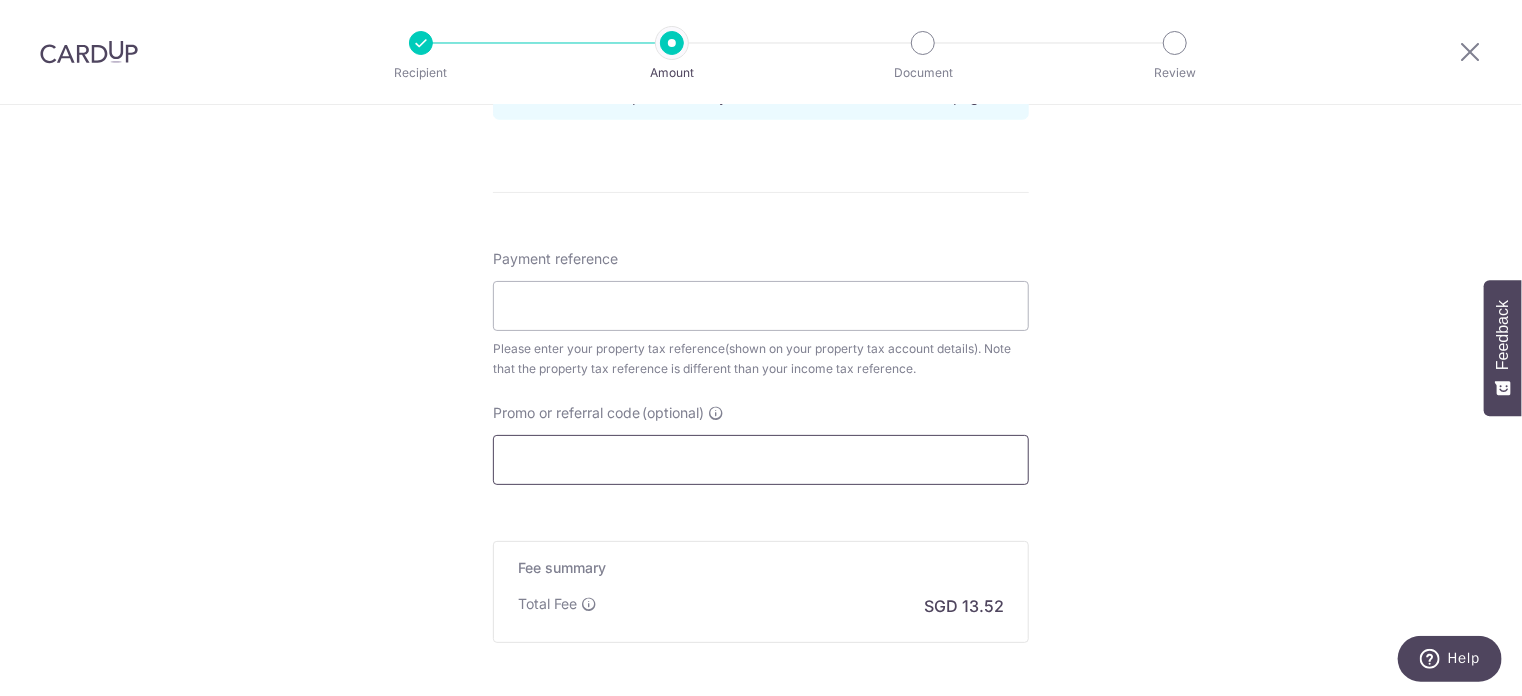 paste on "VTAX25R" 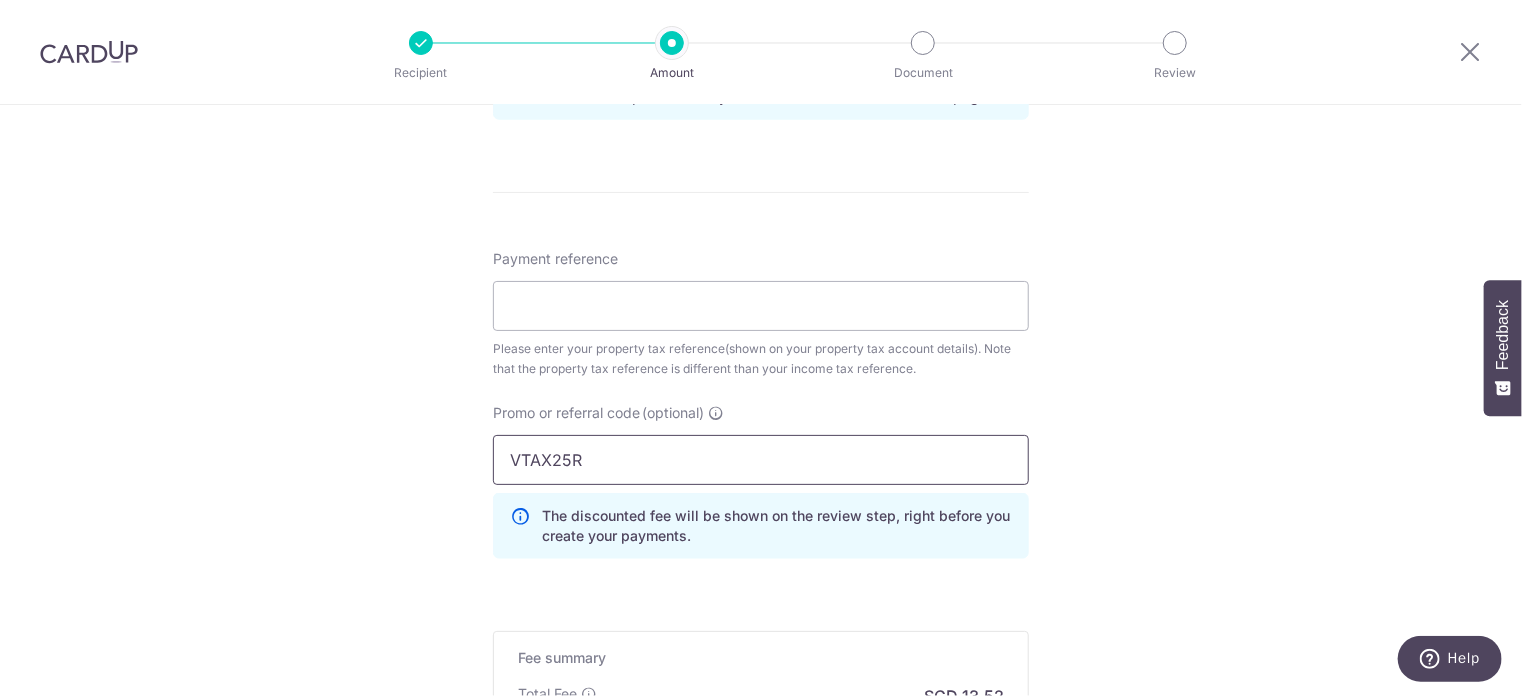 type on "VTAX25R" 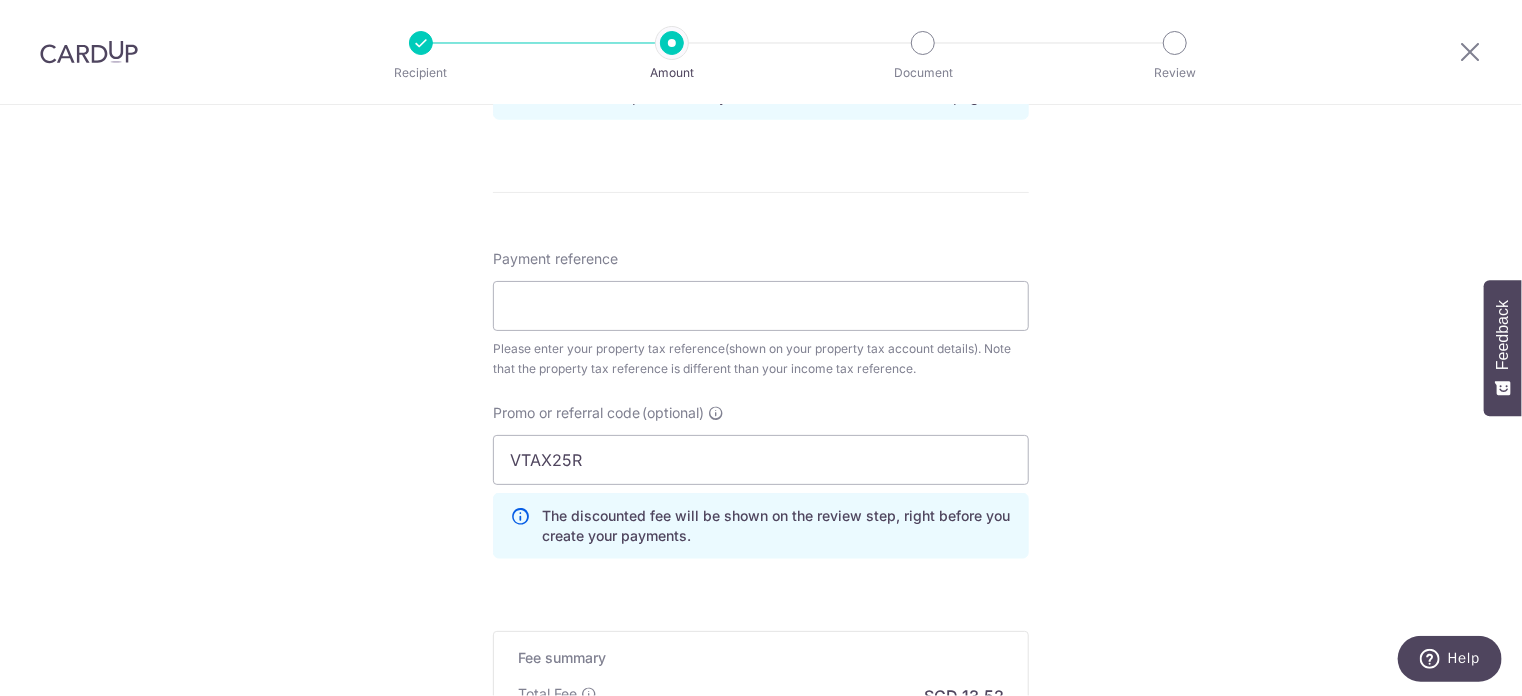 click on "Tell us more about your payment
Enter payment amount
SGD
520.00
520.00
The  total tax payment amounts scheduled  should not exceed the outstanding balance in your latest Statement of Account.
Select Card
**** 4018
Add credit card
Your Cards
**** 4018
Secure 256-bit SSL
Text
New card details" at bounding box center (761, -36) 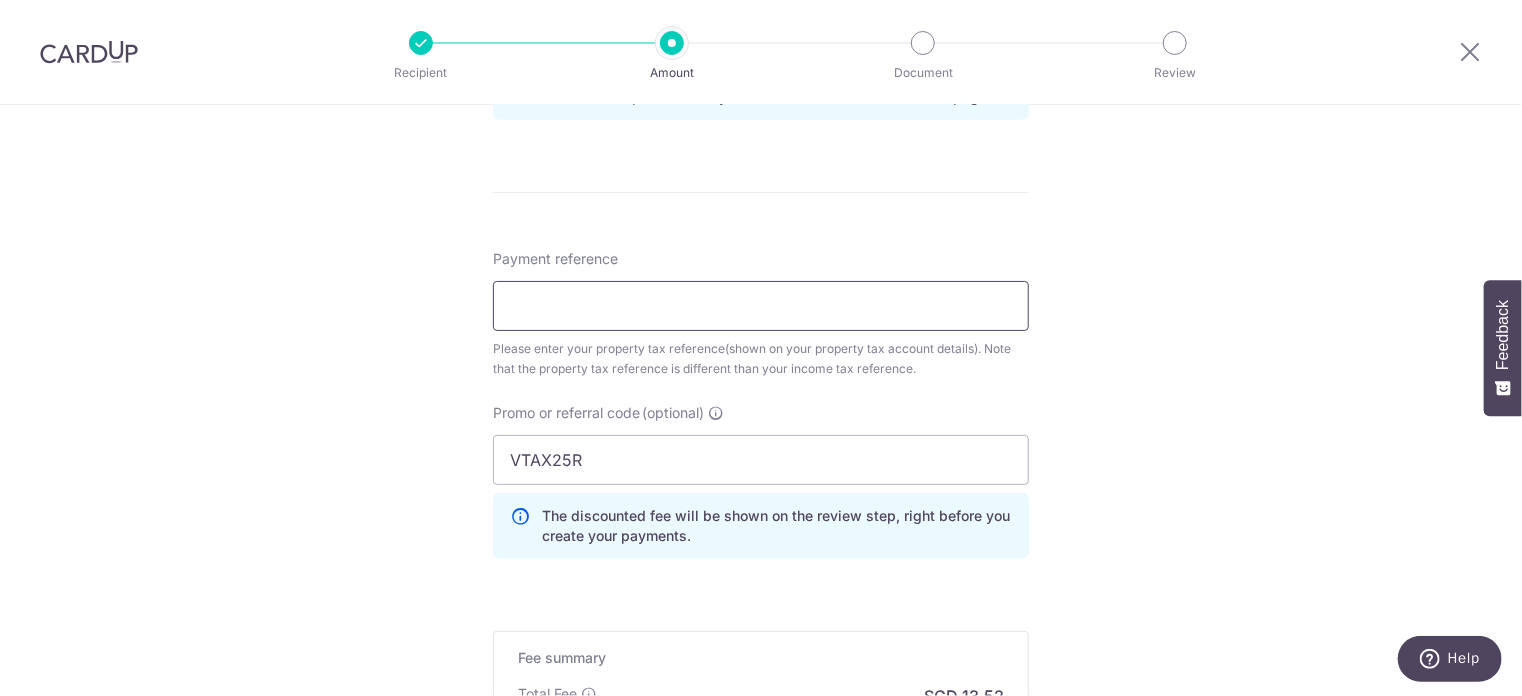 click on "Payment reference" at bounding box center [761, 306] 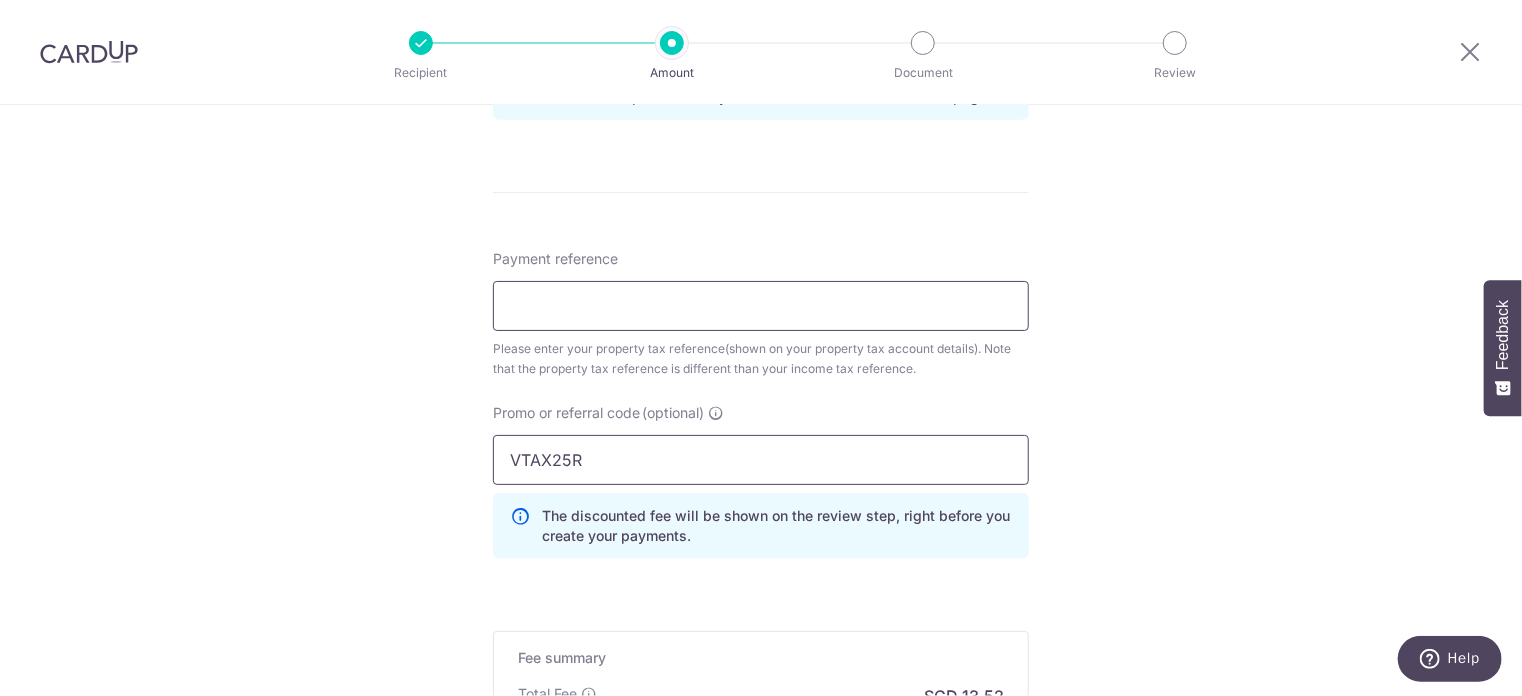 type on "S8370026" 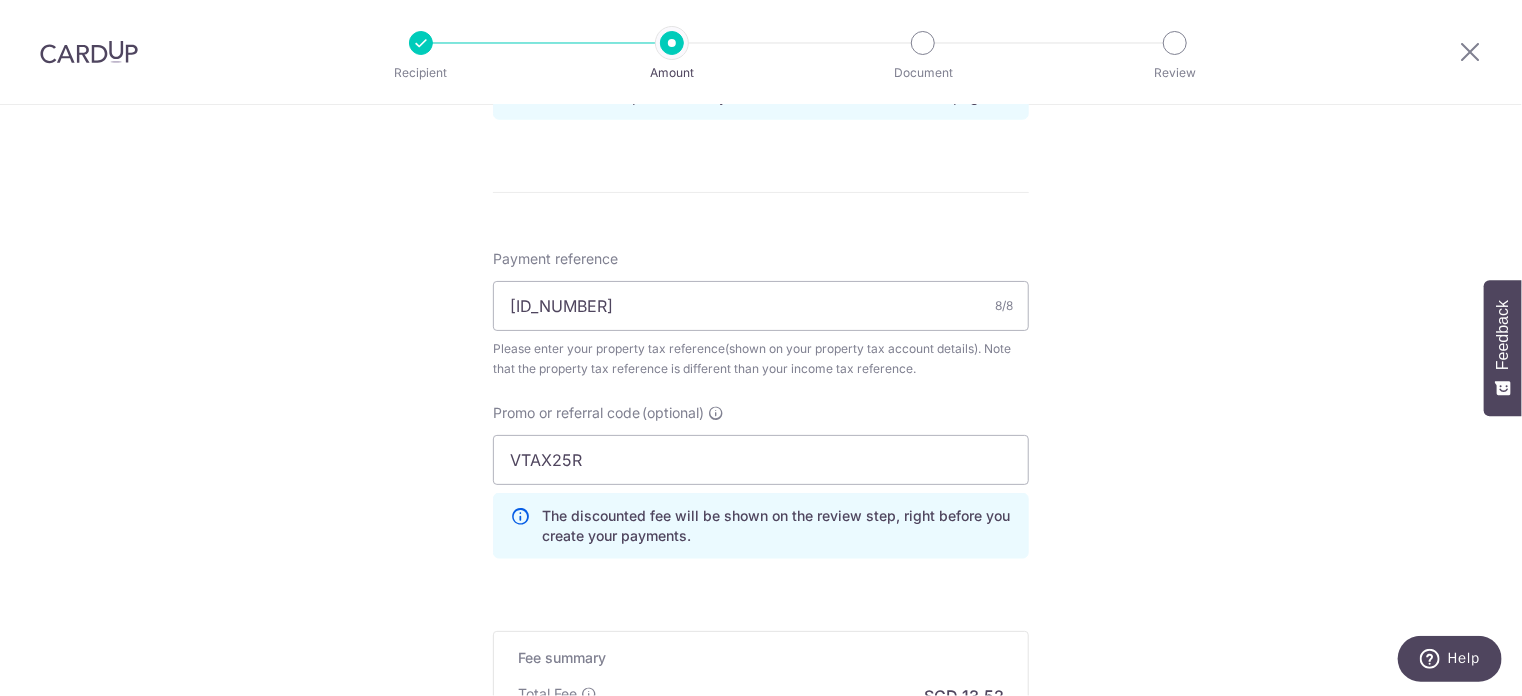 click on "Tell us more about your payment
Enter payment amount
SGD
520.00
520.00
The  total tax payment amounts scheduled  should not exceed the outstanding balance in your latest Statement of Account.
Select Card
**** 4018
Add credit card
Your Cards
**** 4018
Secure 256-bit SSL
Text
New card details" at bounding box center (761, -36) 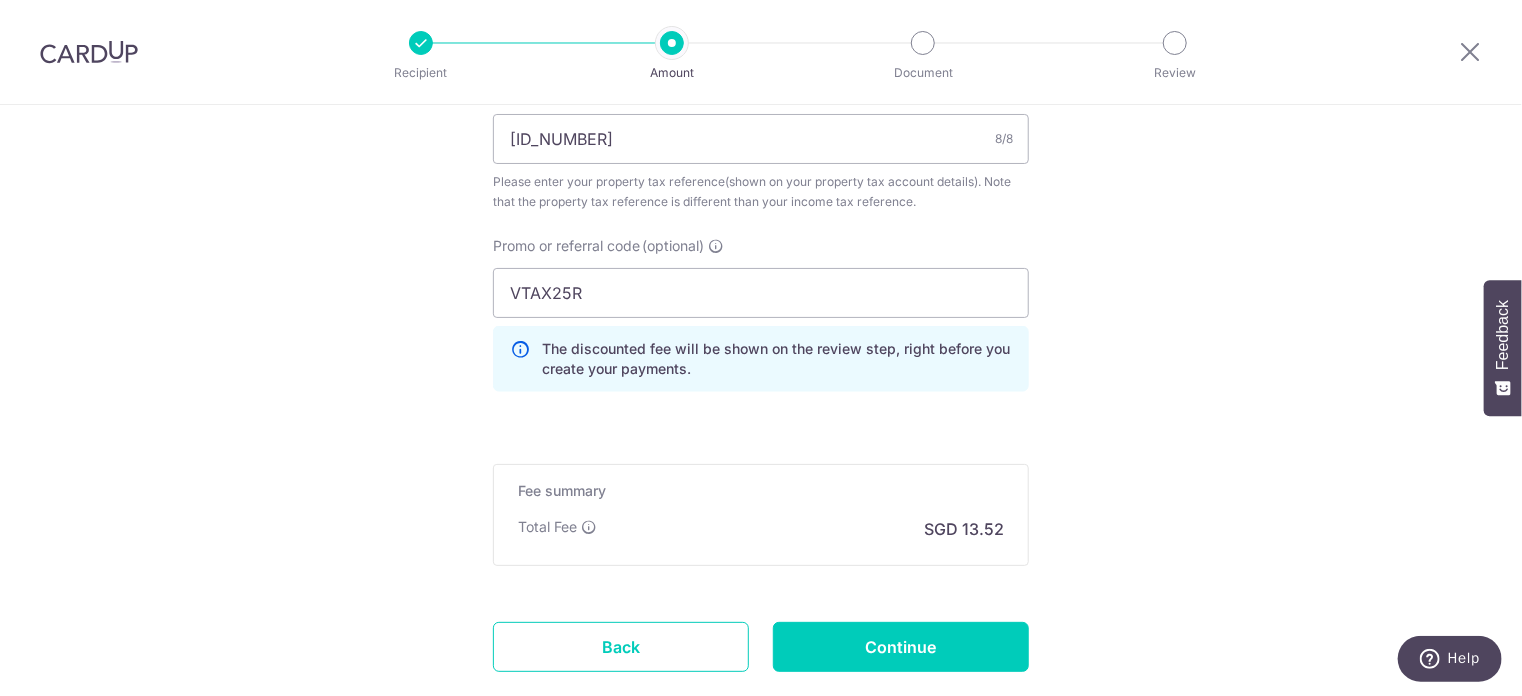 scroll, scrollTop: 1455, scrollLeft: 0, axis: vertical 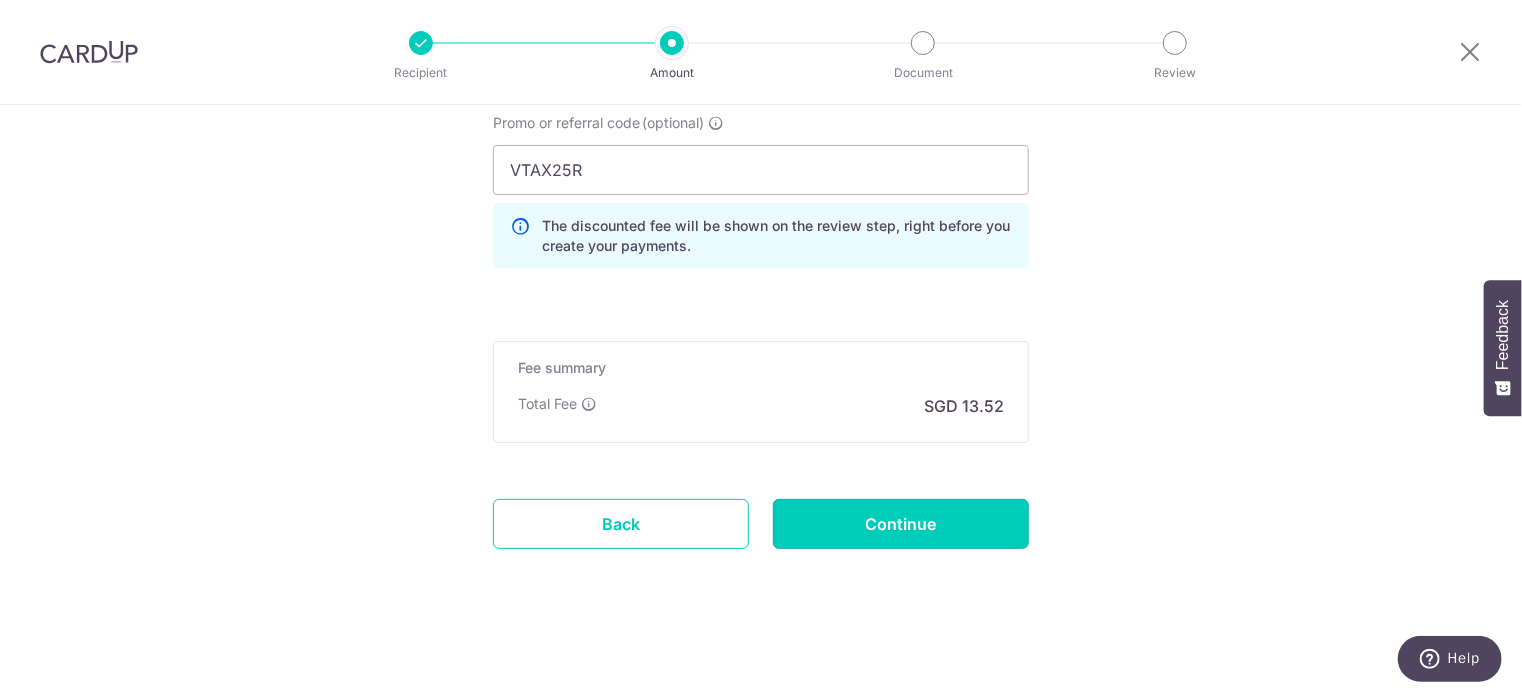 click on "Continue" at bounding box center (901, 524) 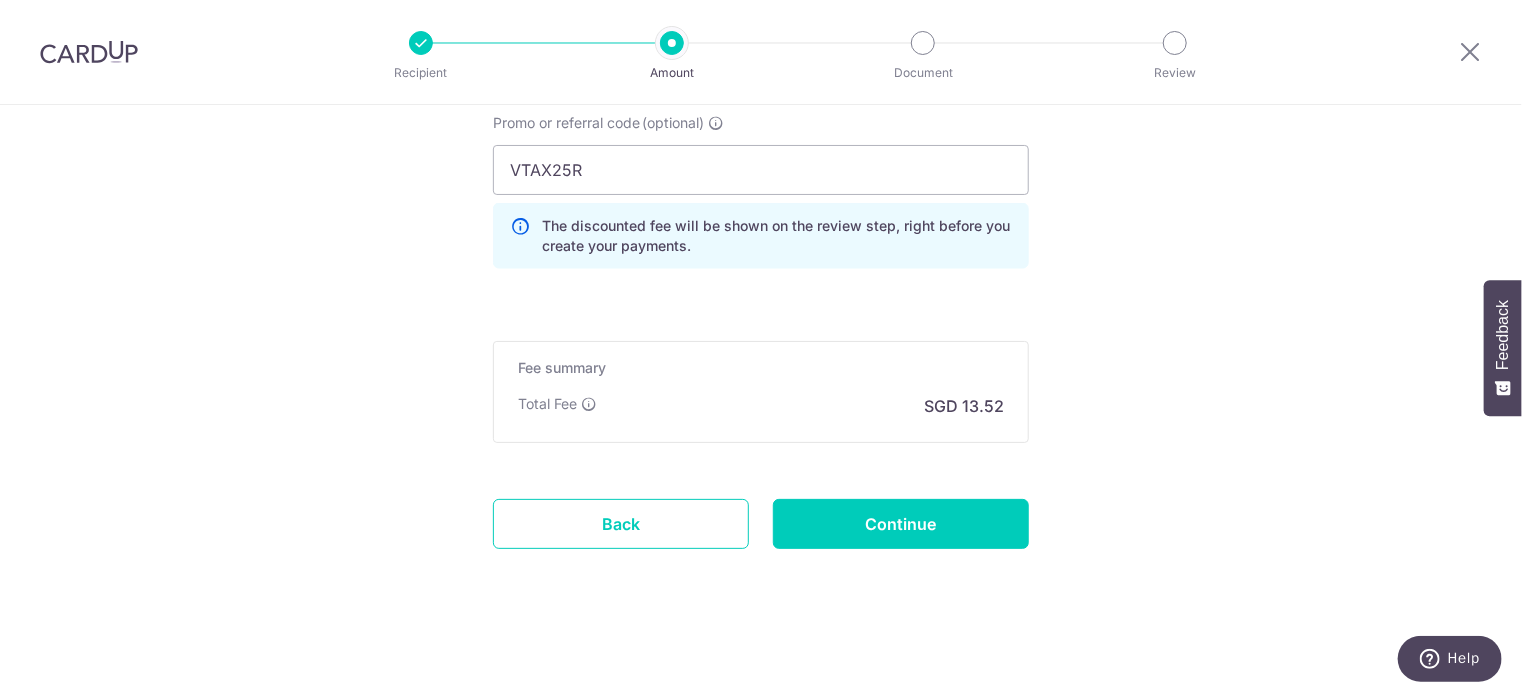 type on "Create Schedule" 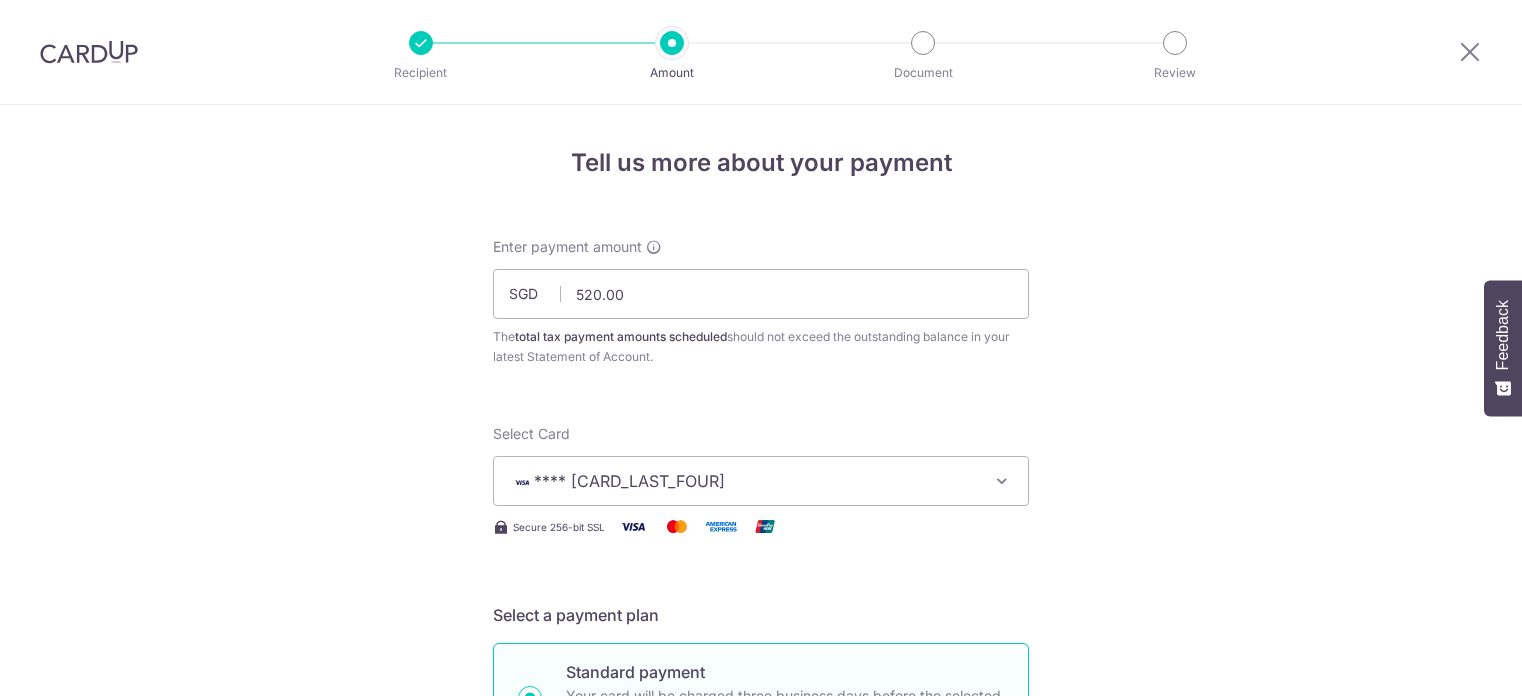 scroll, scrollTop: 0, scrollLeft: 0, axis: both 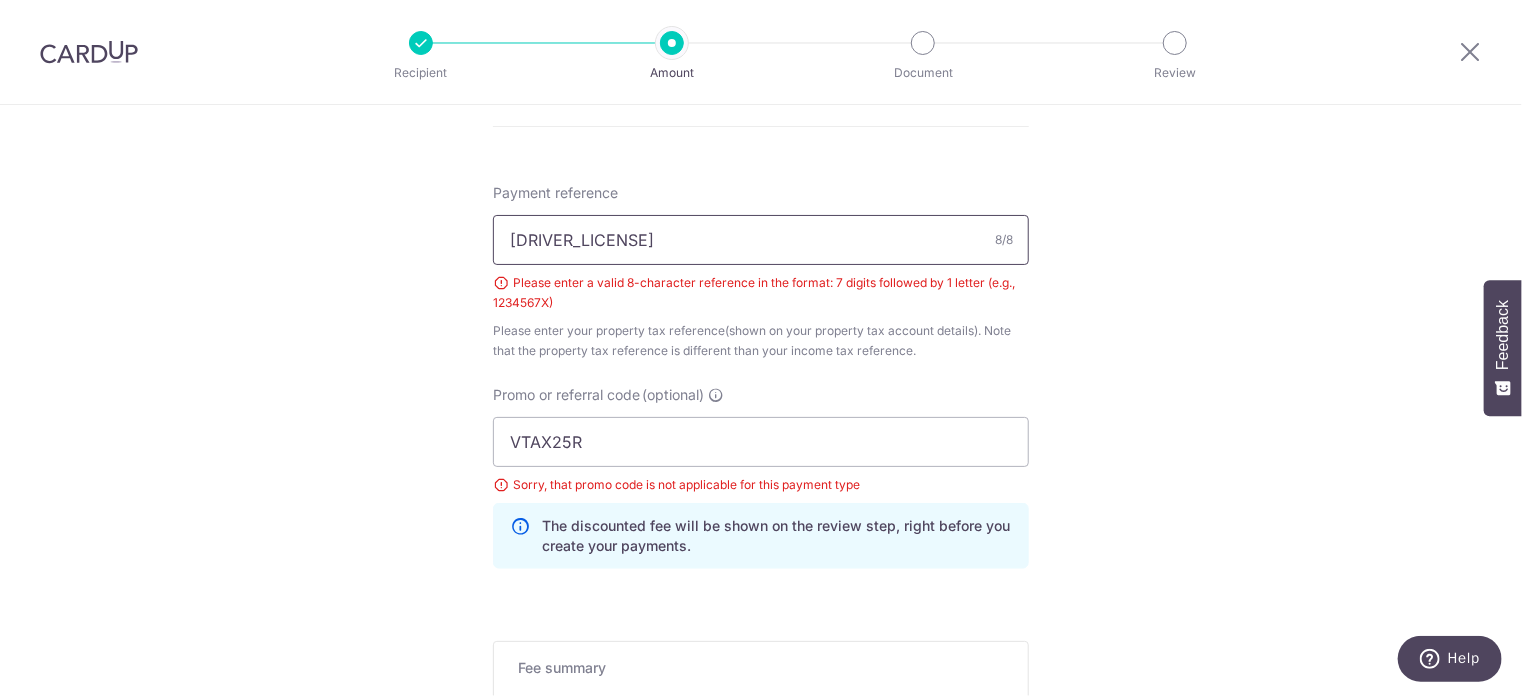click on "[ID_NUMBER]" at bounding box center [761, 240] 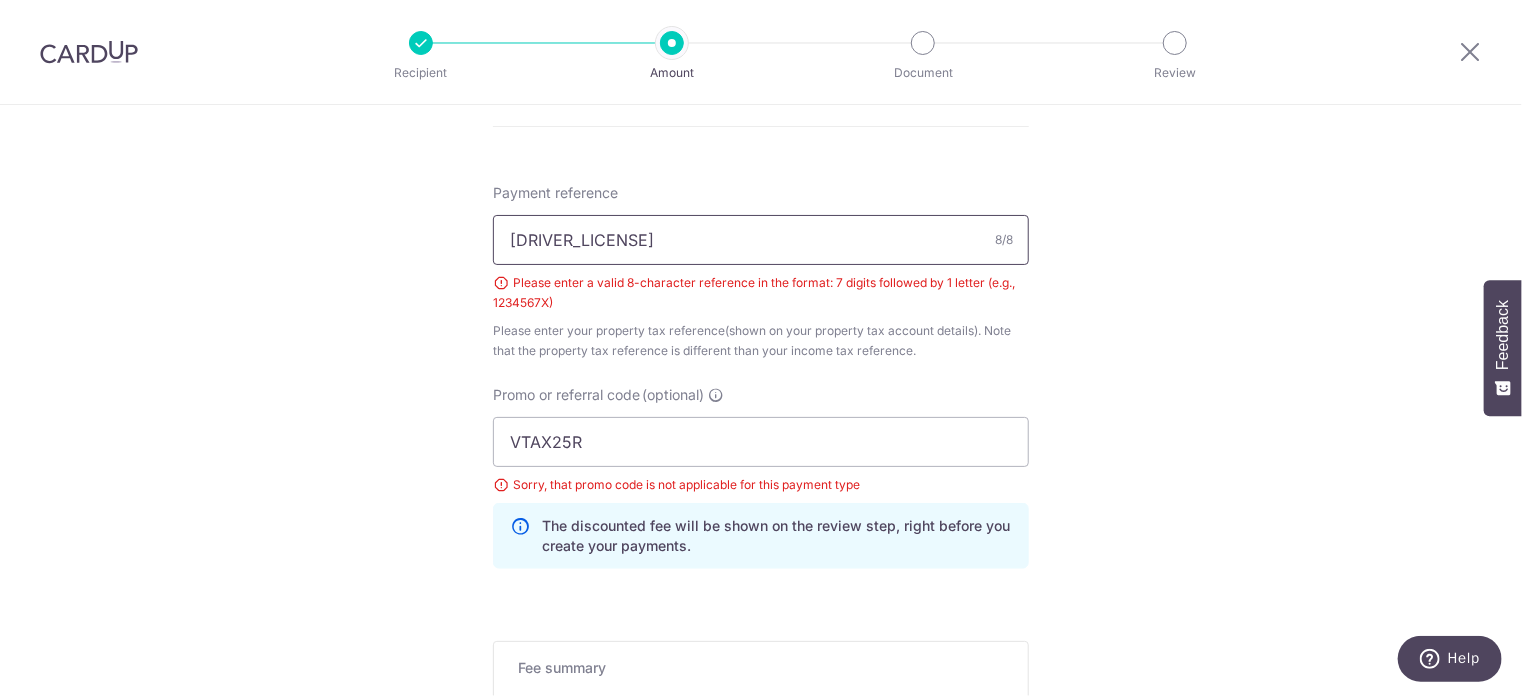click on "[ID_NUMBER]" at bounding box center (761, 240) 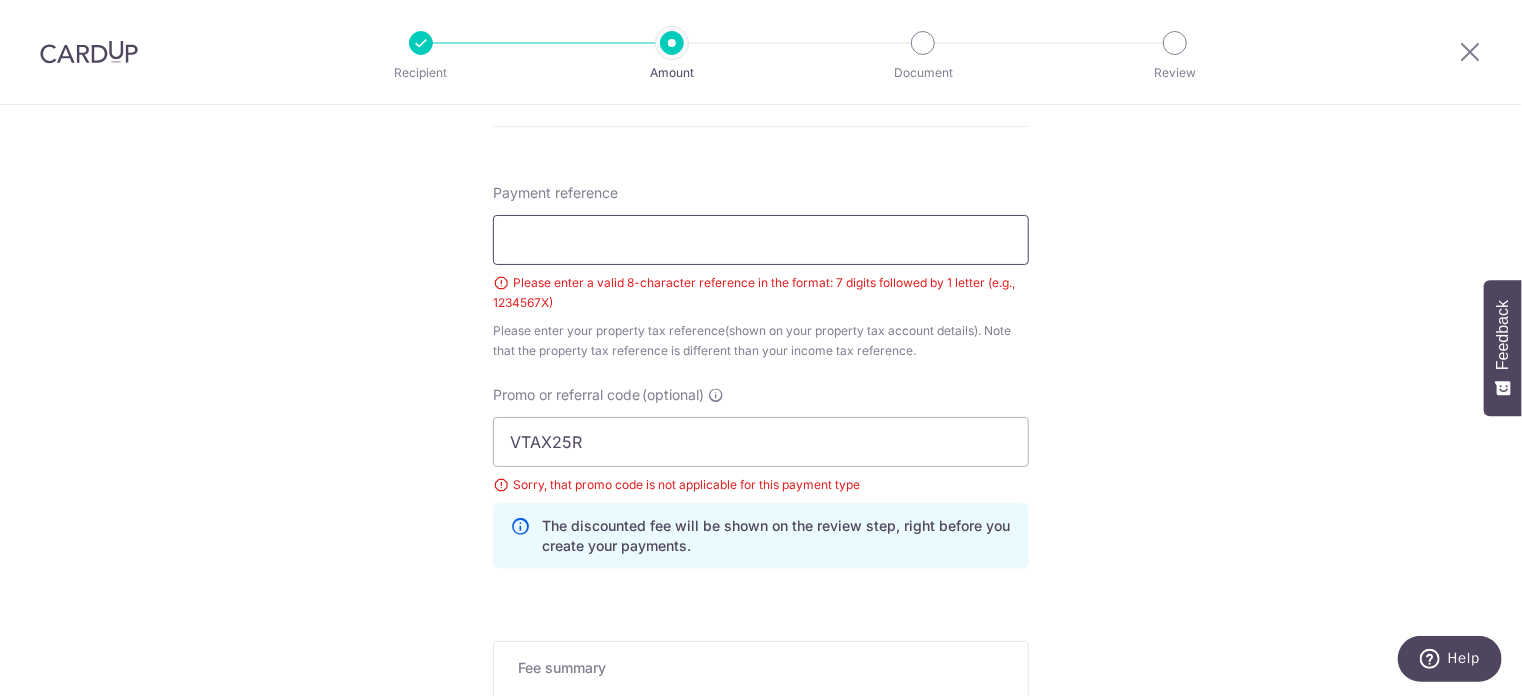 click on "Payment reference" at bounding box center (761, 240) 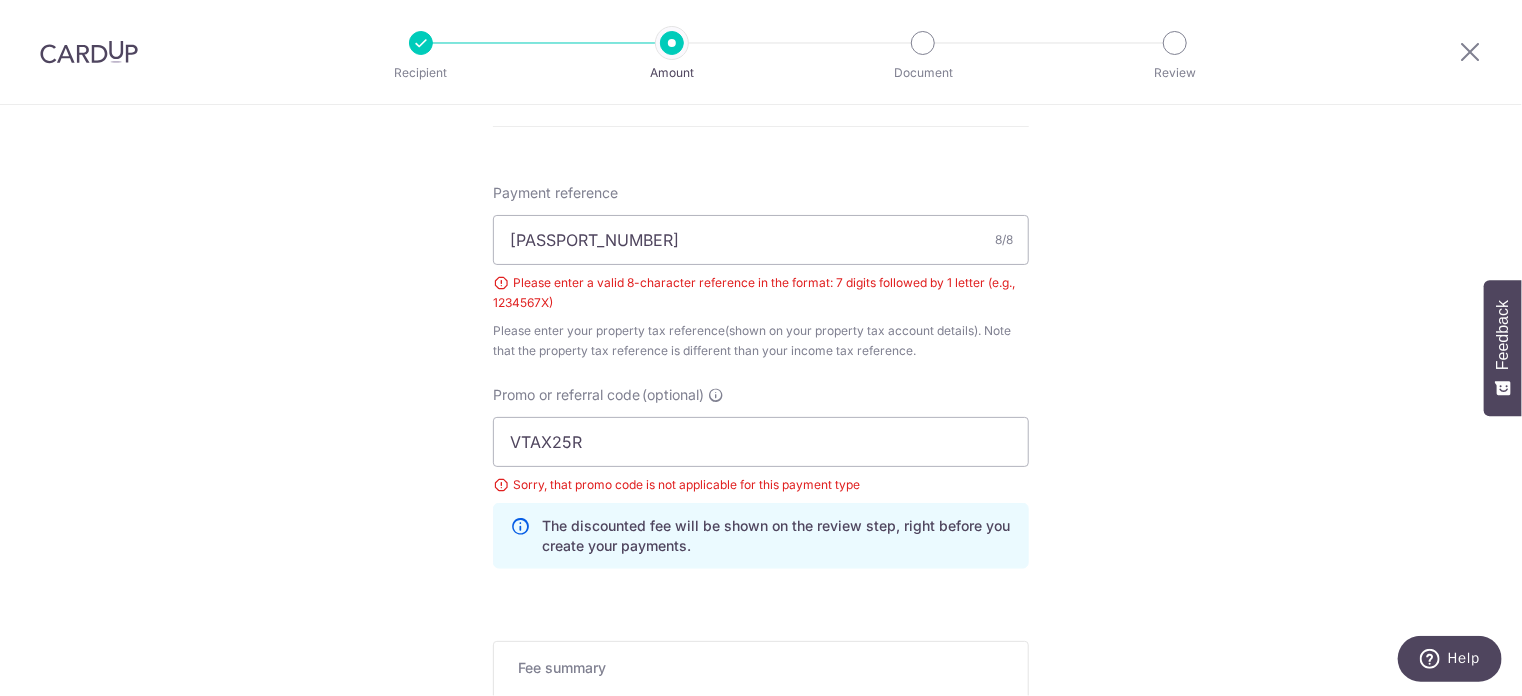 click on "Tell us more about your payment
Enter payment amount
SGD
520.00
520.00
The  total tax payment amounts scheduled  should not exceed the outstanding balance in your latest Statement of Account.
Select Card
**** [CARD_LAST_FOUR]
Add credit card
Your Cards
**** [CARD_LAST_FOUR]
Secure 256-bit SSL
Text
New card details" at bounding box center (761, -13) 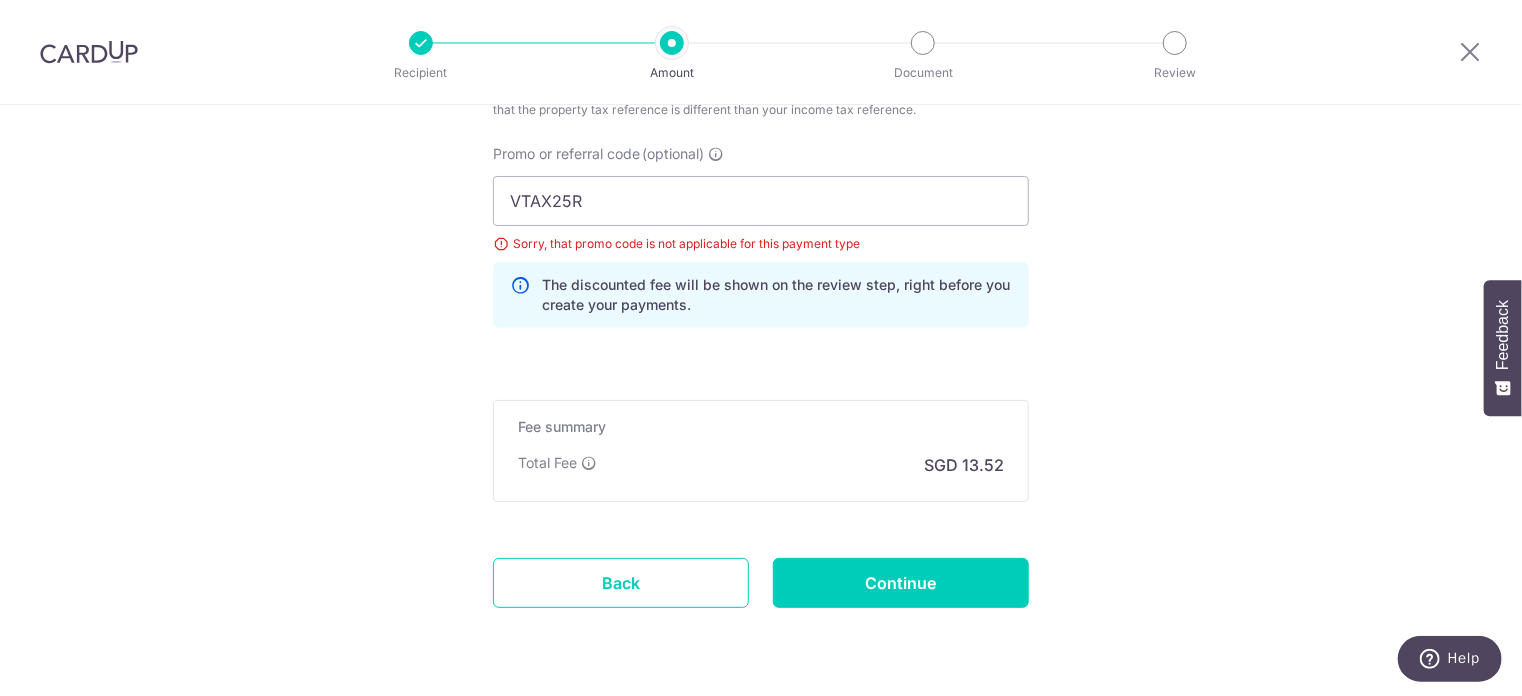 scroll, scrollTop: 1429, scrollLeft: 0, axis: vertical 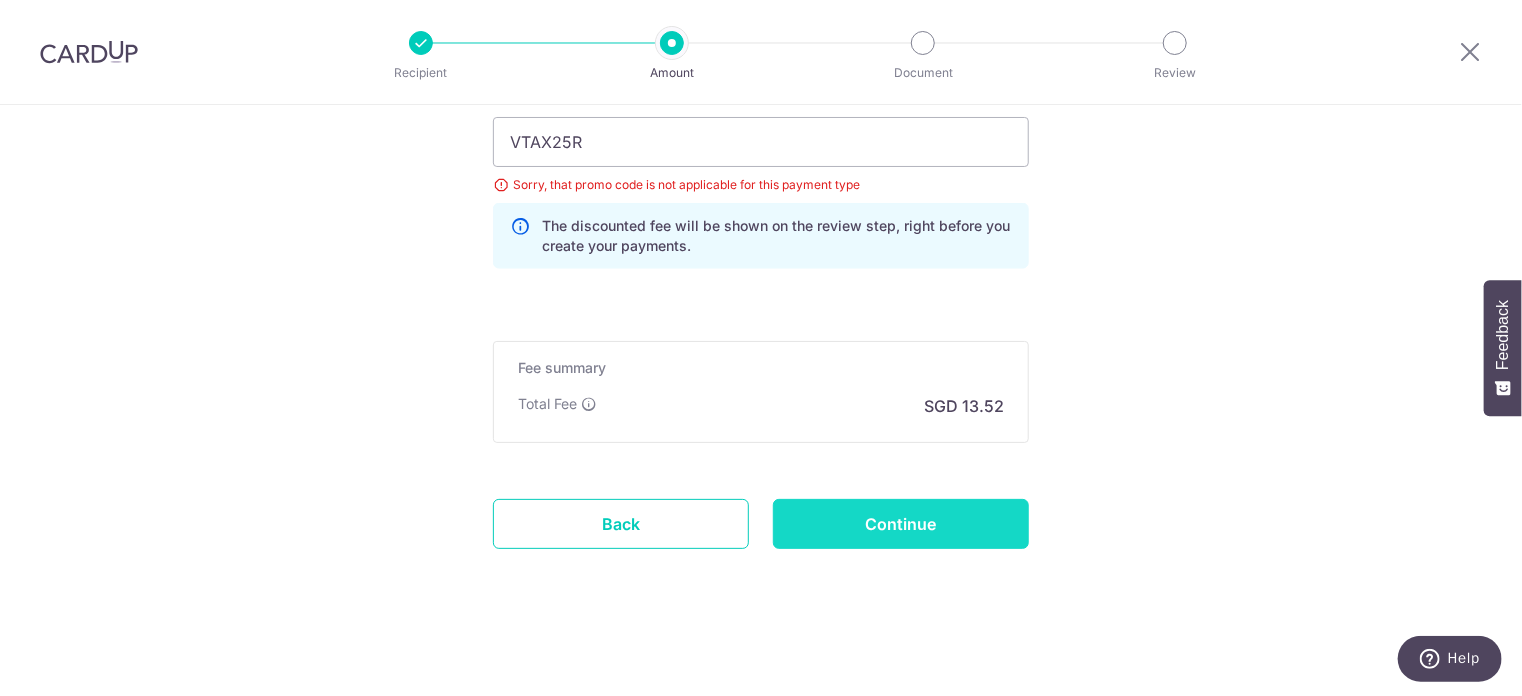 click on "Continue" at bounding box center [901, 524] 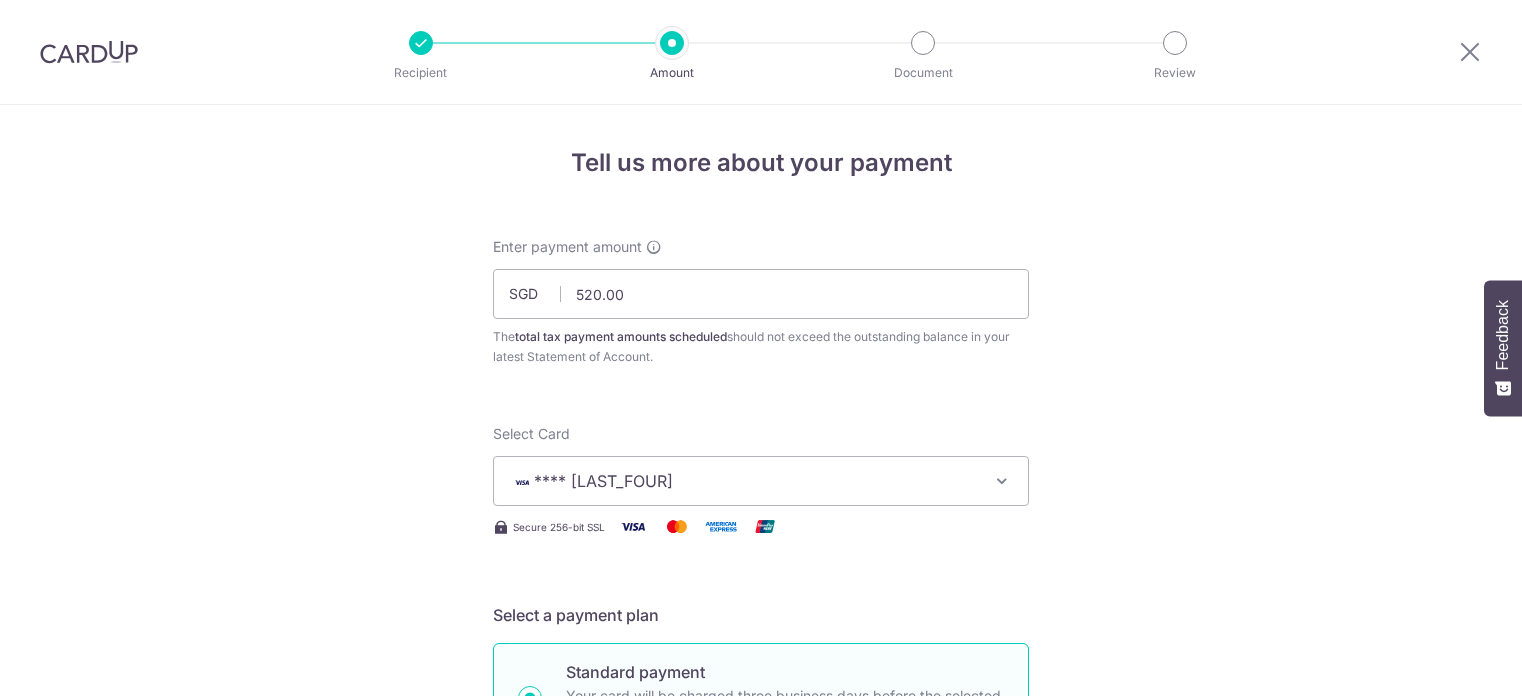 scroll, scrollTop: 0, scrollLeft: 0, axis: both 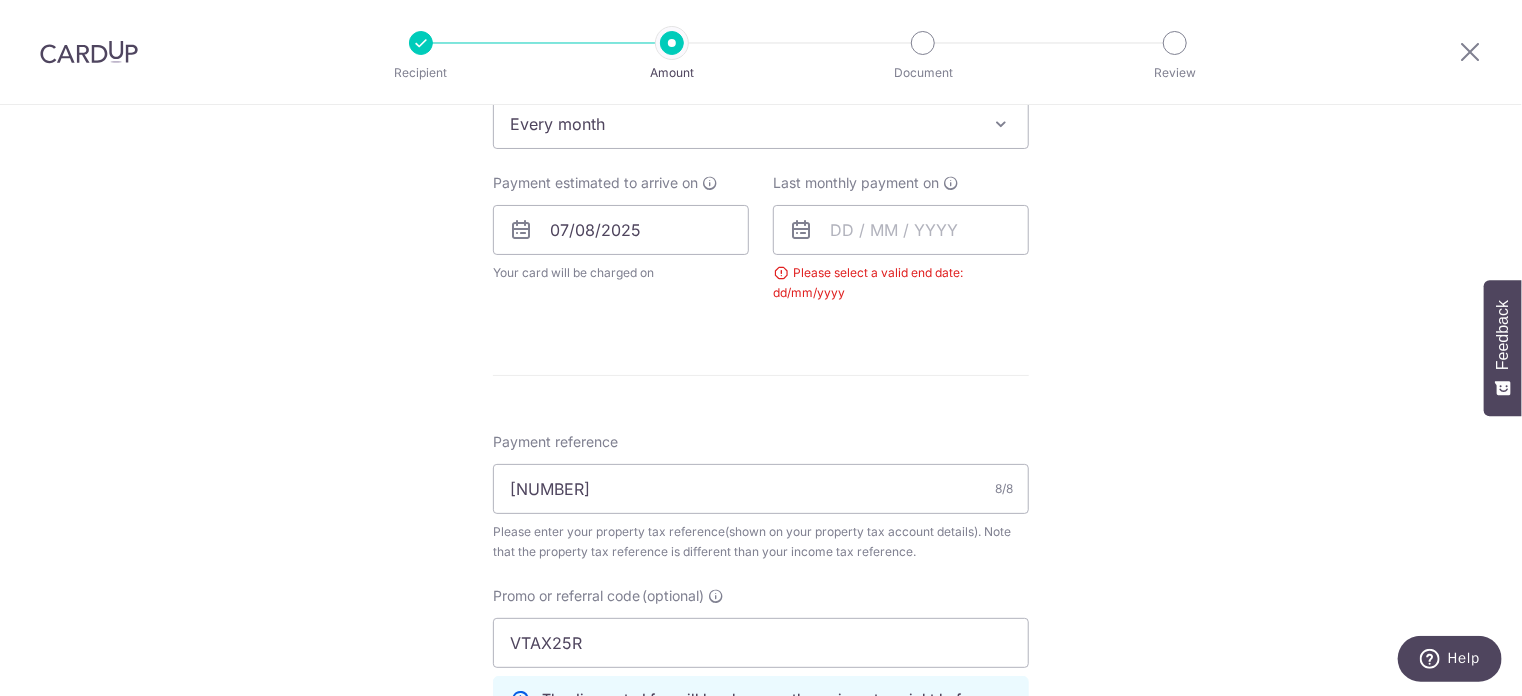 click at bounding box center [801, 230] 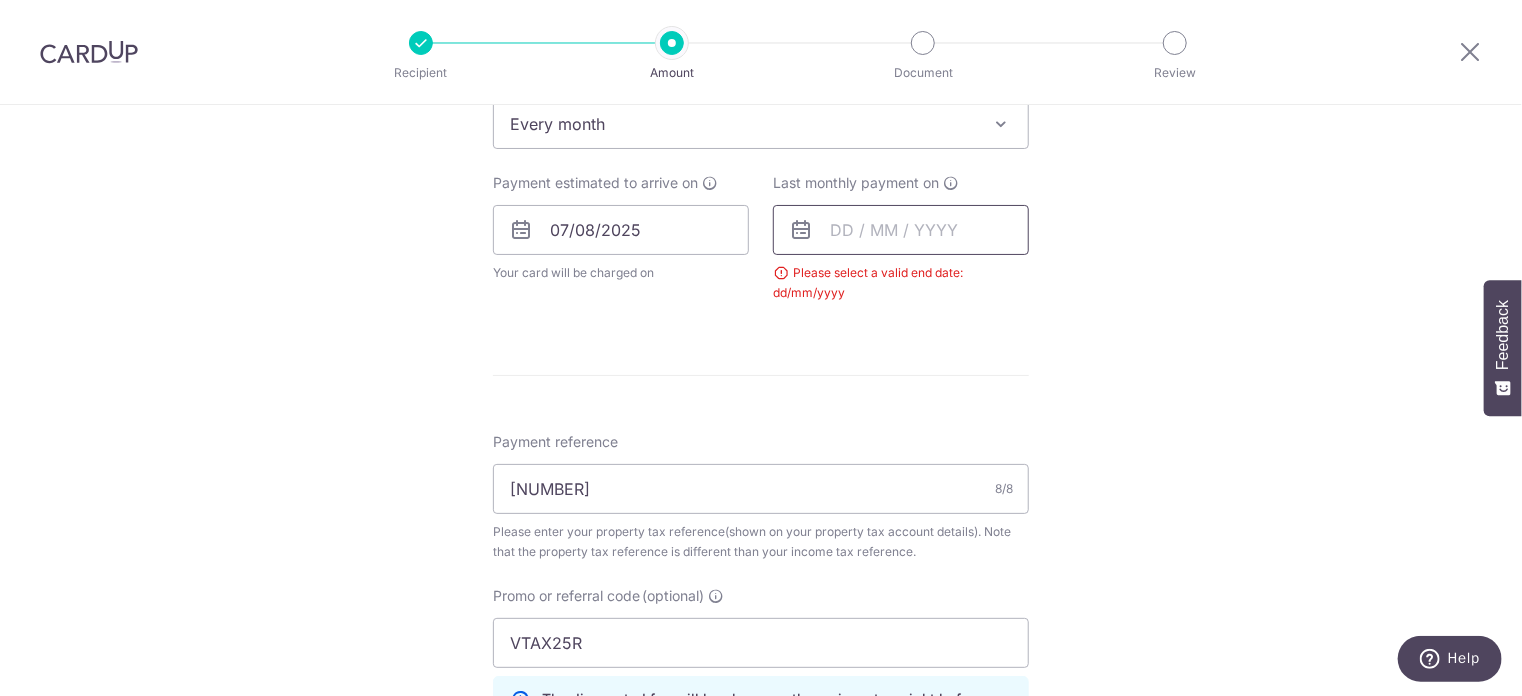 click at bounding box center [901, 230] 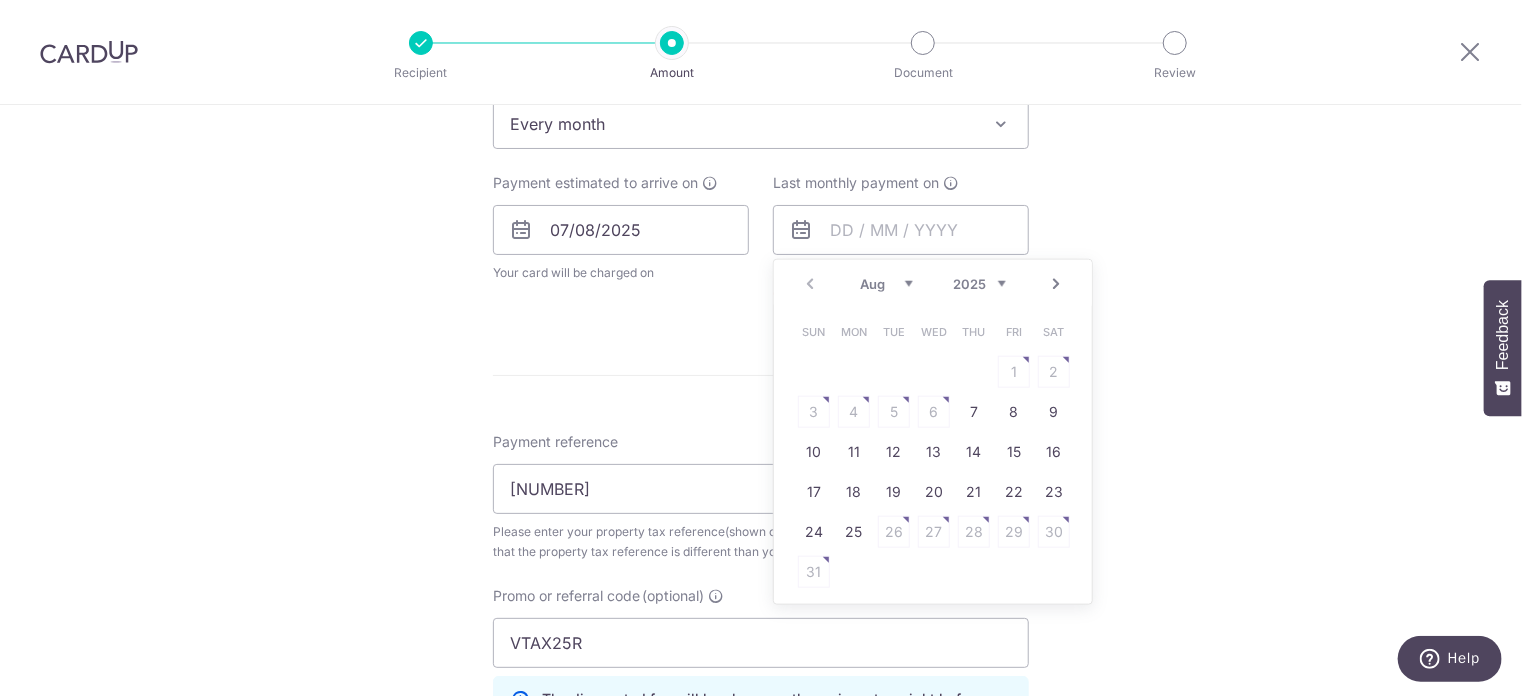 click on "Aug Sep Oct Nov Dec 2025 2026" at bounding box center [933, 284] 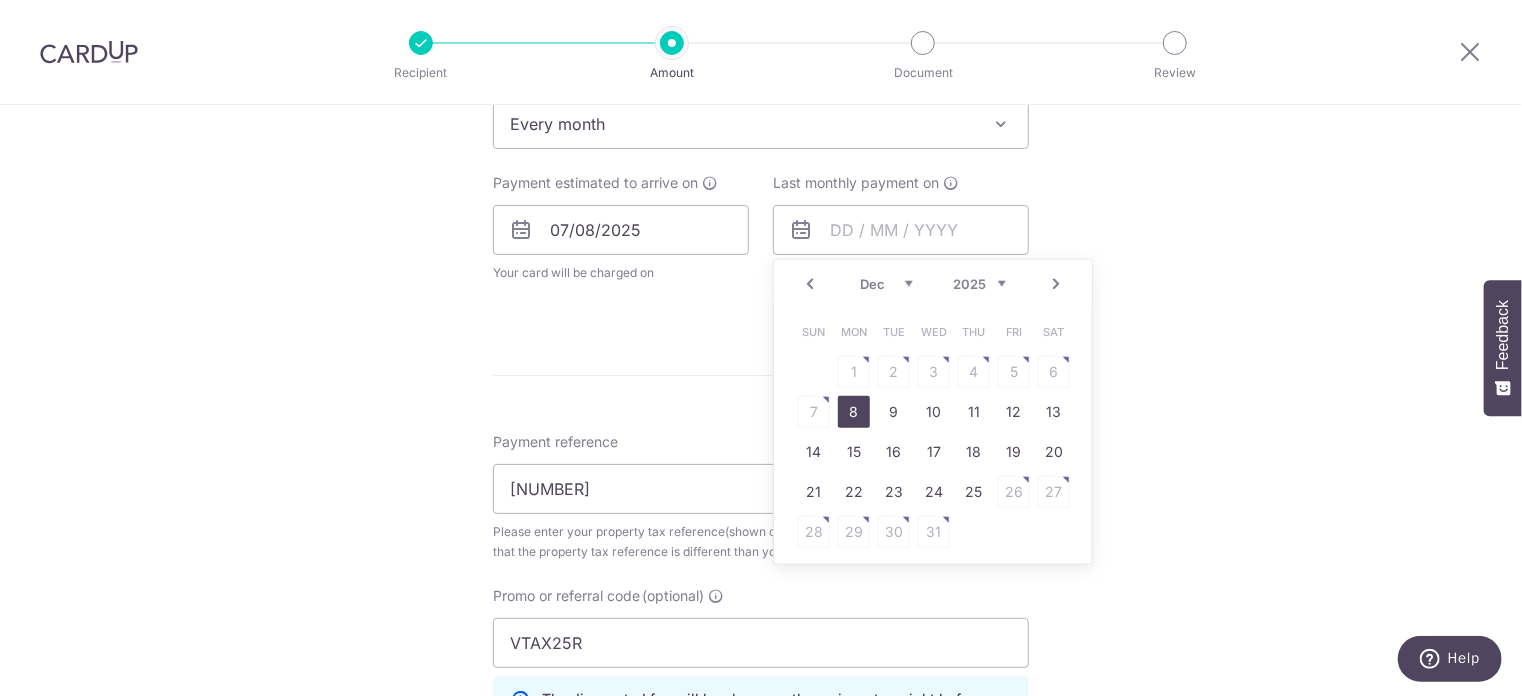 click on "8" at bounding box center (854, 412) 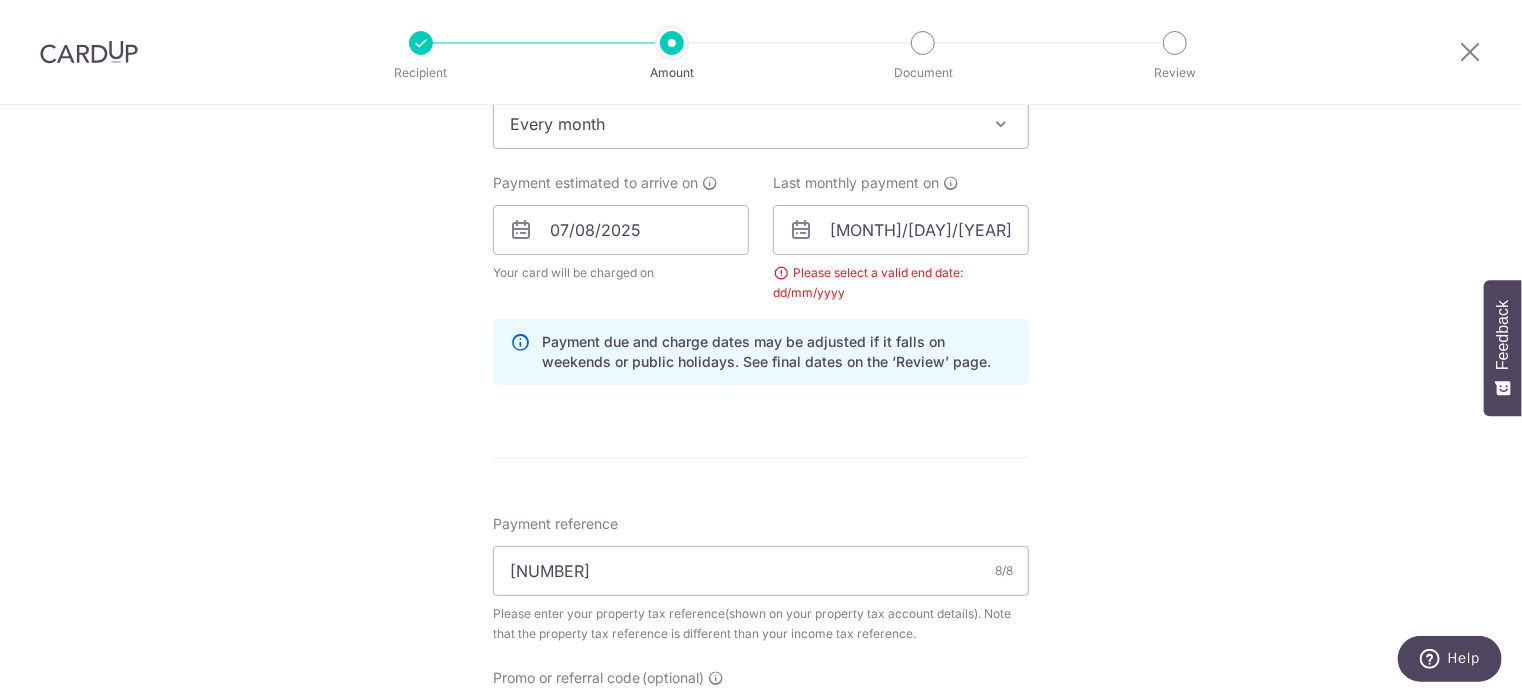 click on "Tell us more about your payment
Enter payment amount
SGD
520.00
520.00
The  total tax payment amounts scheduled  should not exceed the outstanding balance in your latest Statement of Account.
Select Card
**** 4018
Add credit card
Your Cards
**** 4018
Secure 256-bit SSL
Text
New card details" at bounding box center (761, 229) 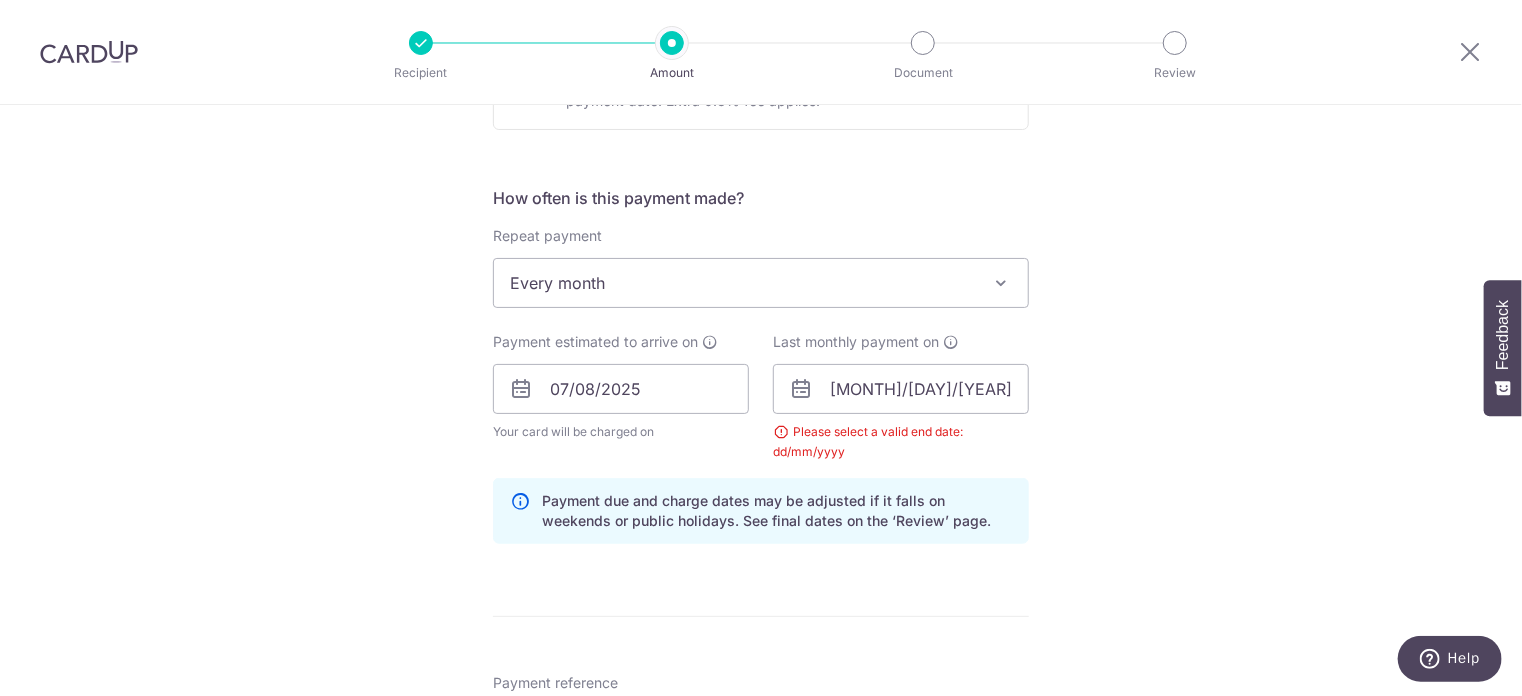 scroll, scrollTop: 600, scrollLeft: 0, axis: vertical 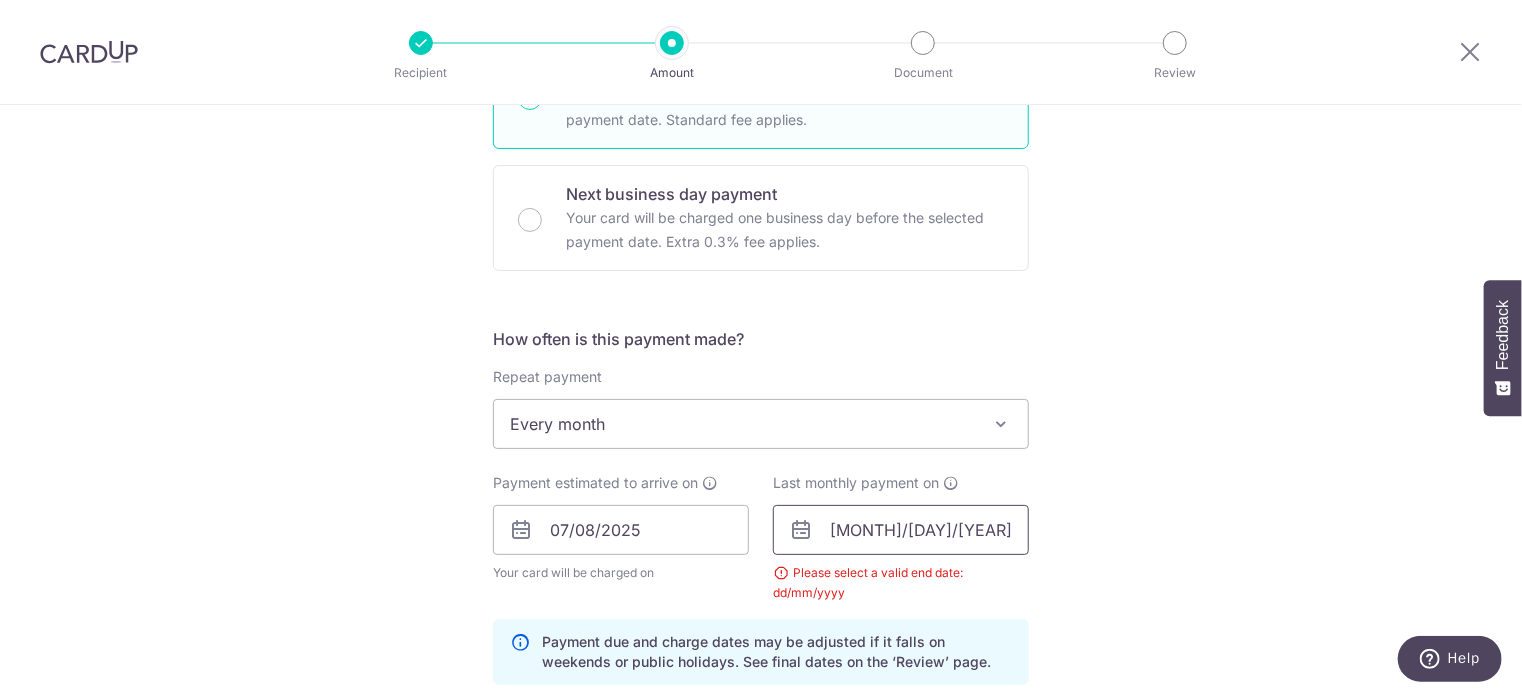 click on "08/12/2025" at bounding box center (901, 530) 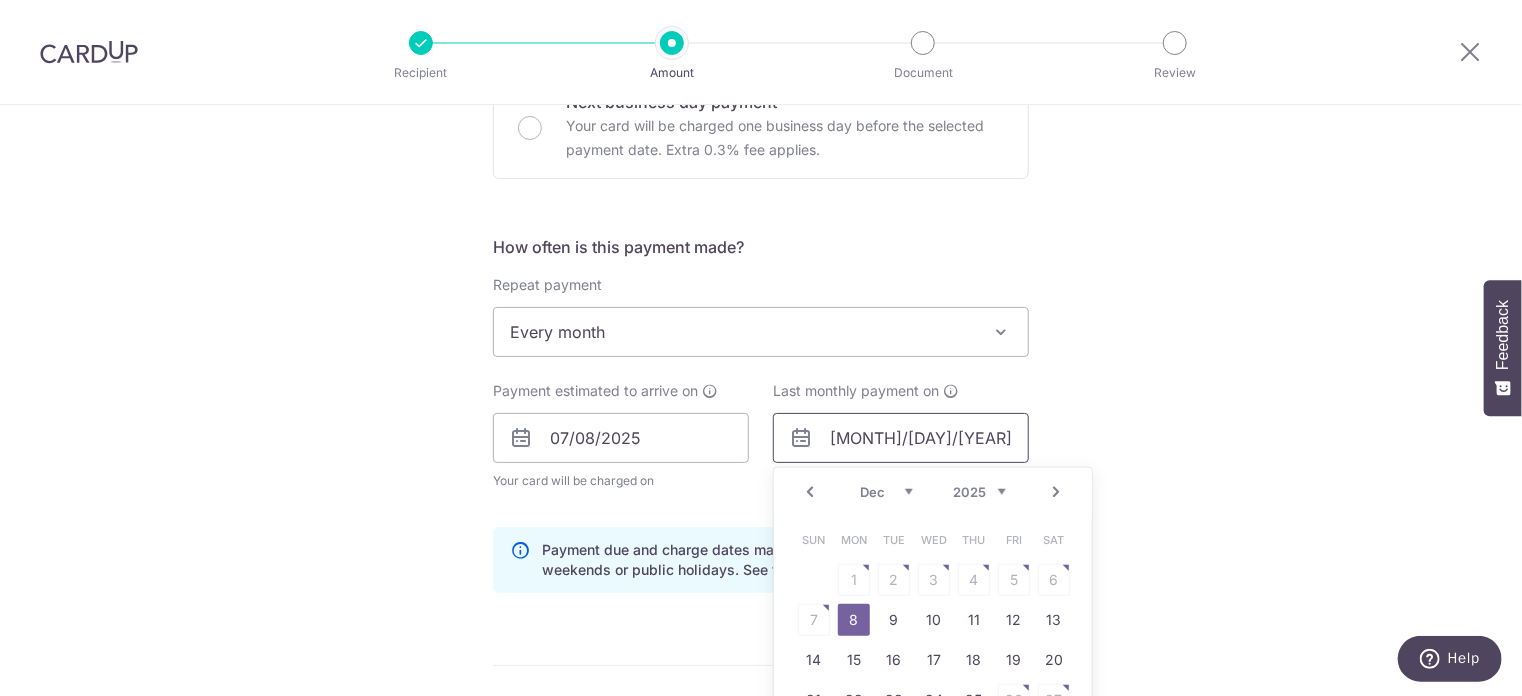 scroll, scrollTop: 800, scrollLeft: 0, axis: vertical 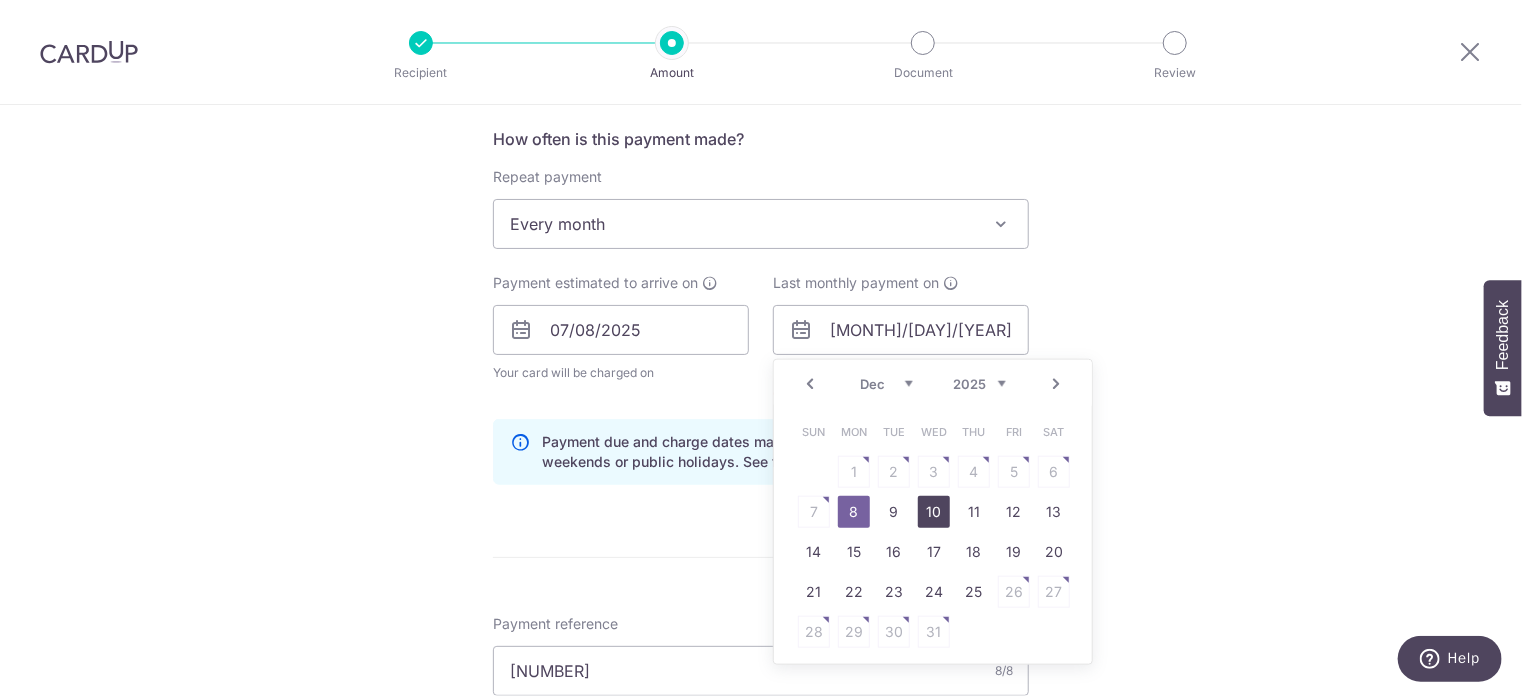 click on "10" at bounding box center (934, 512) 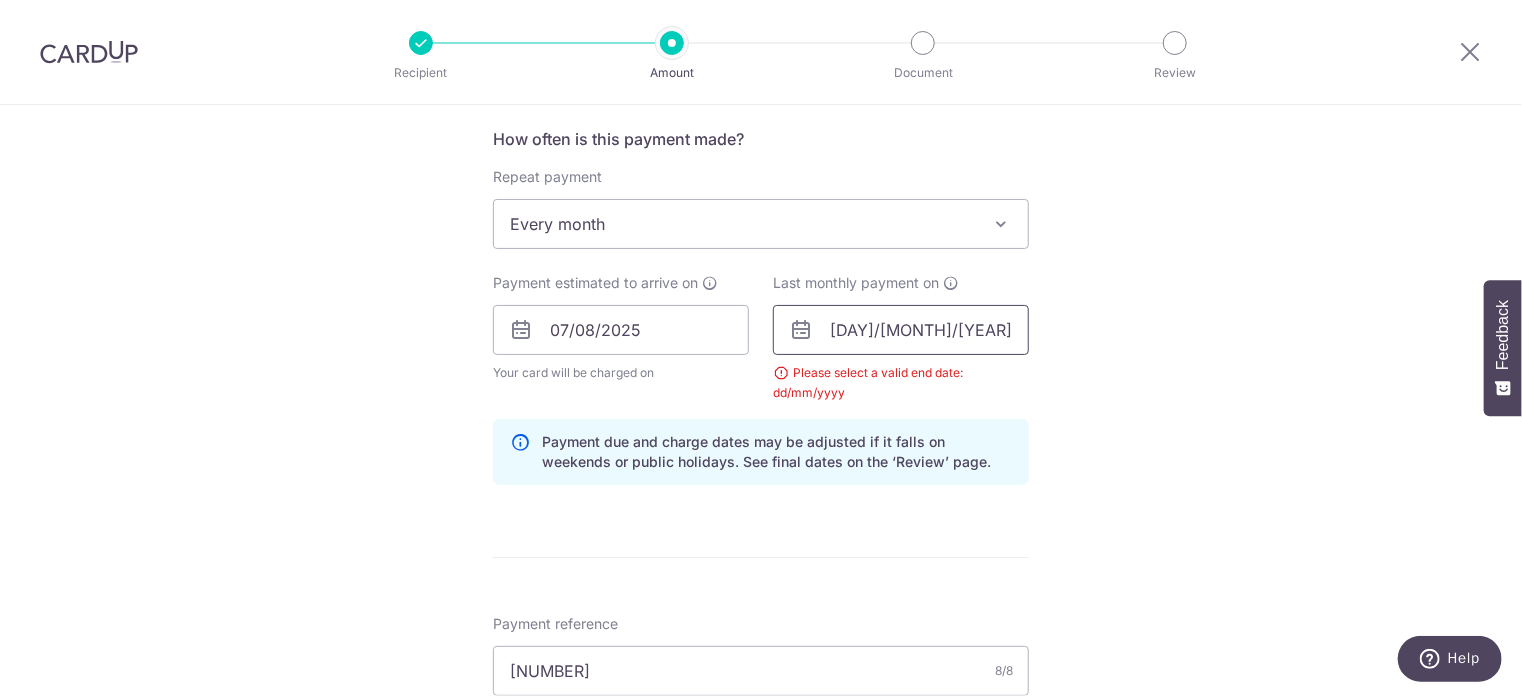 click on "10/12/2025" at bounding box center [901, 330] 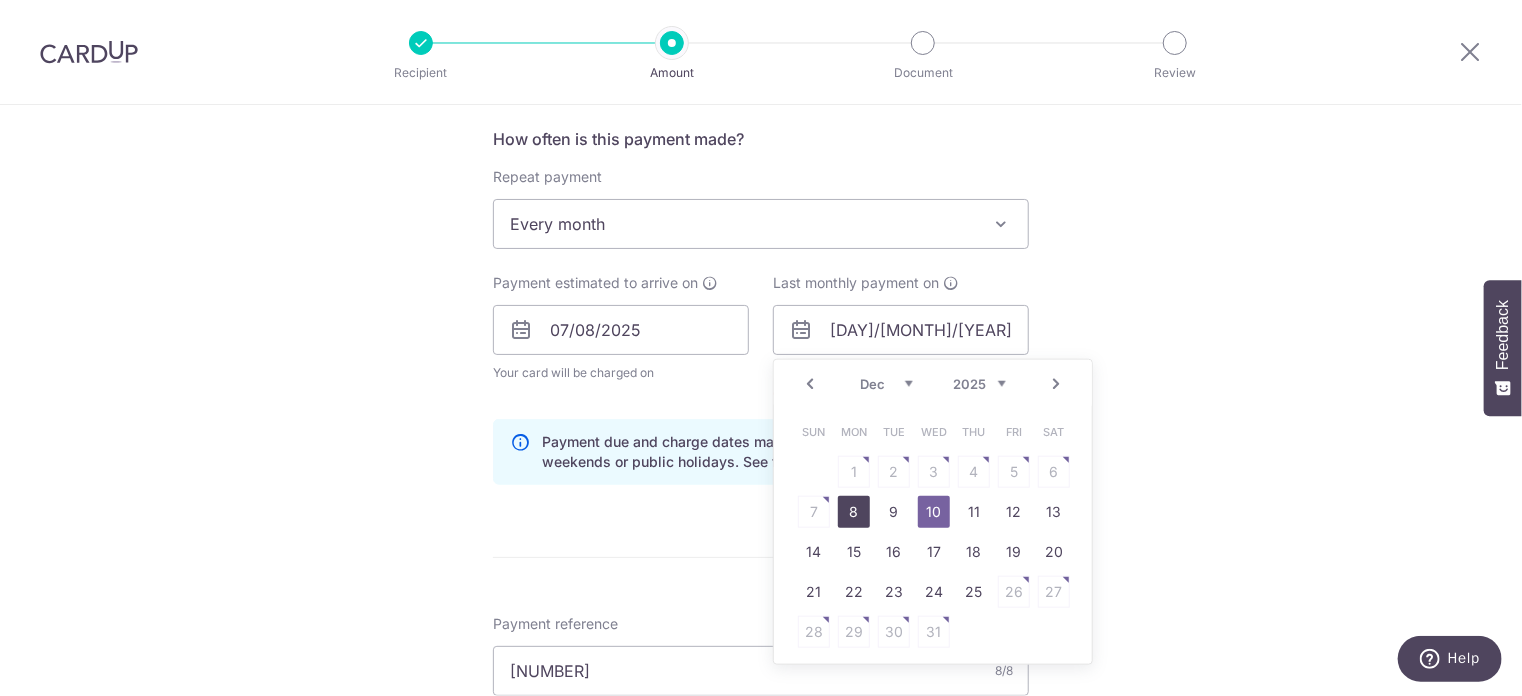 click on "8" at bounding box center (854, 512) 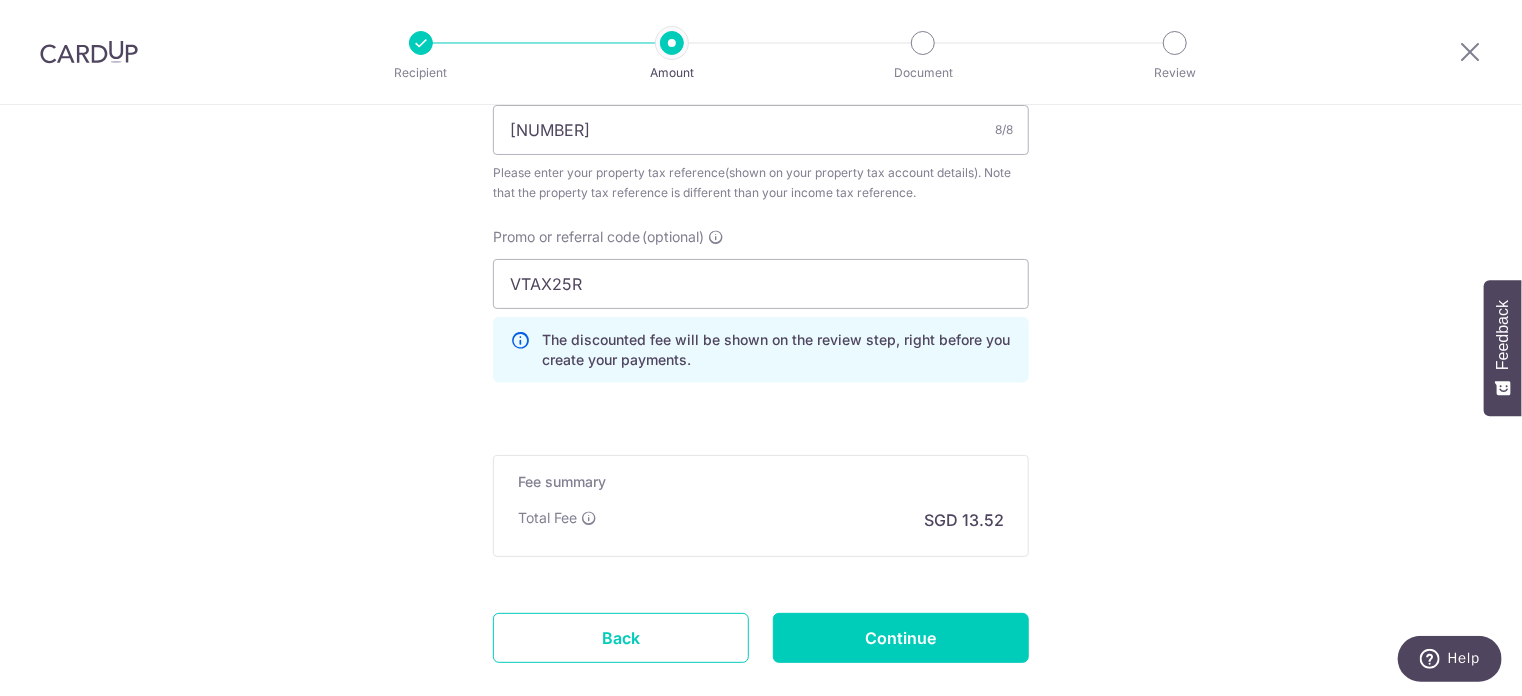 scroll, scrollTop: 1455, scrollLeft: 0, axis: vertical 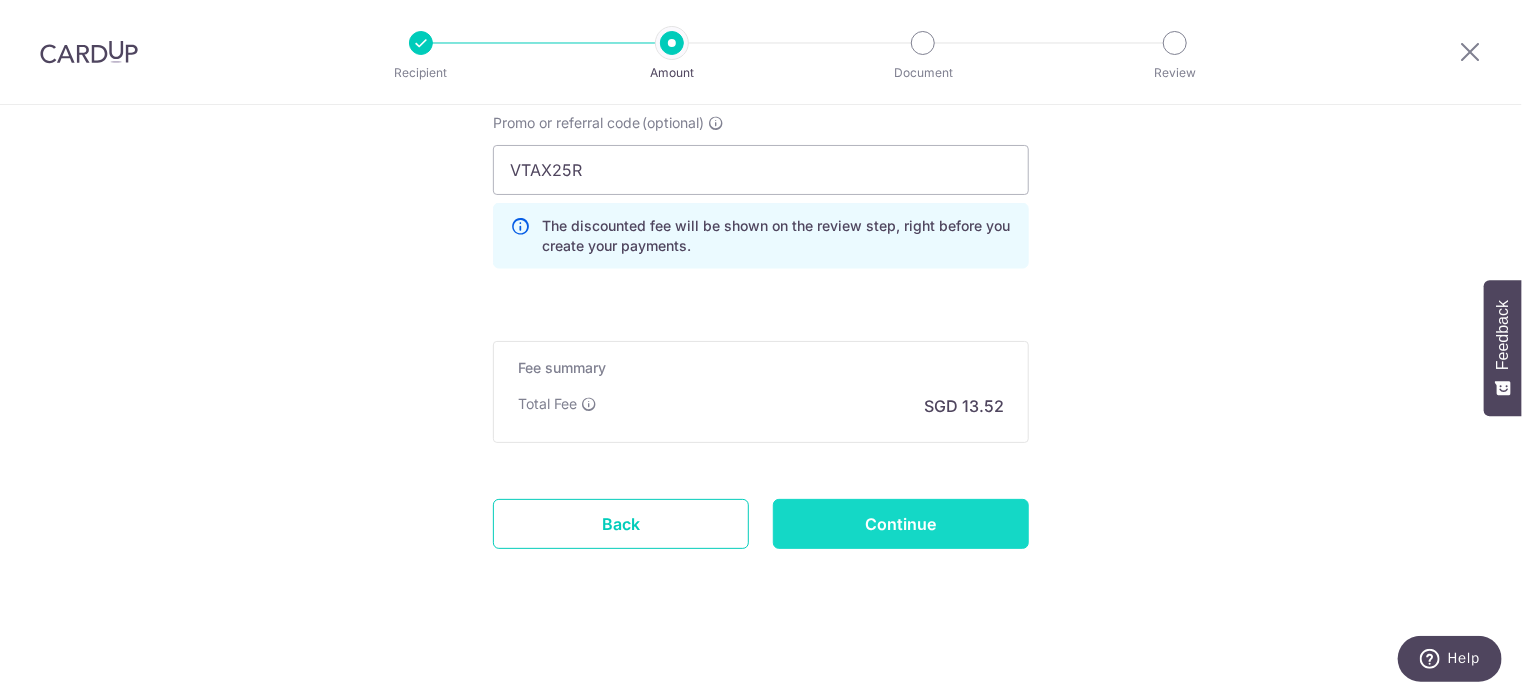 click on "Continue" at bounding box center [901, 524] 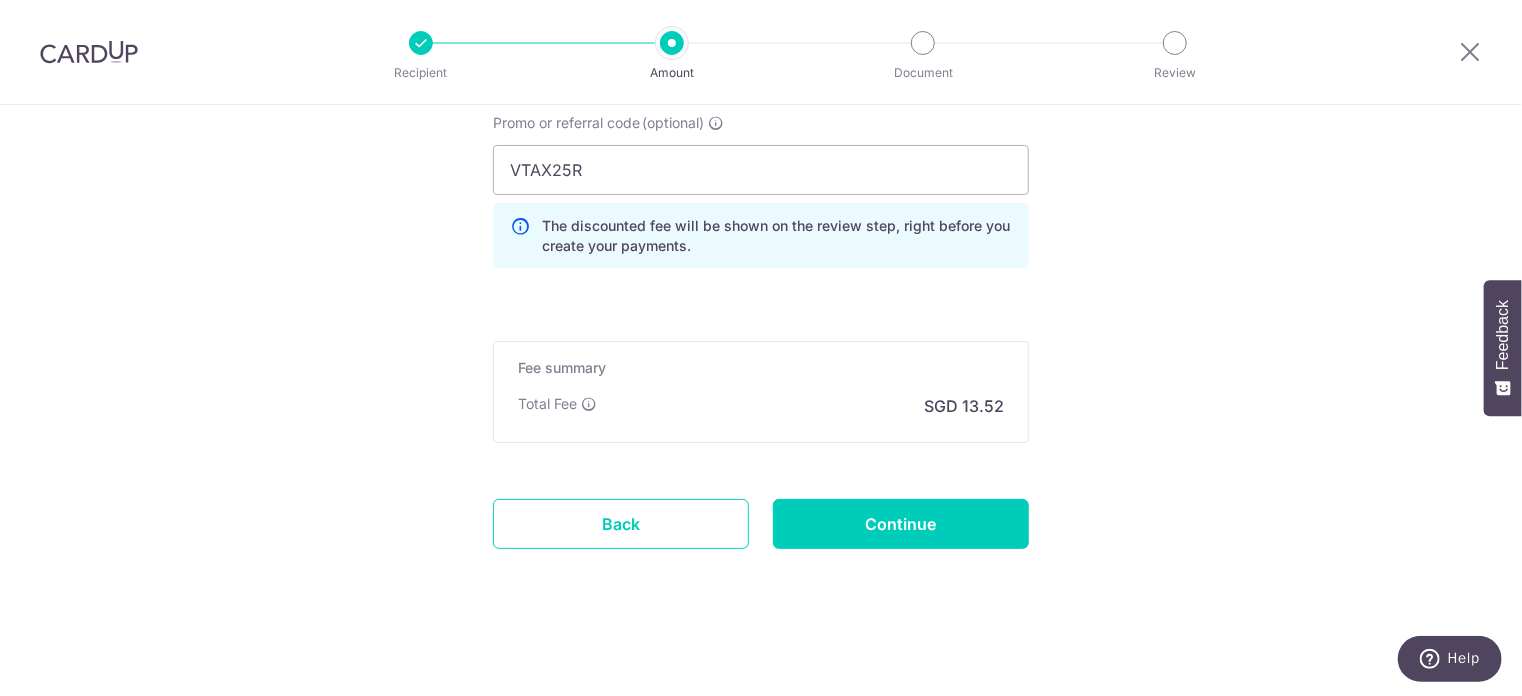 type on "Create Schedule" 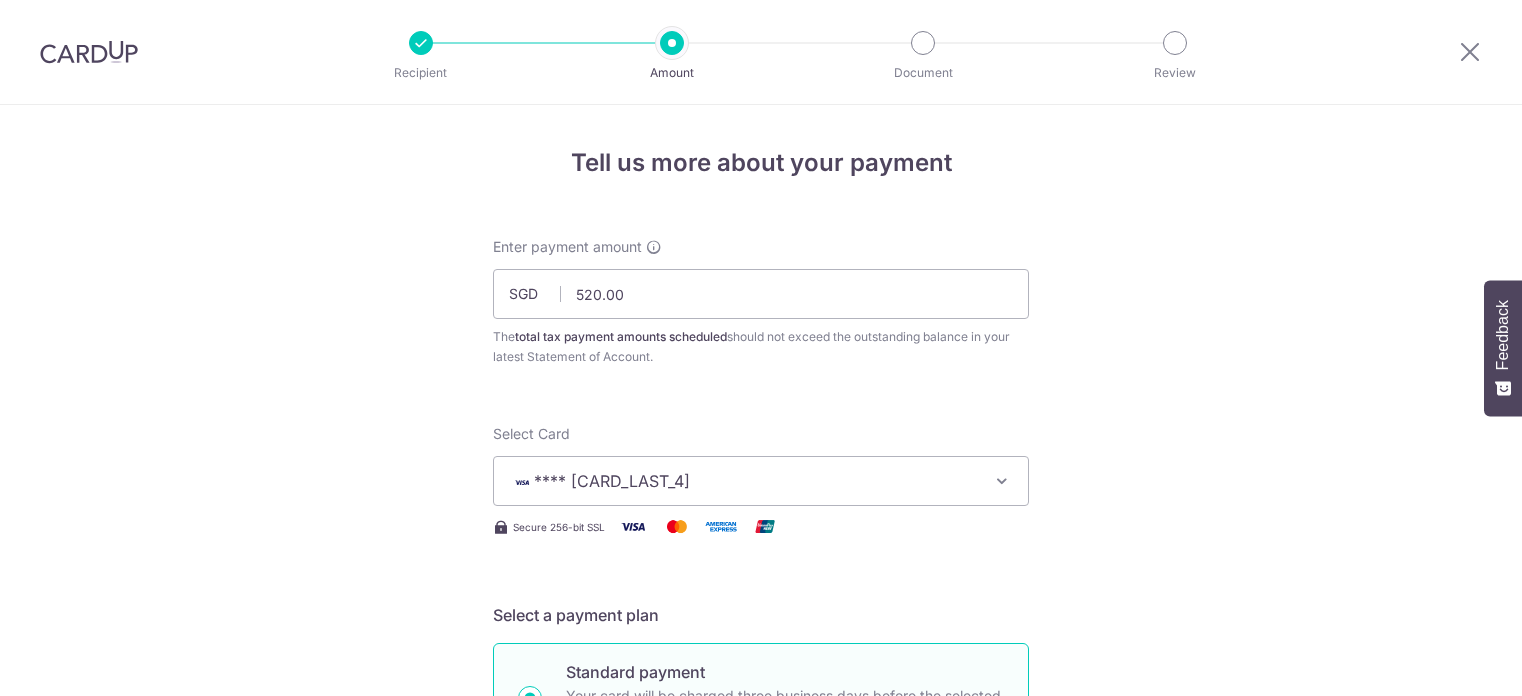 scroll, scrollTop: 0, scrollLeft: 0, axis: both 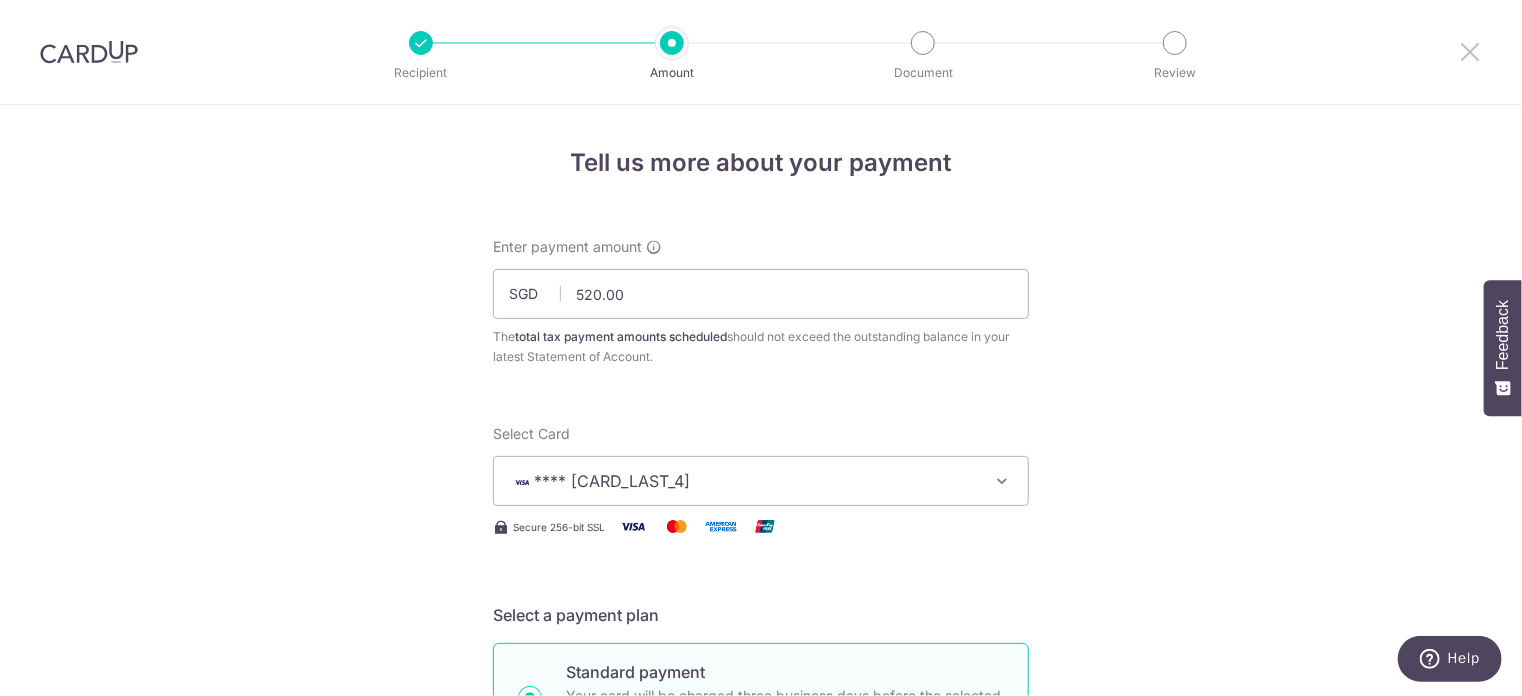 click at bounding box center [1470, 51] 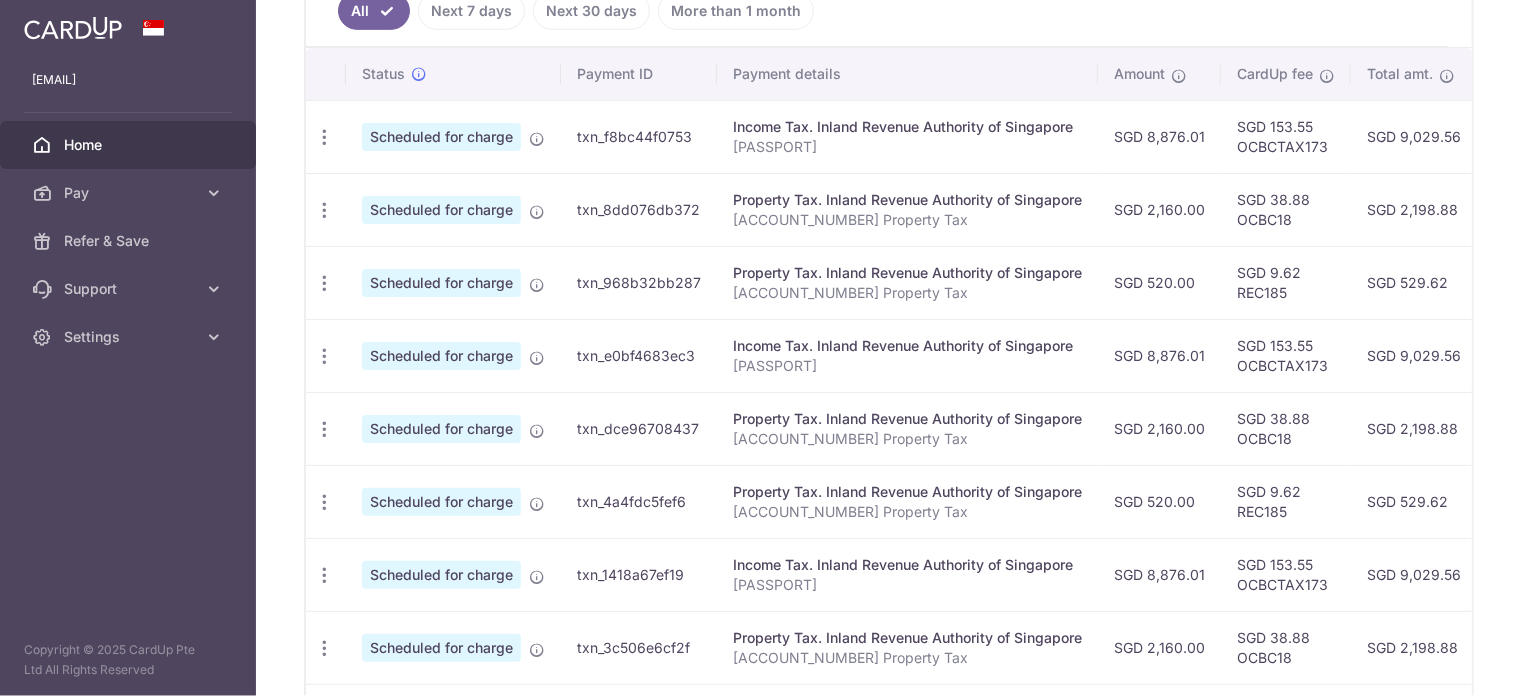scroll, scrollTop: 500, scrollLeft: 0, axis: vertical 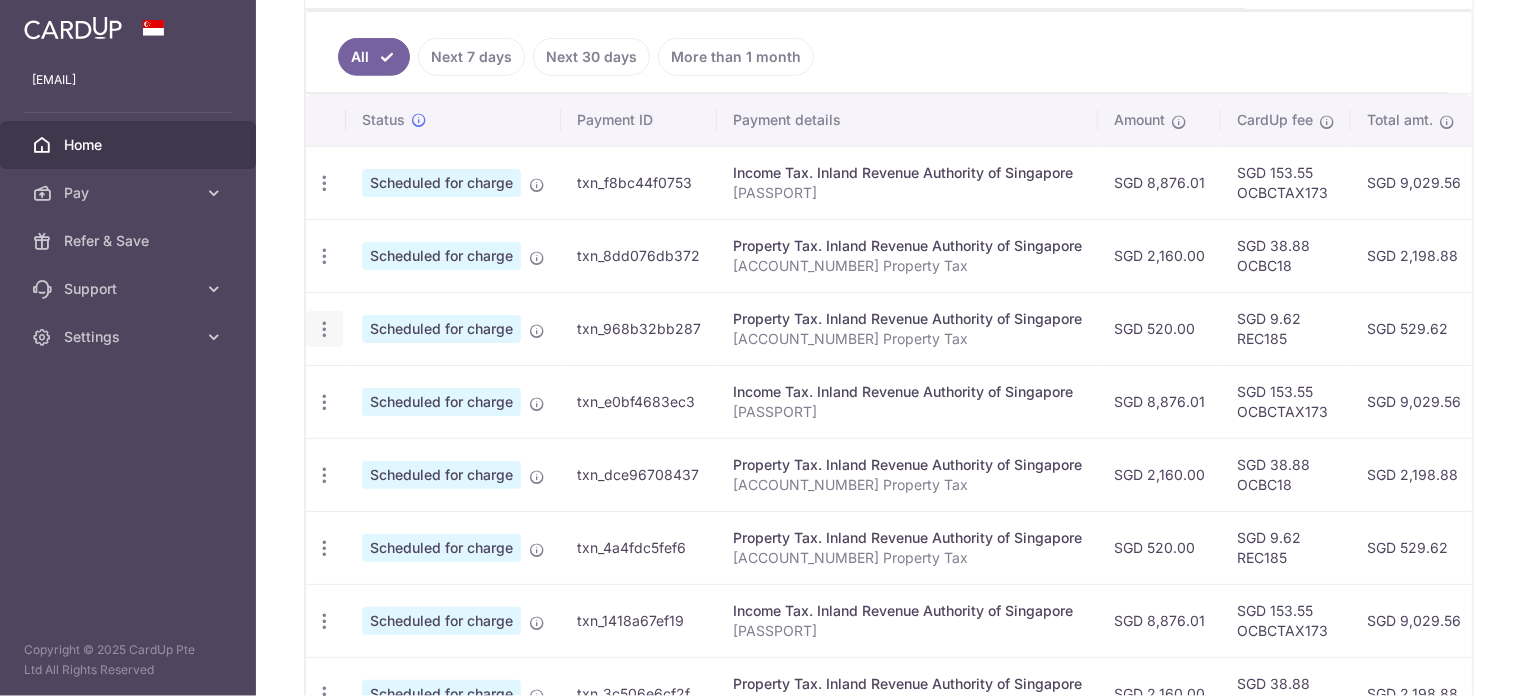 click at bounding box center (324, 183) 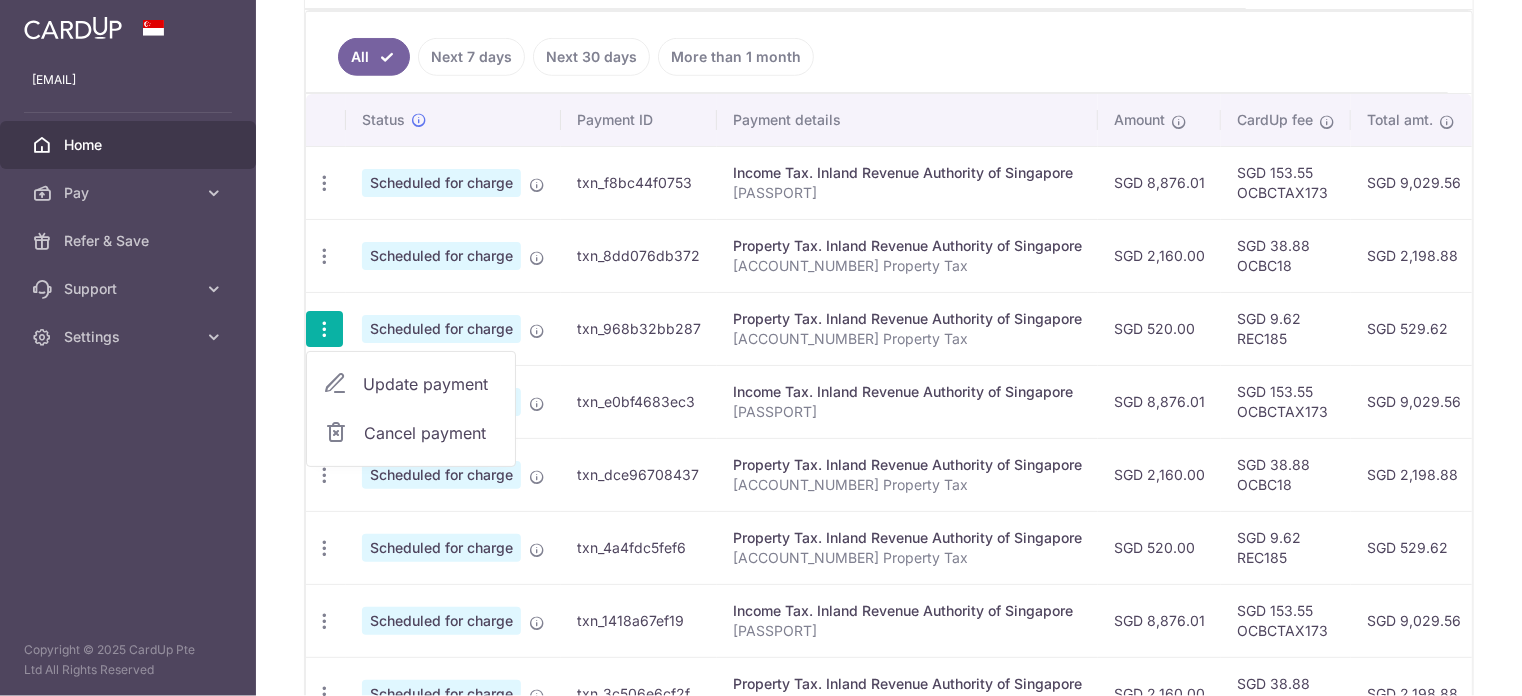 click on "Update payment" at bounding box center [431, 384] 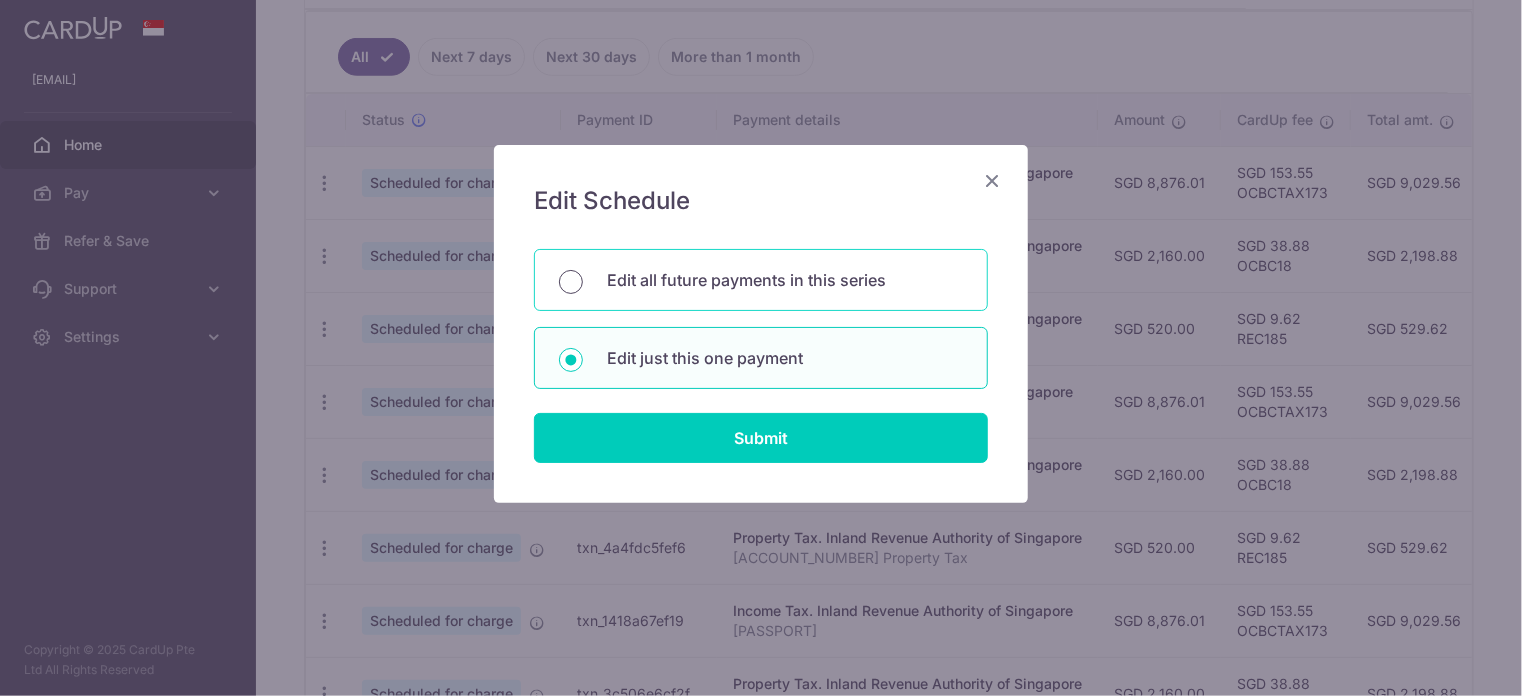 click on "Edit all future payments in this series" at bounding box center (571, 282) 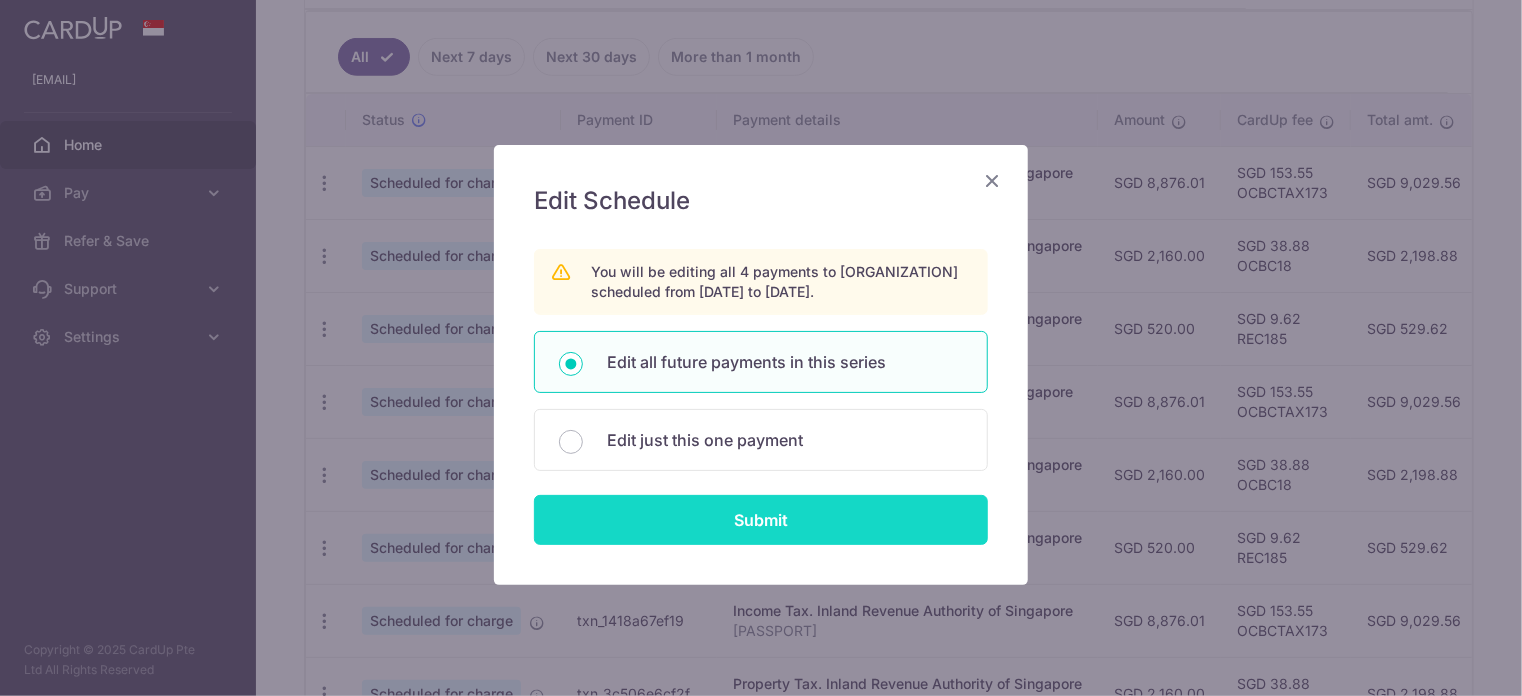 click on "Submit" at bounding box center [761, 520] 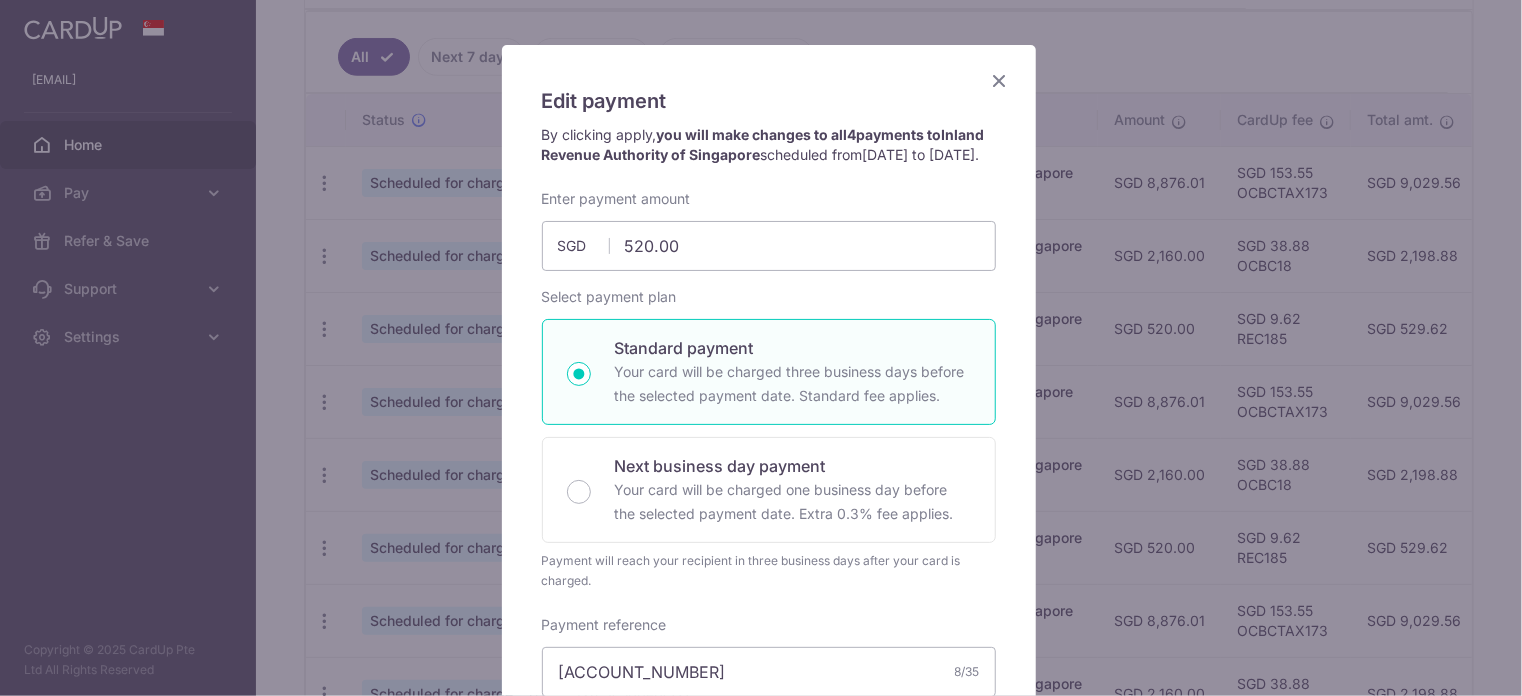 scroll, scrollTop: 0, scrollLeft: 0, axis: both 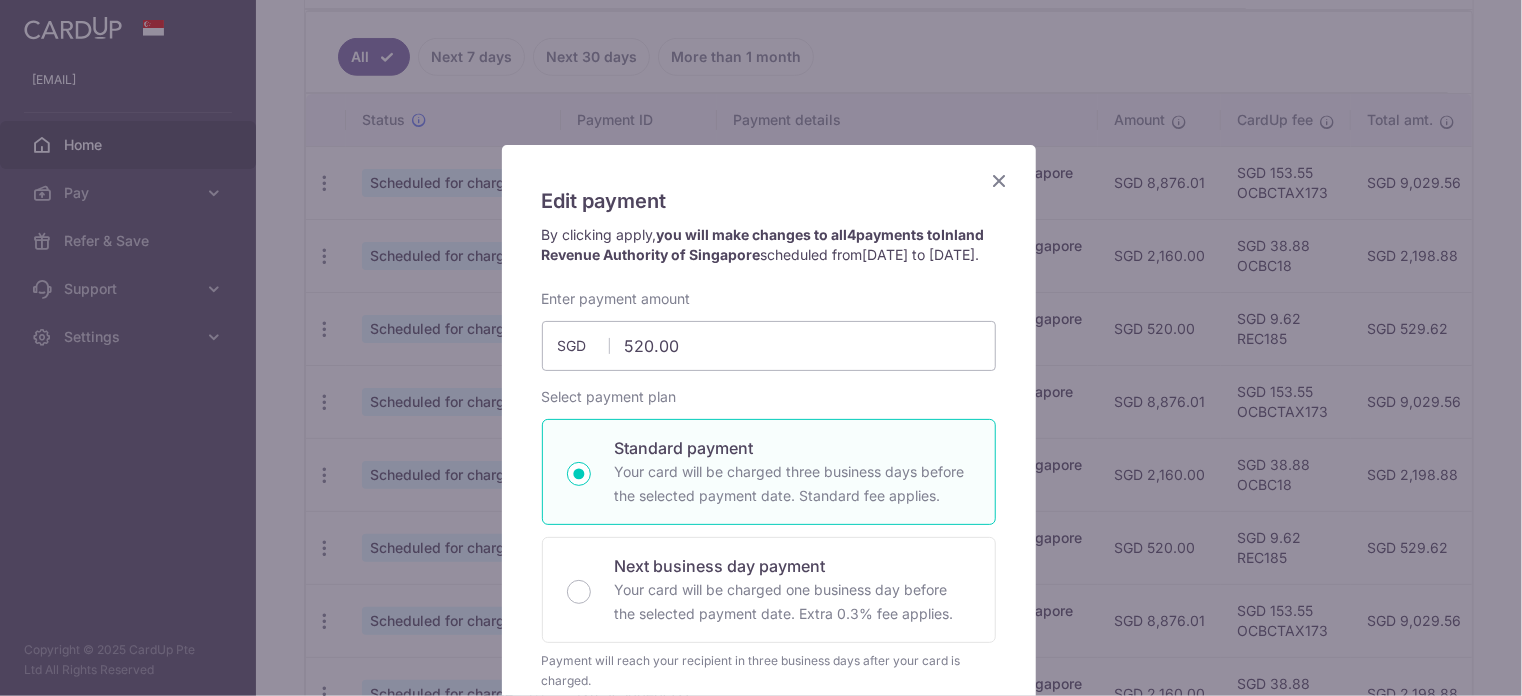 click at bounding box center (1000, 180) 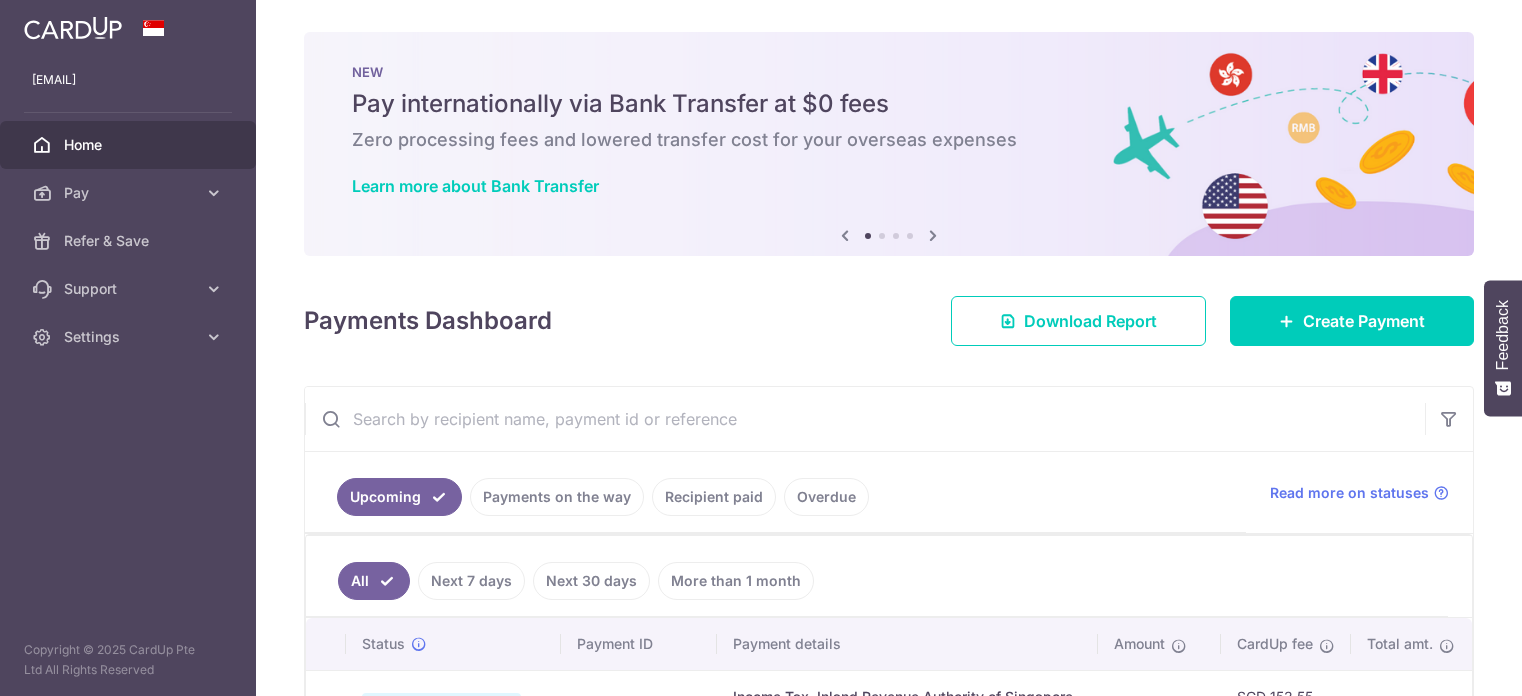 scroll, scrollTop: 0, scrollLeft: 0, axis: both 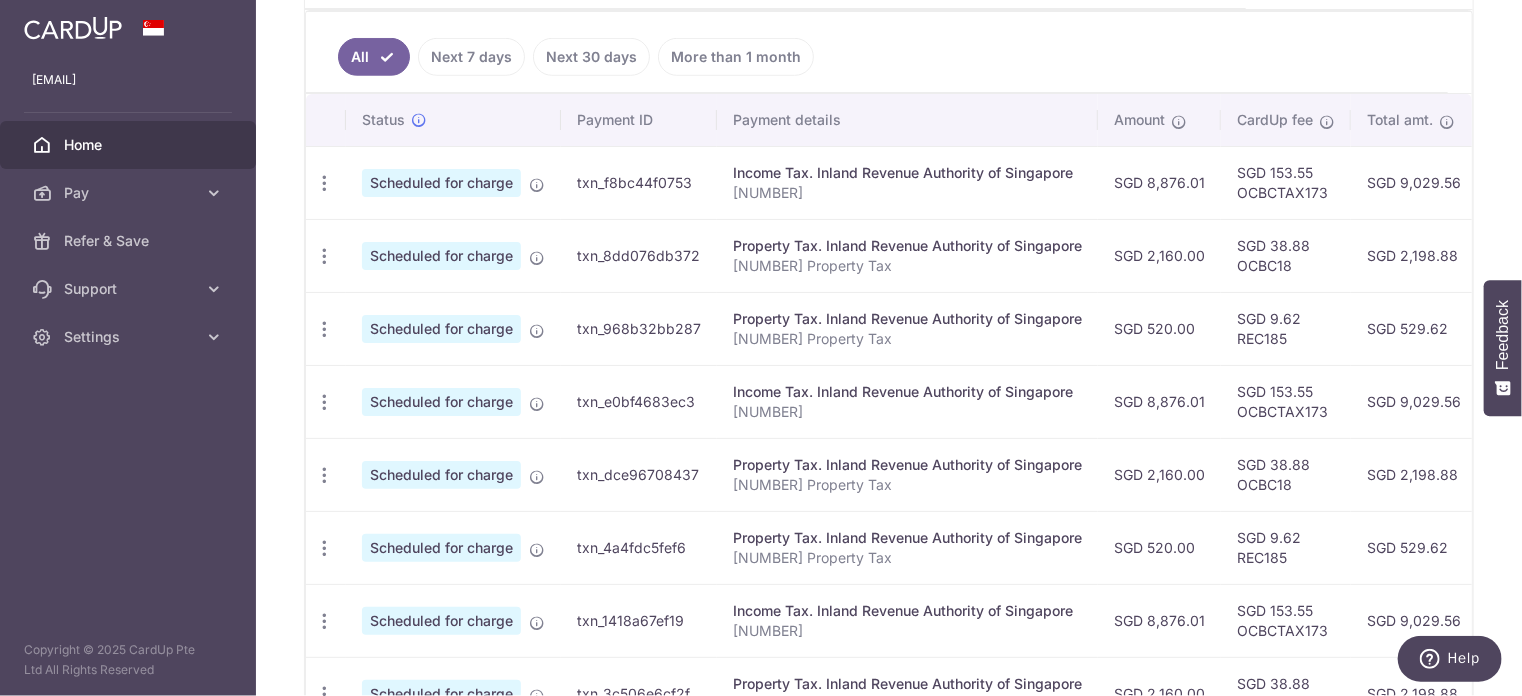 click on "SGD 9.62
REC185" at bounding box center (1286, 328) 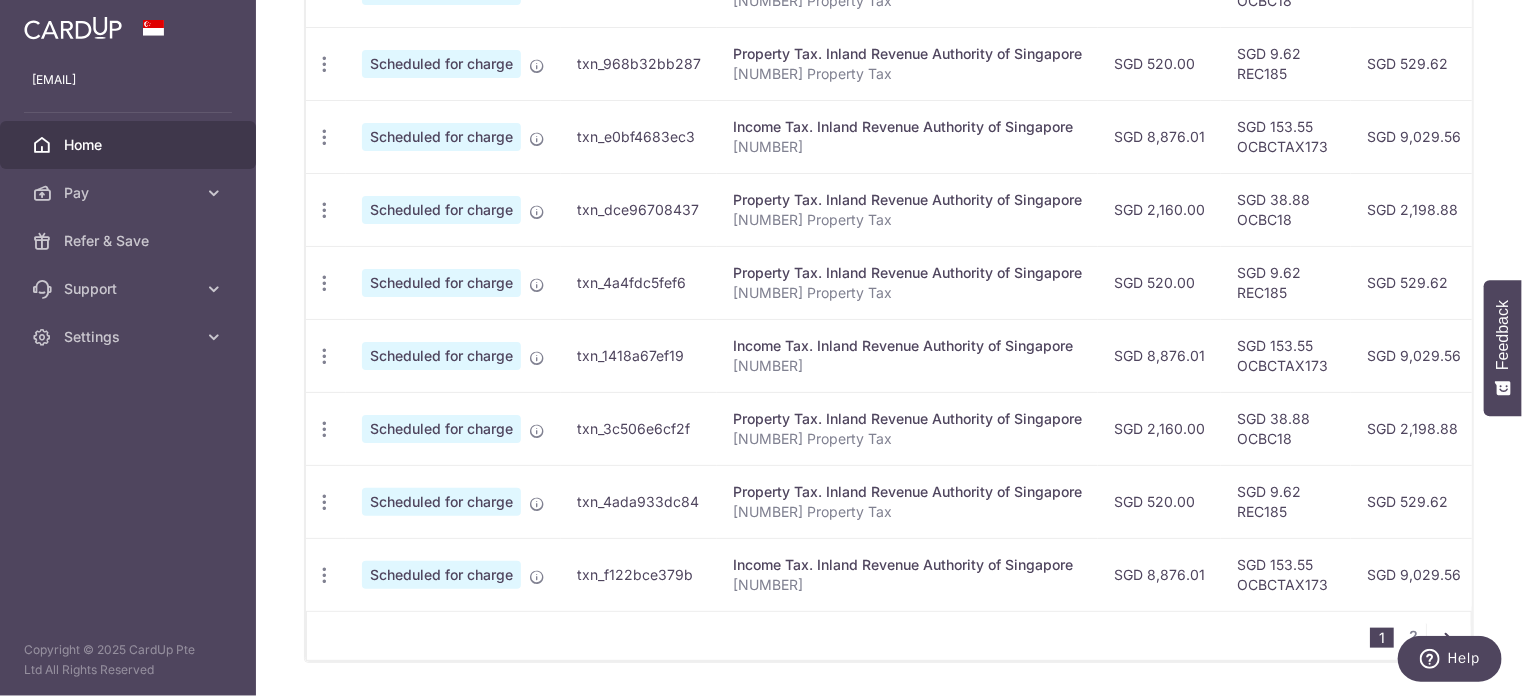 scroll, scrollTop: 824, scrollLeft: 0, axis: vertical 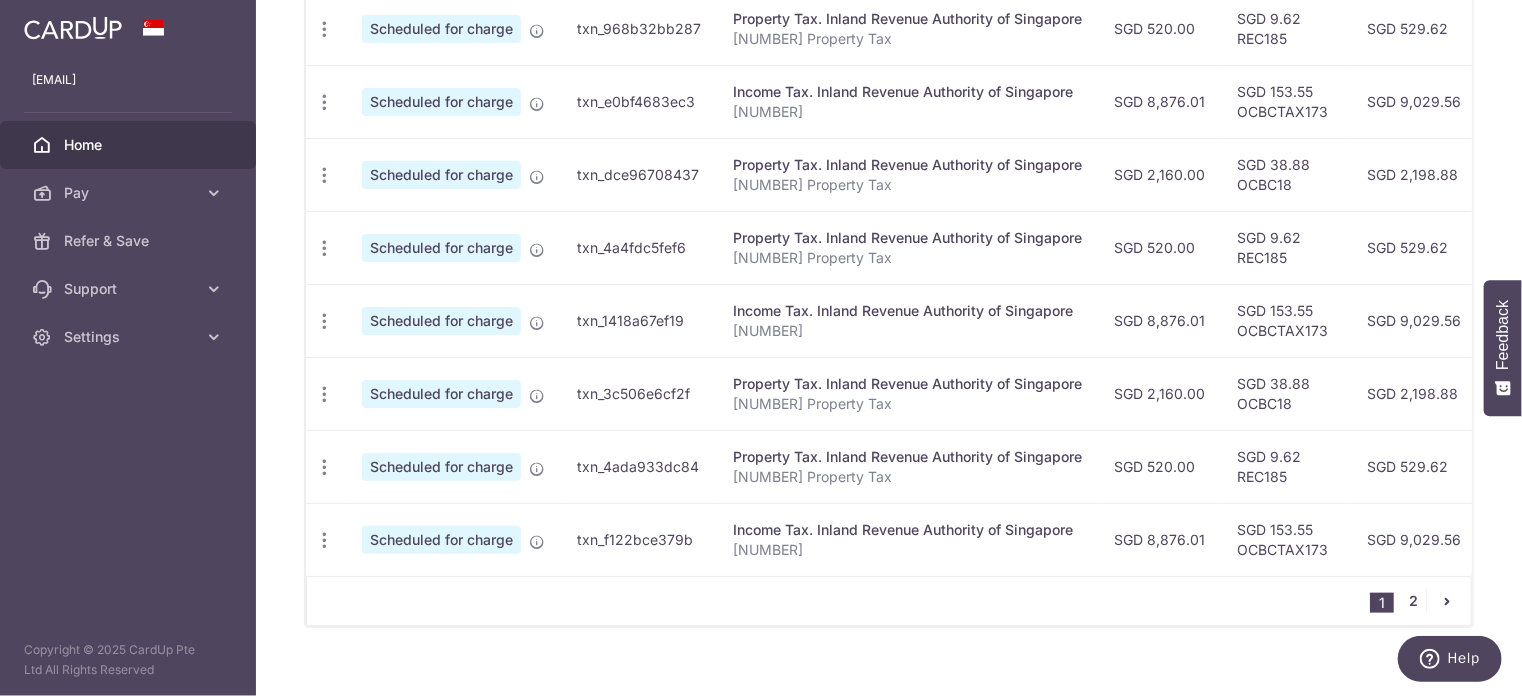click on "2" at bounding box center (1414, 601) 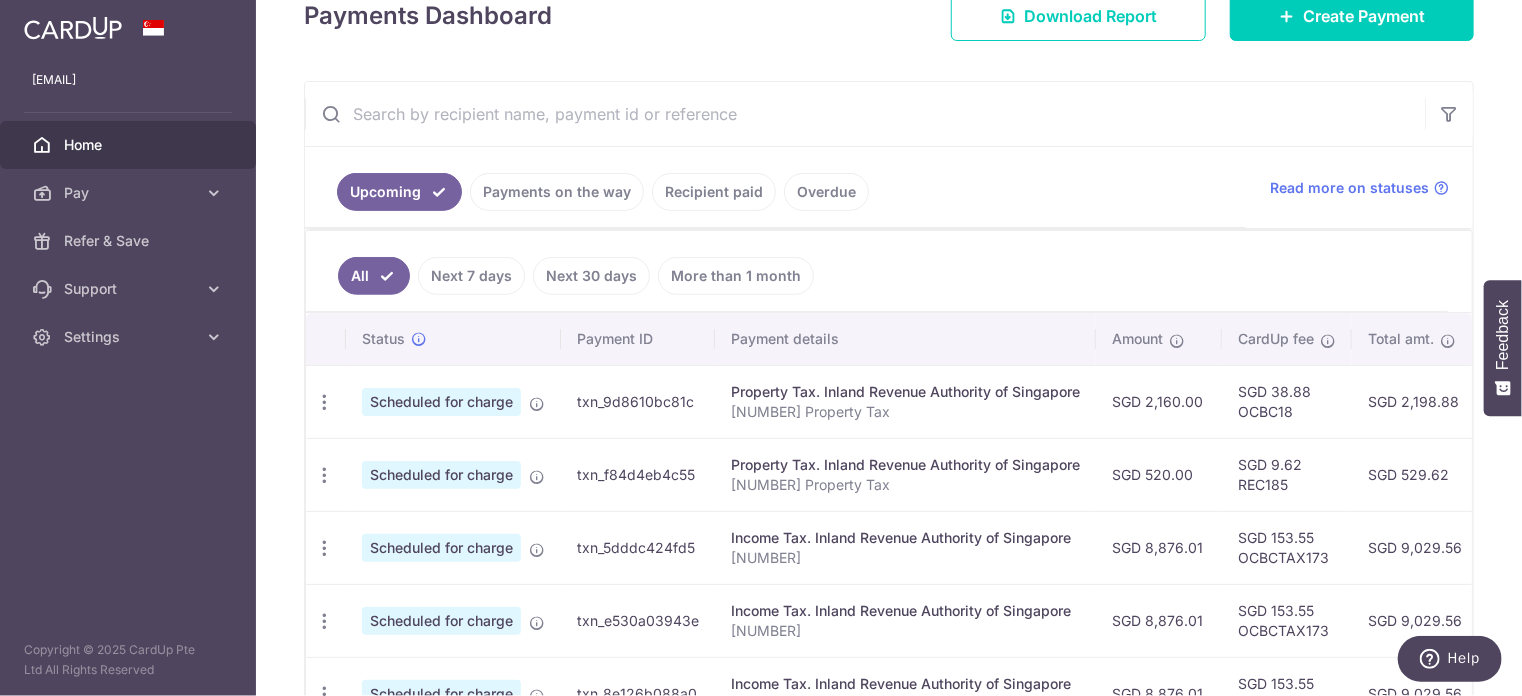 scroll, scrollTop: 564, scrollLeft: 0, axis: vertical 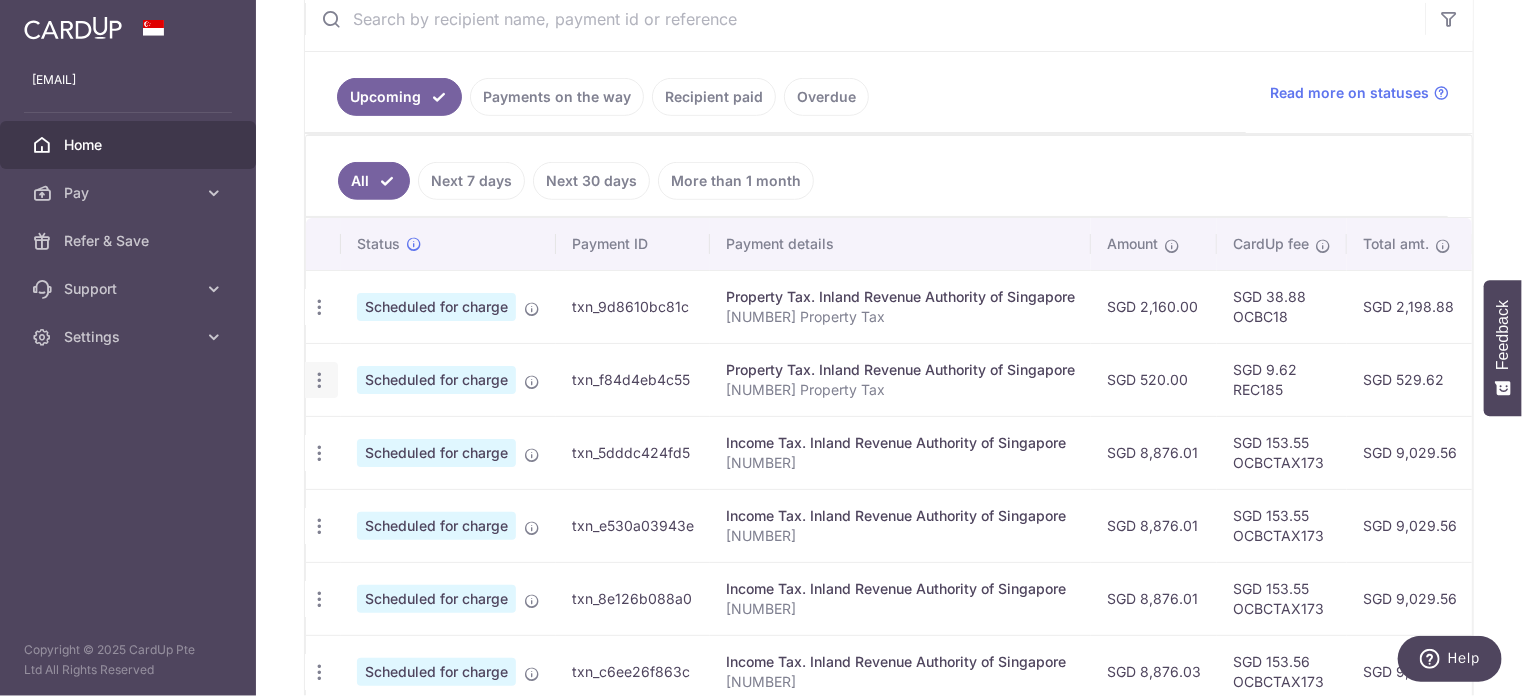 click at bounding box center [319, 307] 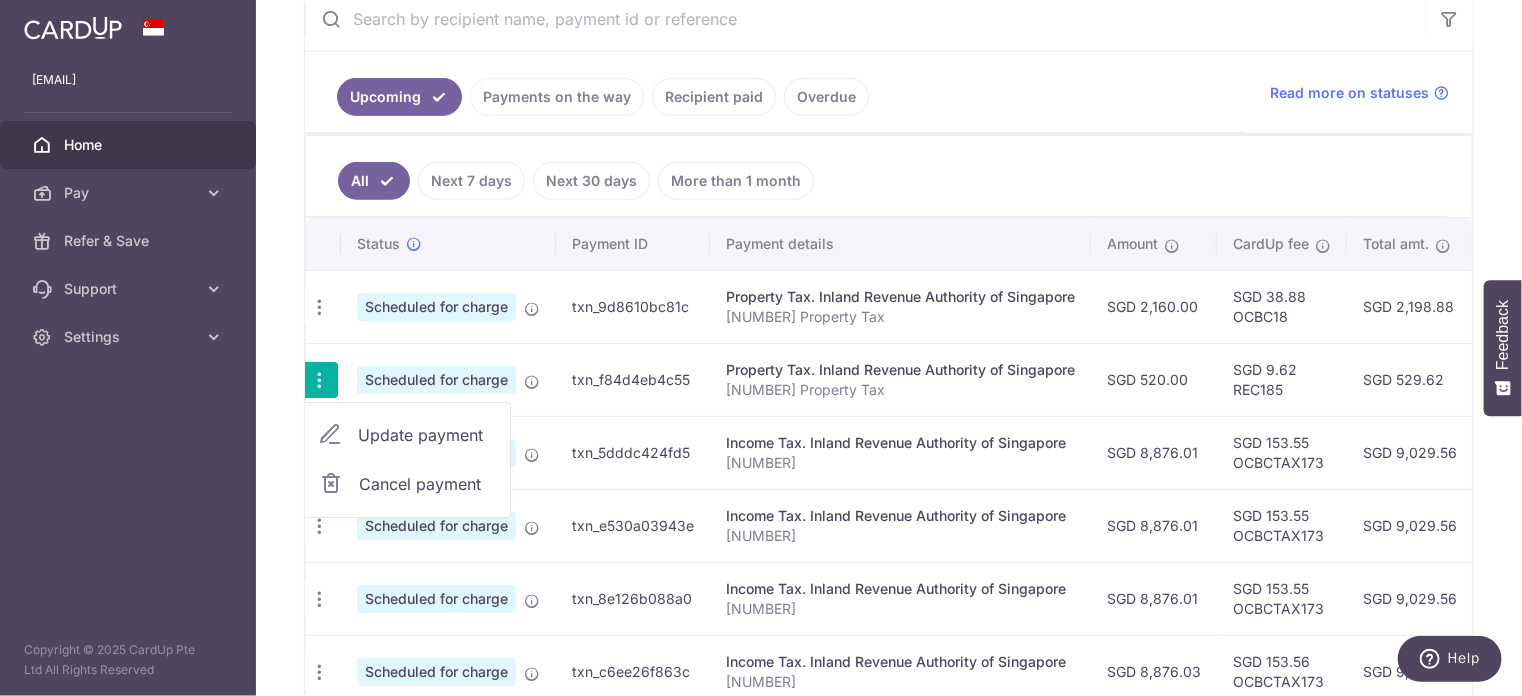 click on "Update payment" at bounding box center (426, 435) 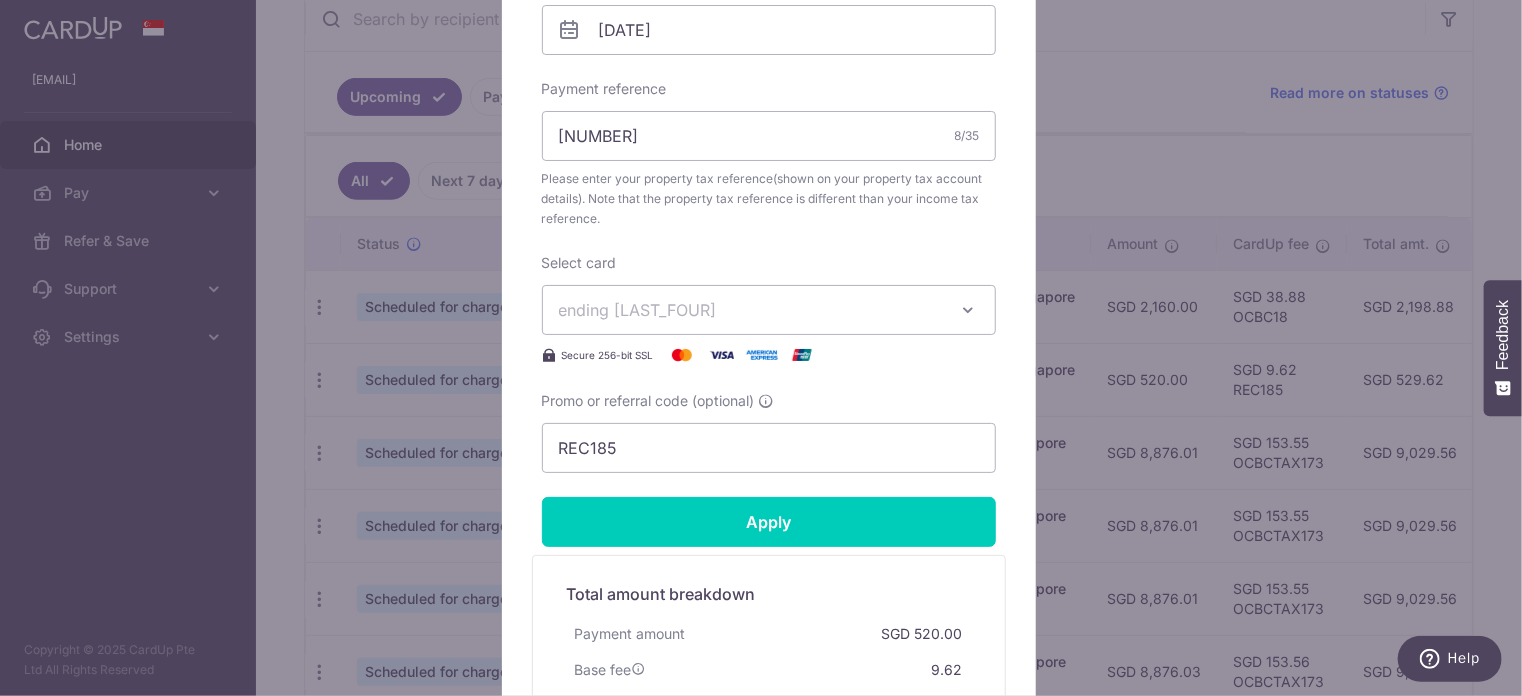 scroll, scrollTop: 700, scrollLeft: 0, axis: vertical 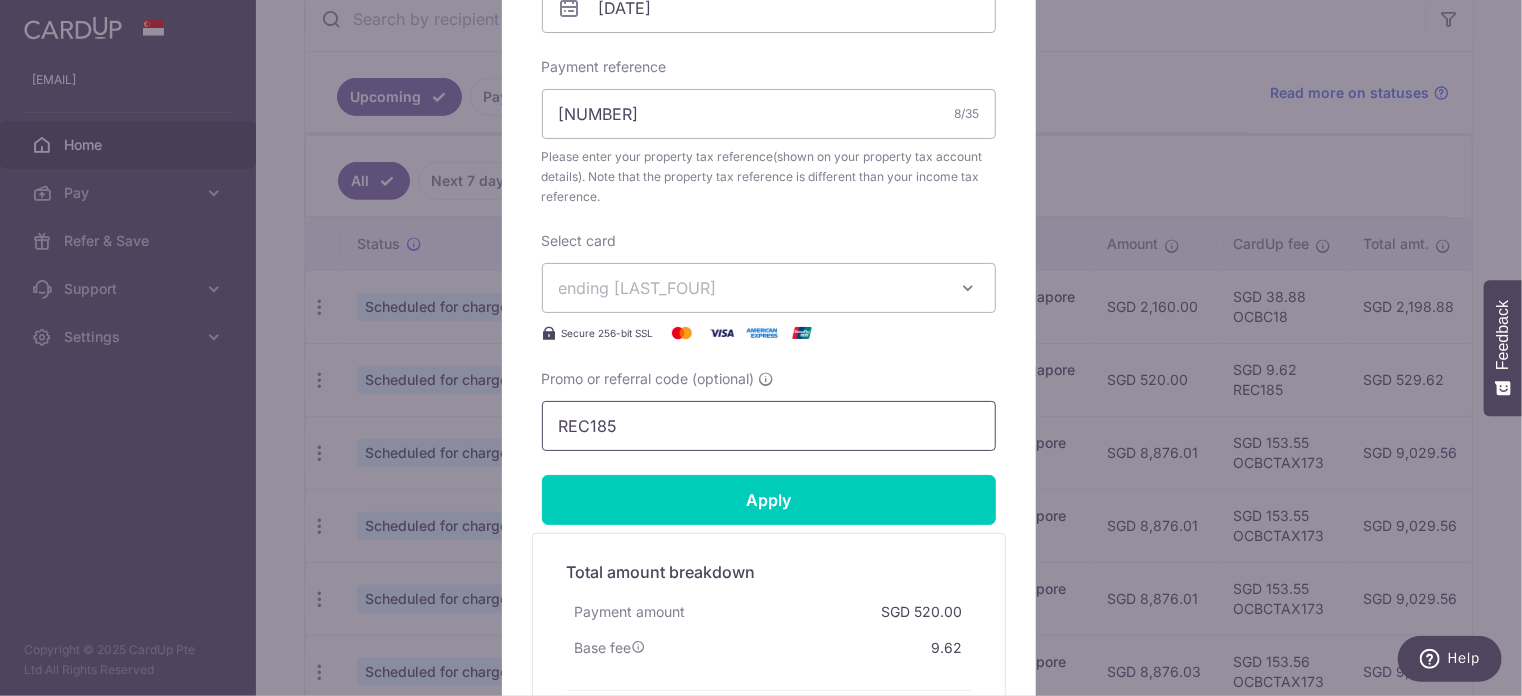click on "REC185" at bounding box center (769, 426) 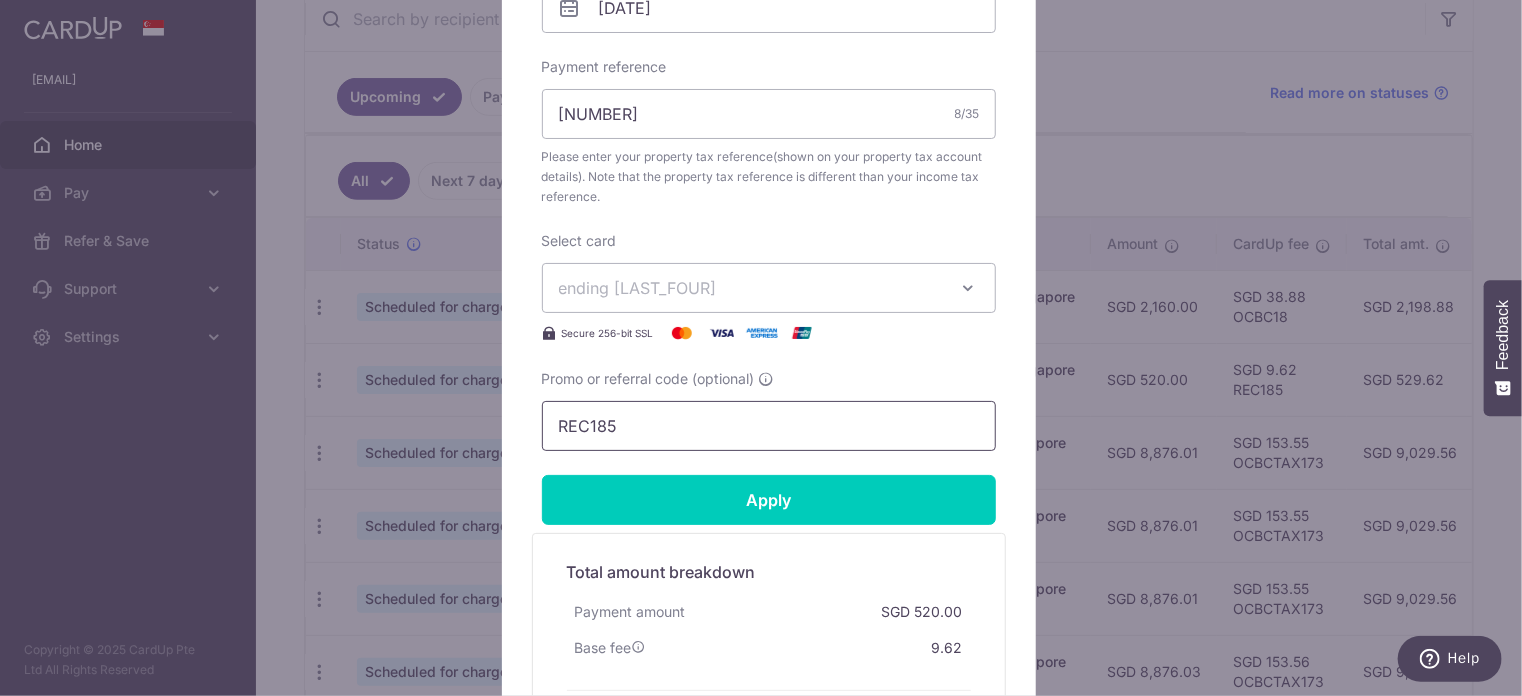 drag, startPoint x: 623, startPoint y: 419, endPoint x: 504, endPoint y: 428, distance: 119.33985 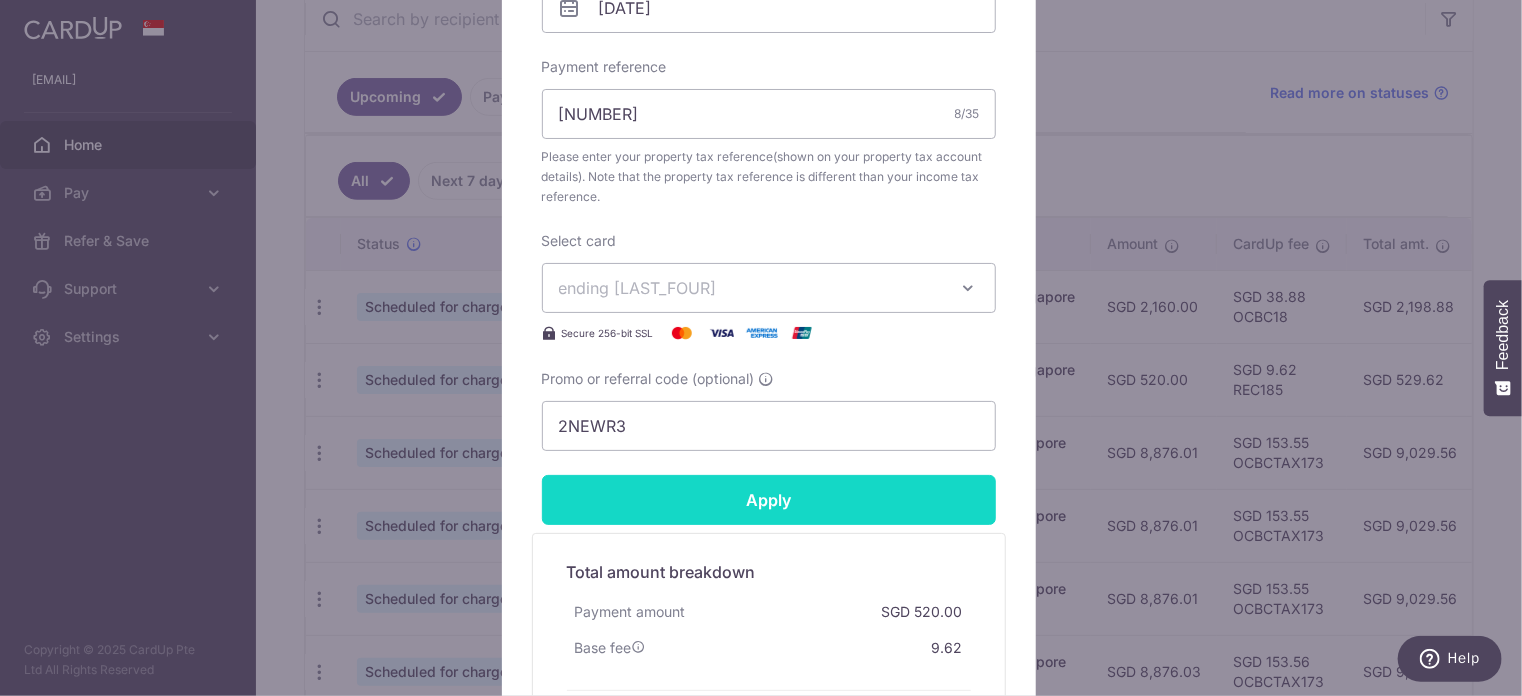click on "Apply" at bounding box center [769, 500] 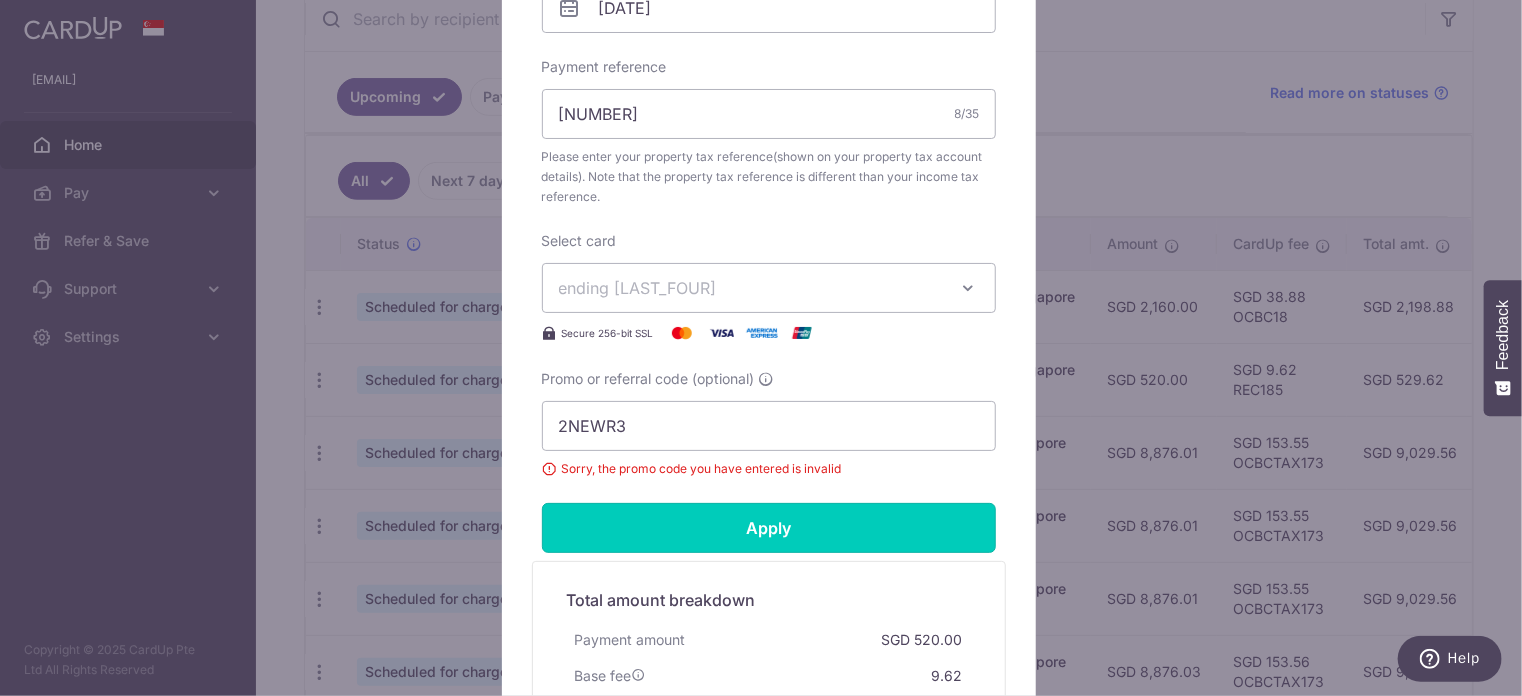 click on "Apply" at bounding box center [769, 528] 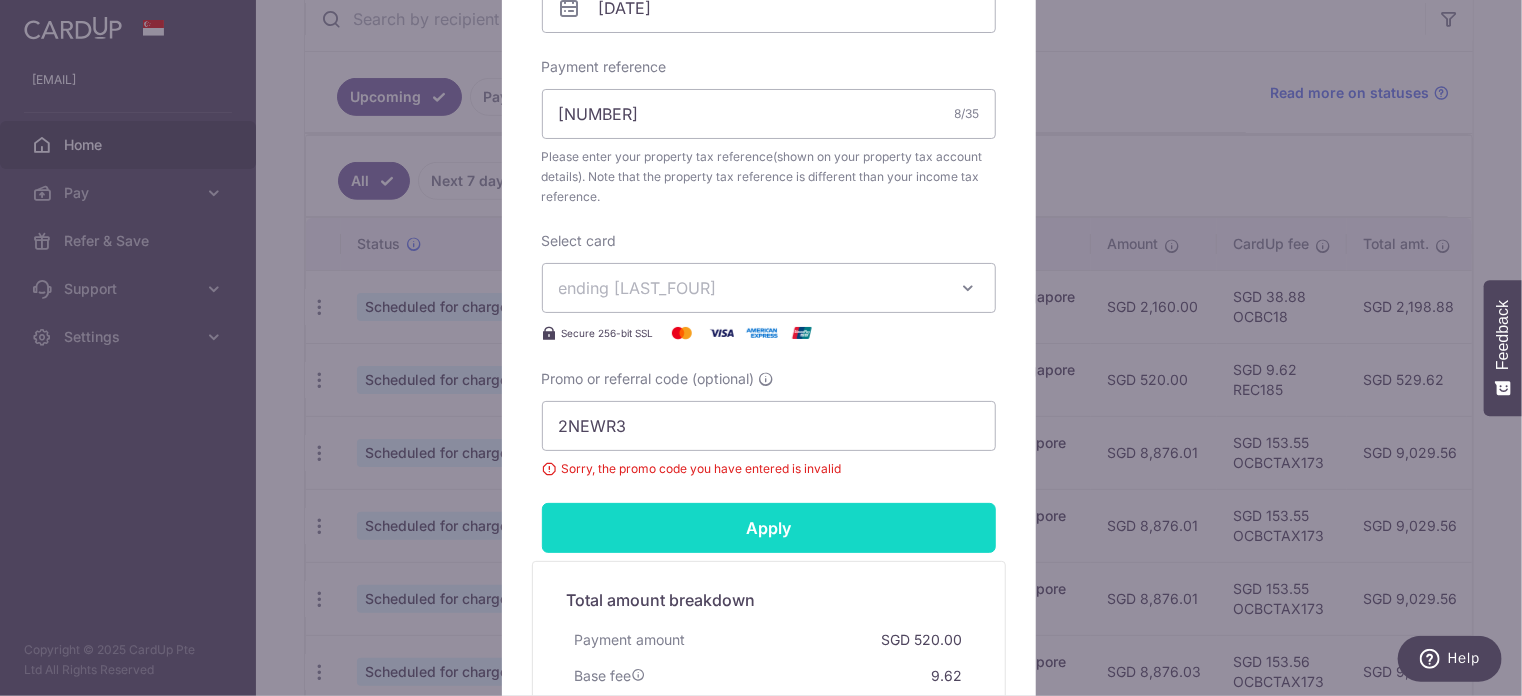 click on "Apply" at bounding box center (769, 528) 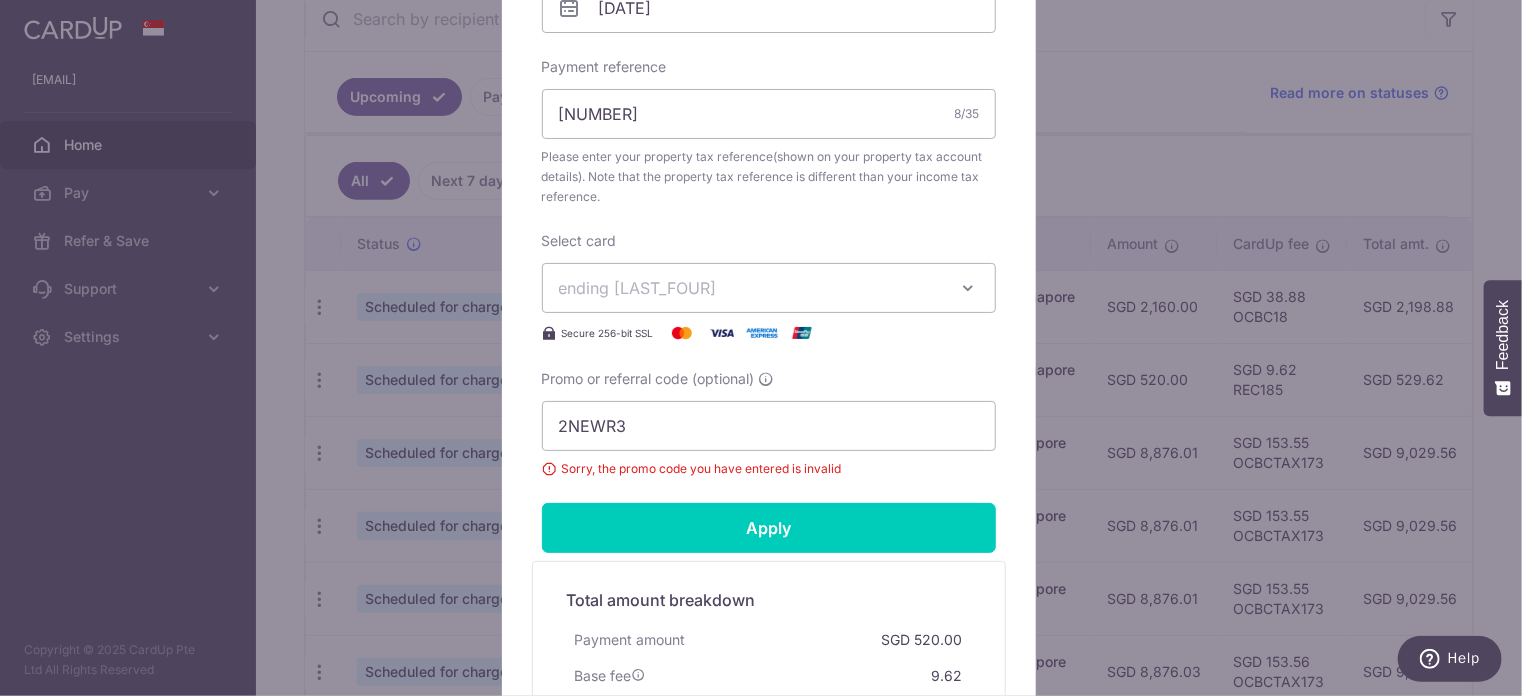 click on "Apply" at bounding box center [769, 528] 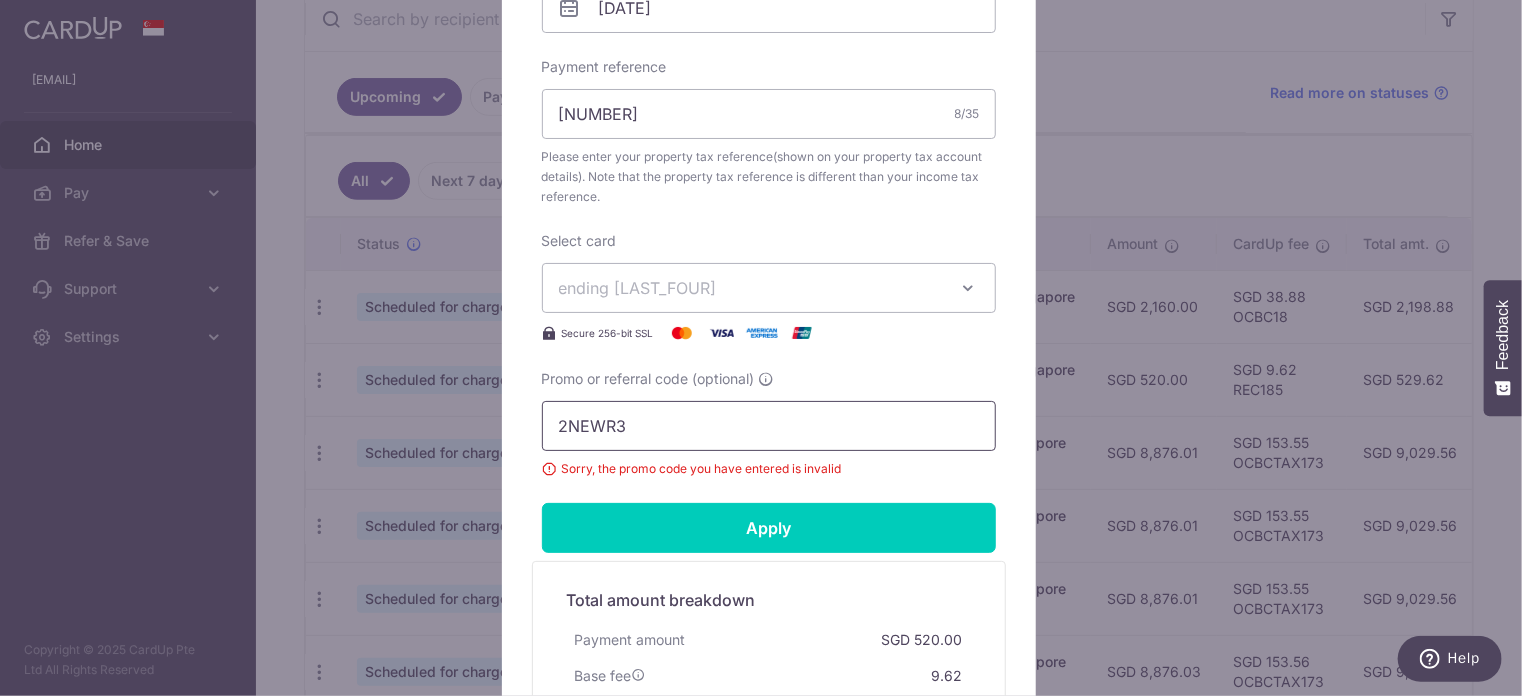 click on "2NEWR3" at bounding box center [769, 426] 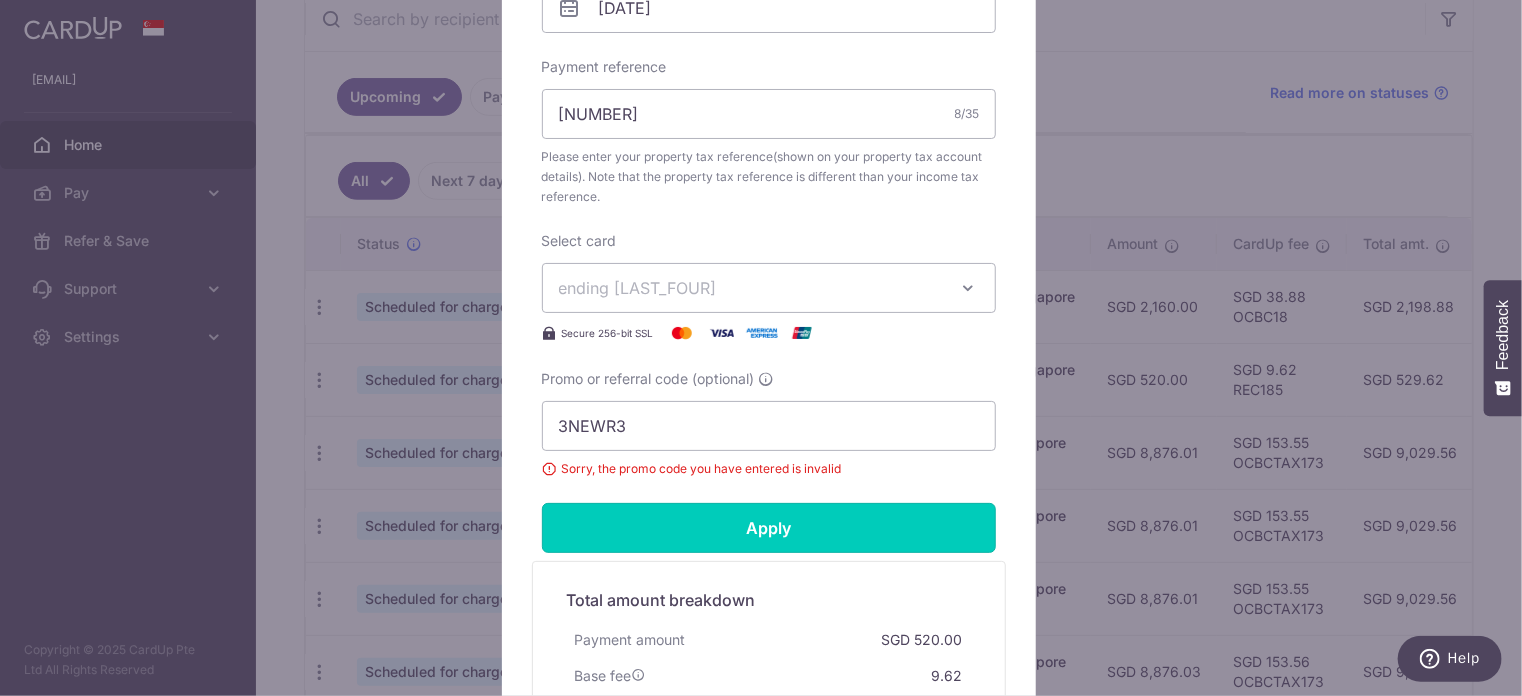 drag, startPoint x: 709, startPoint y: 510, endPoint x: 722, endPoint y: 518, distance: 15.264338 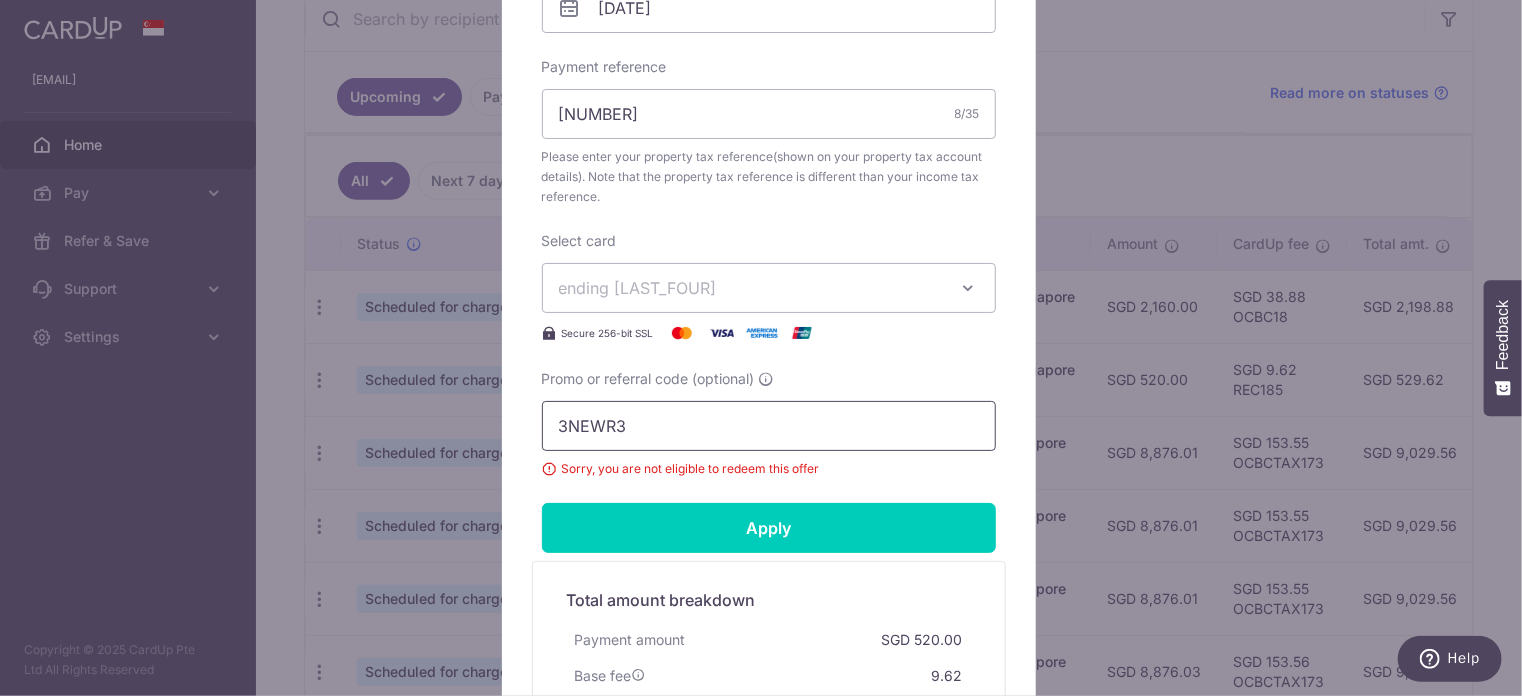 drag, startPoint x: 634, startPoint y: 422, endPoint x: 512, endPoint y: 426, distance: 122.06556 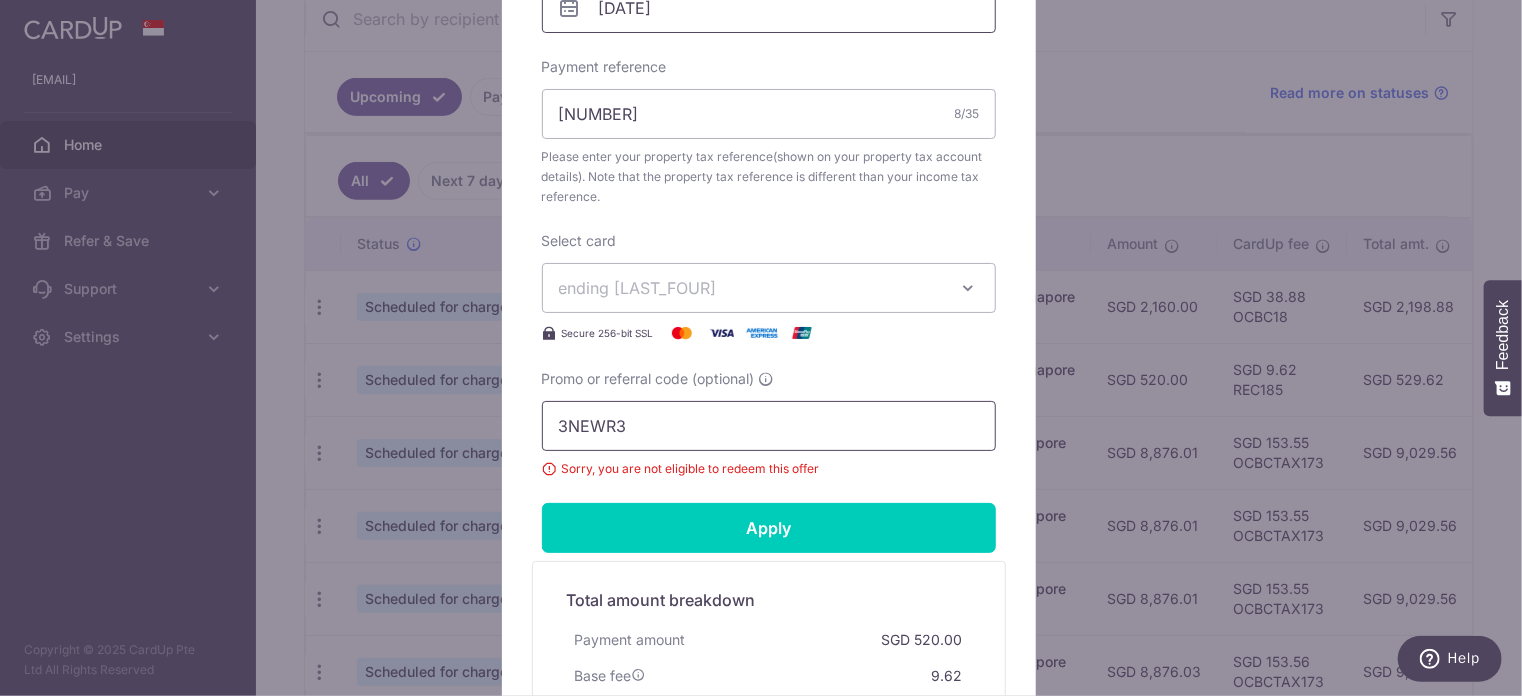 scroll, scrollTop: 700, scrollLeft: 0, axis: vertical 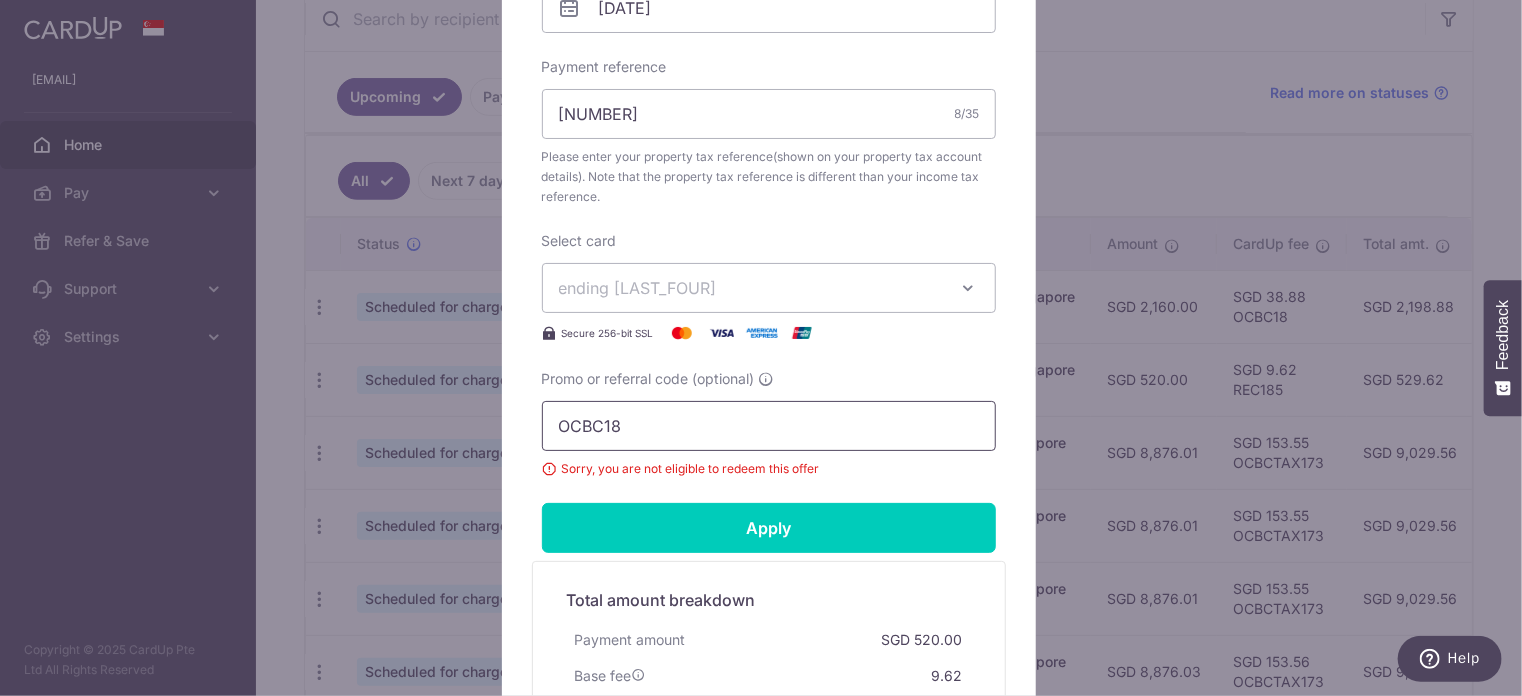 type on "OCBC18" 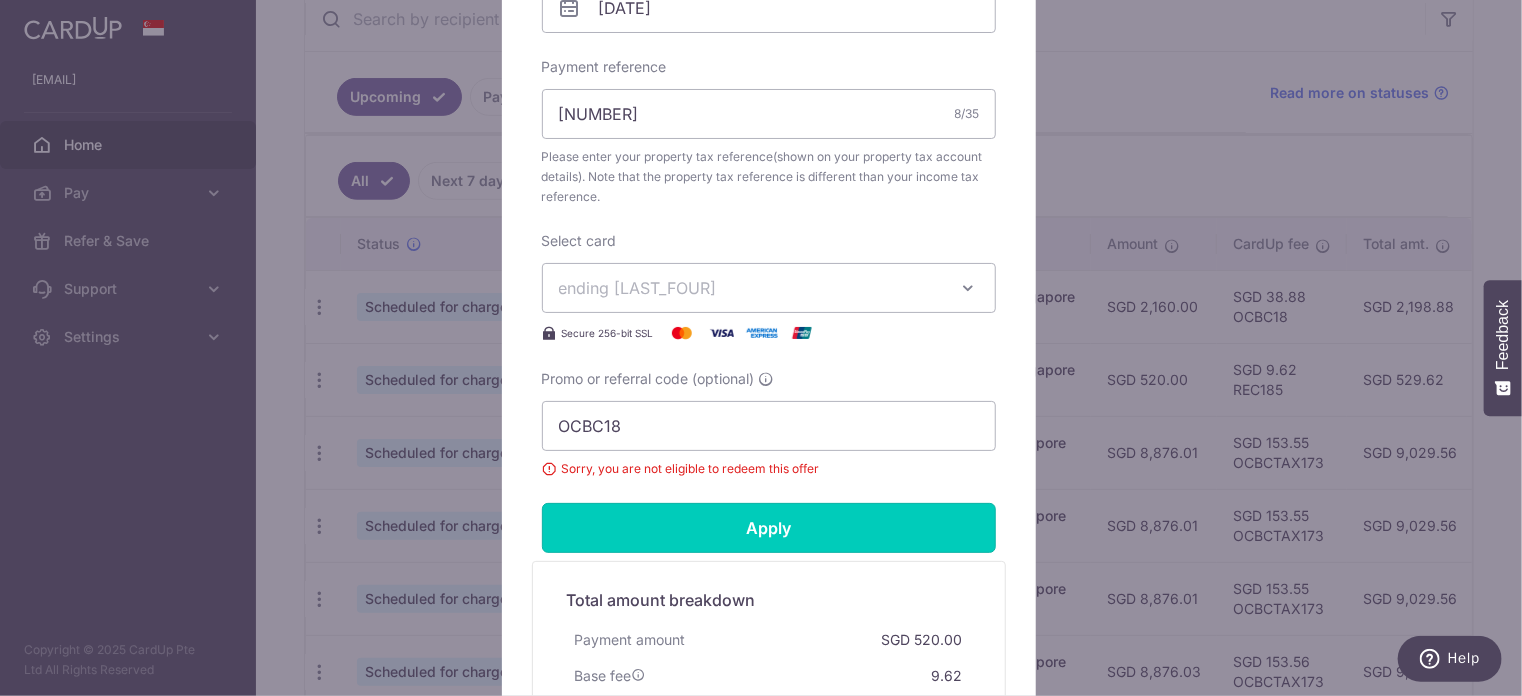 click on "Apply" at bounding box center (769, 528) 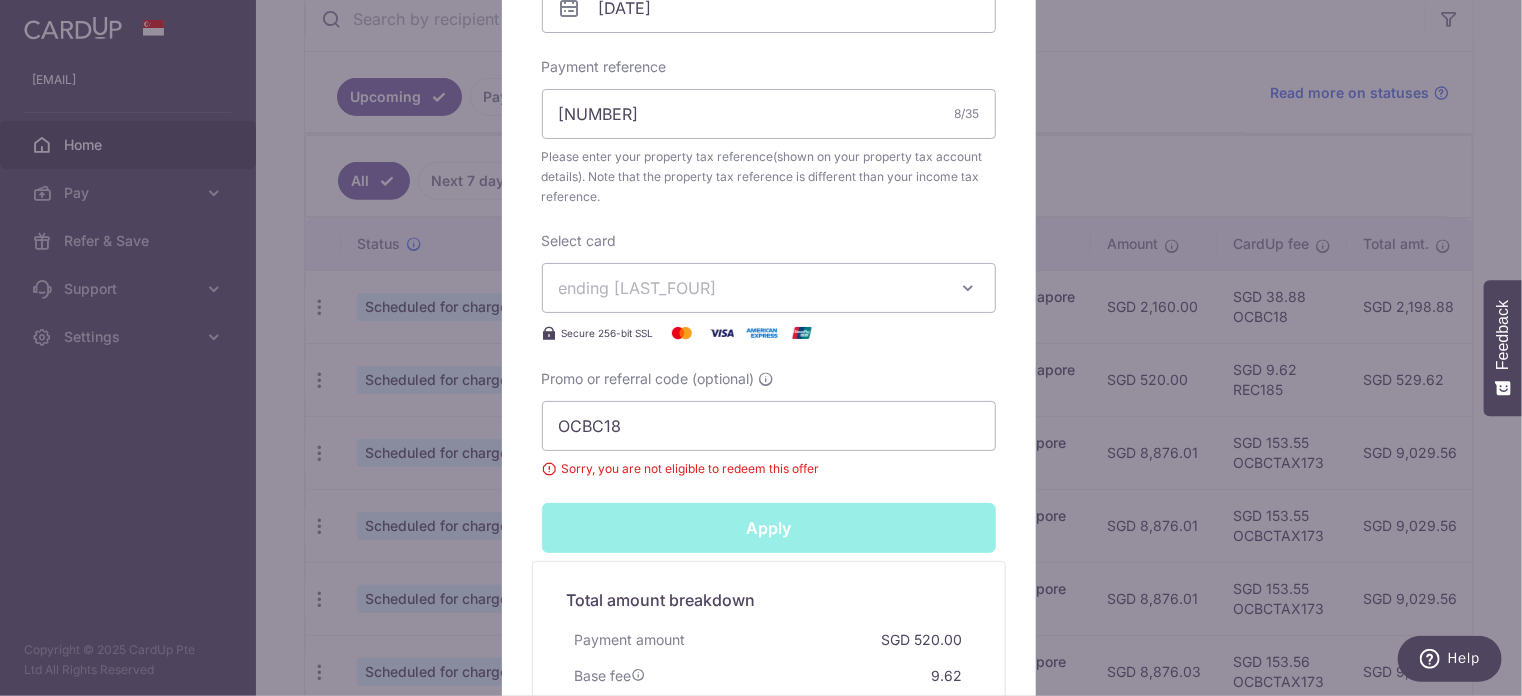 type on "Successfully Applied" 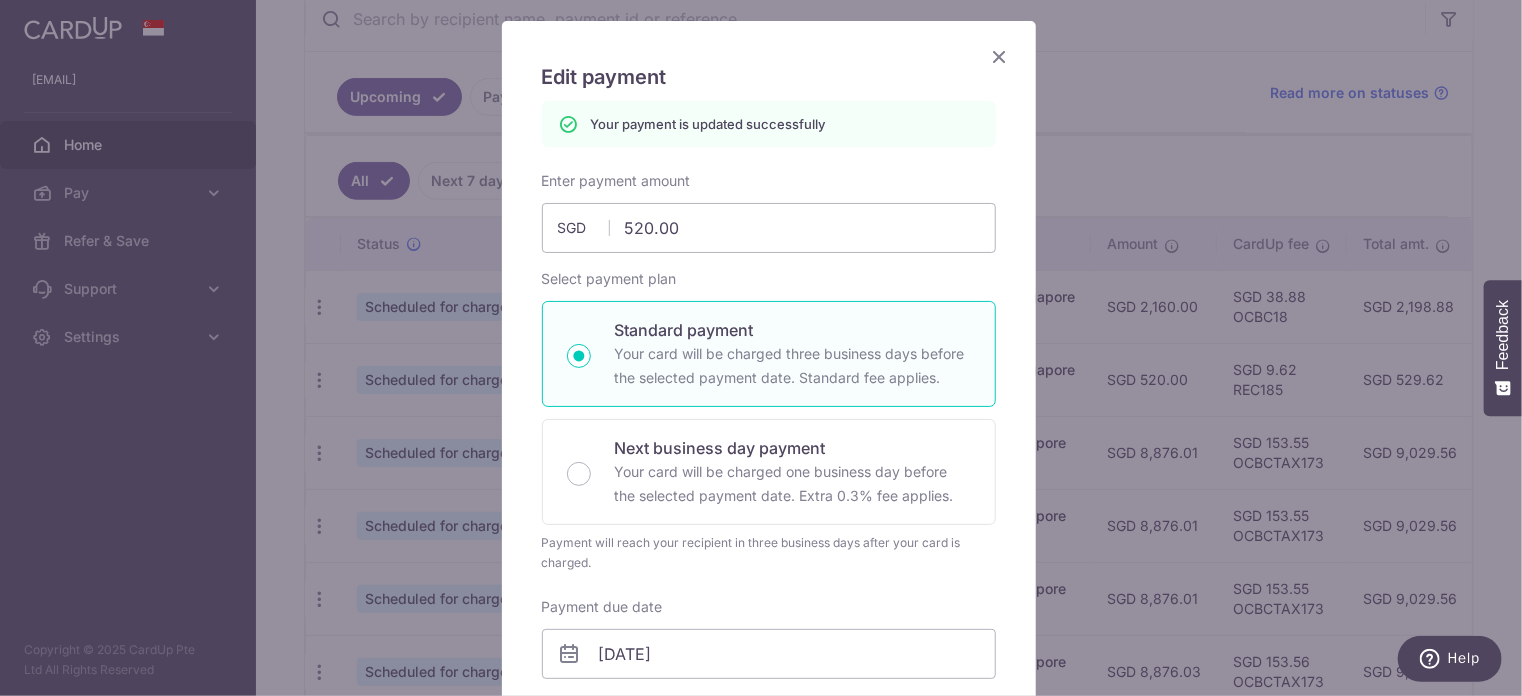 scroll, scrollTop: 0, scrollLeft: 0, axis: both 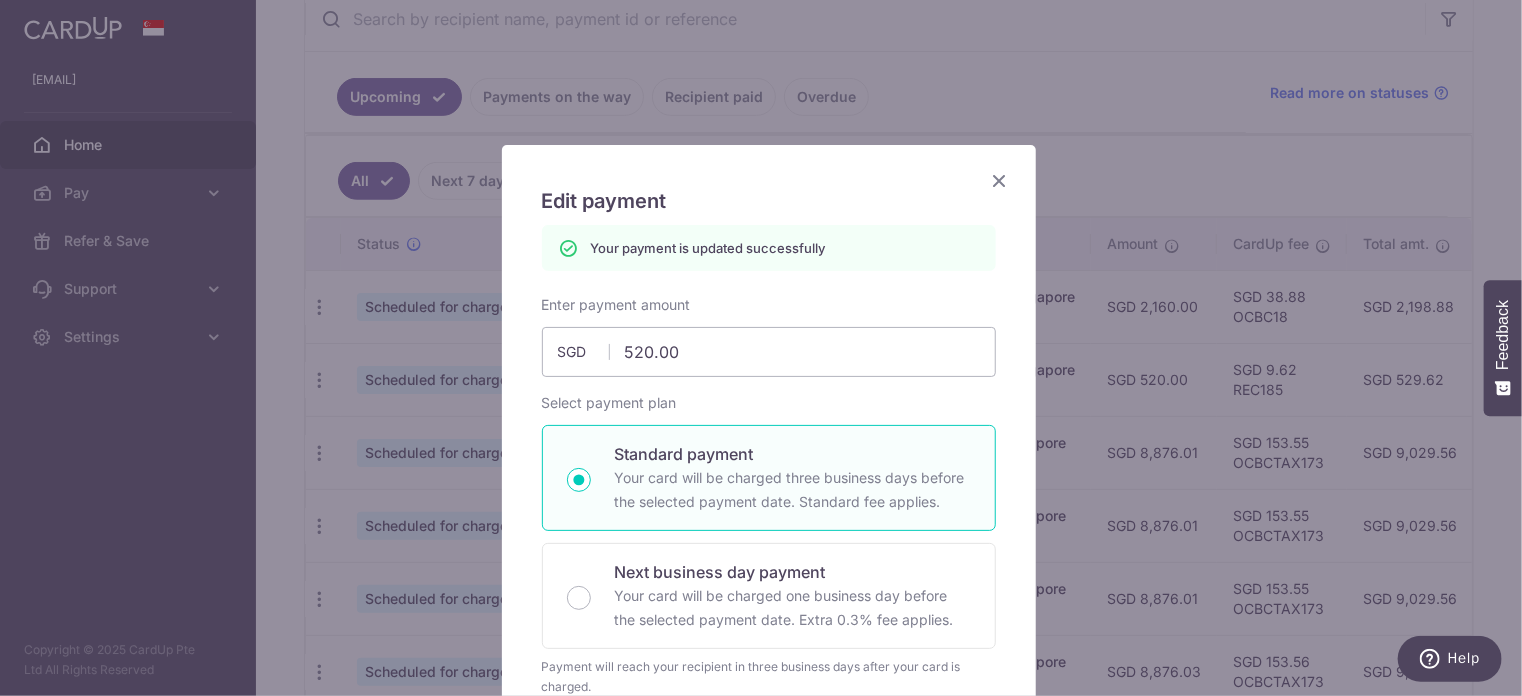 click at bounding box center (1000, 180) 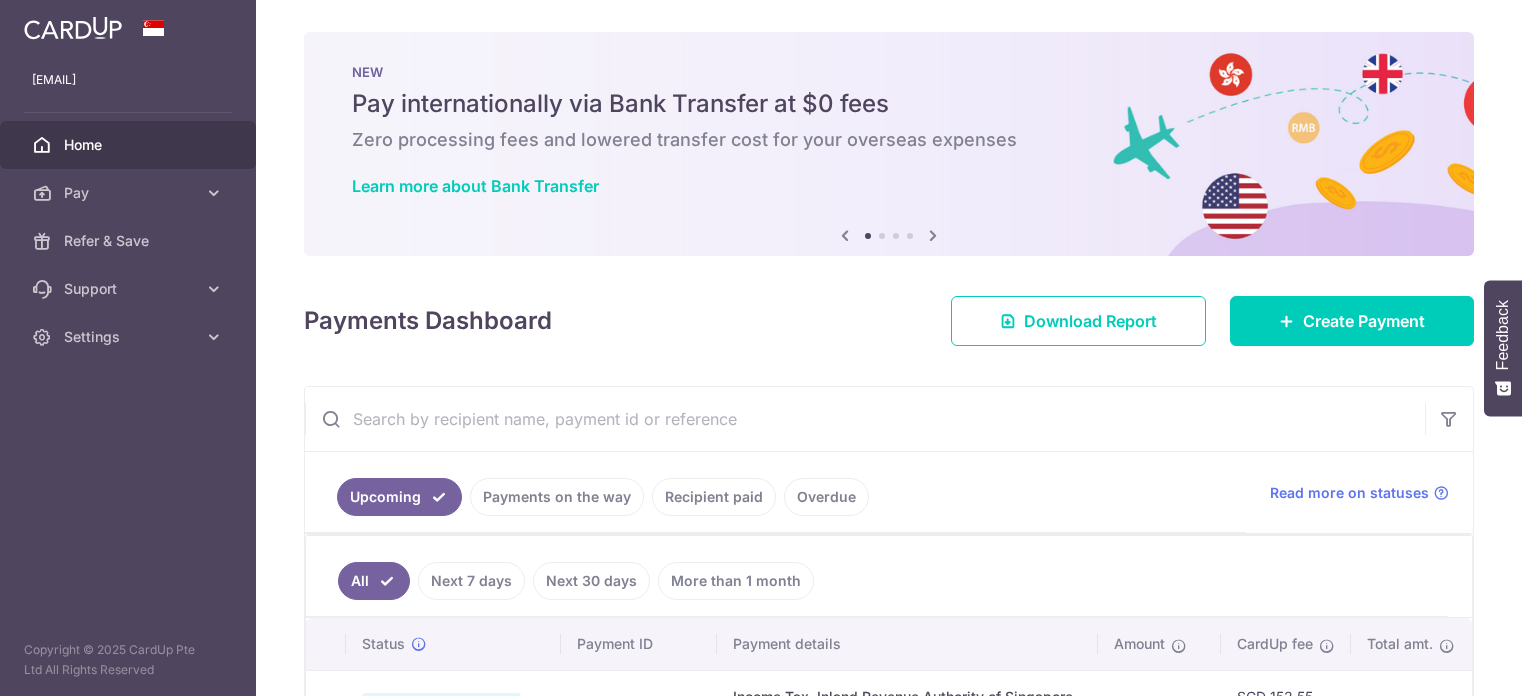 scroll, scrollTop: 0, scrollLeft: 0, axis: both 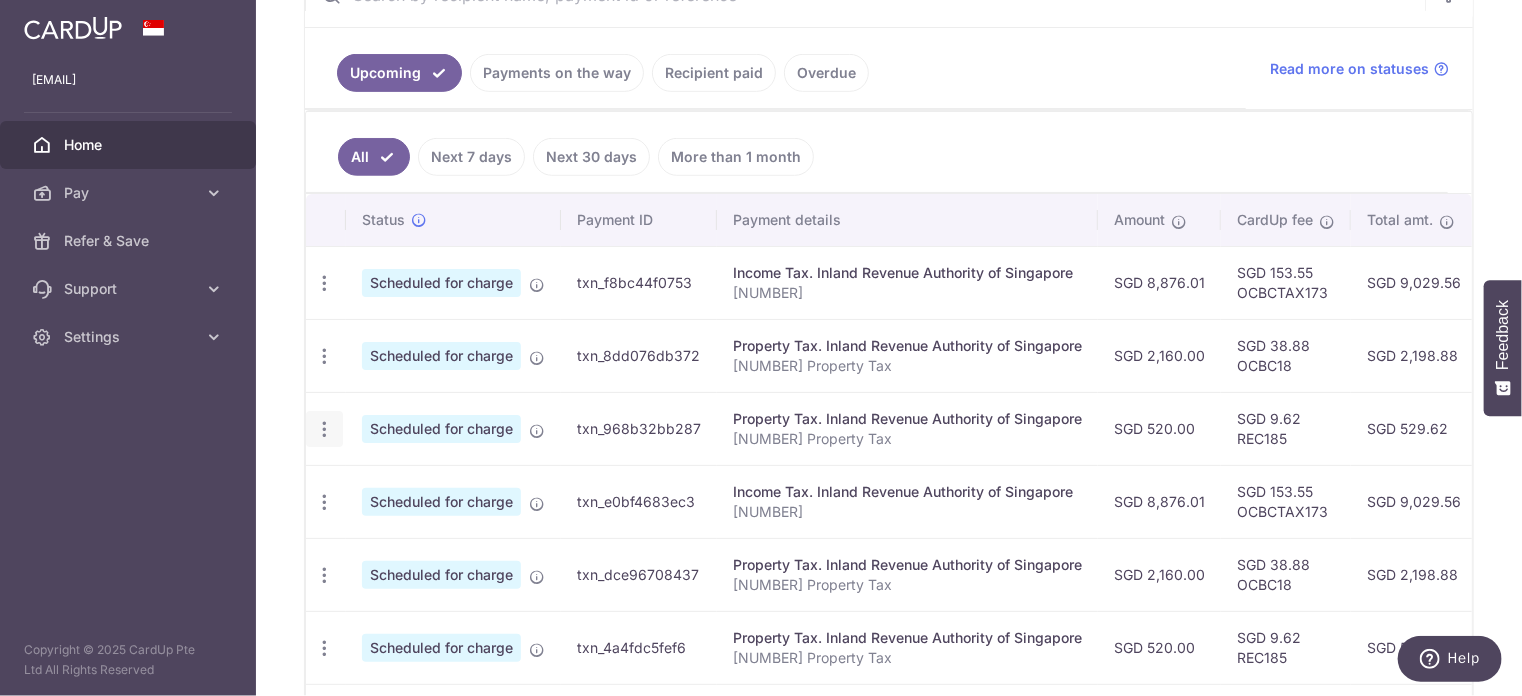click at bounding box center [324, 283] 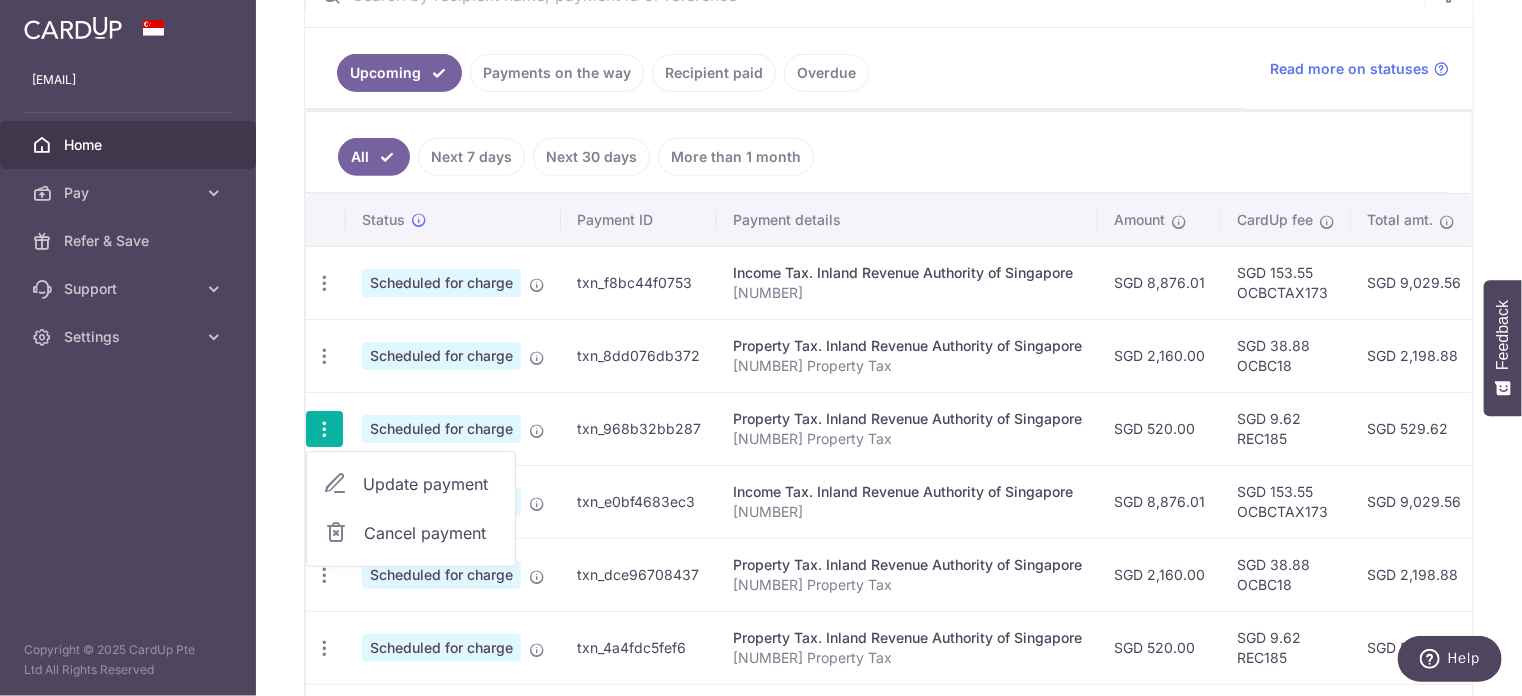 click on "Update payment" at bounding box center (431, 484) 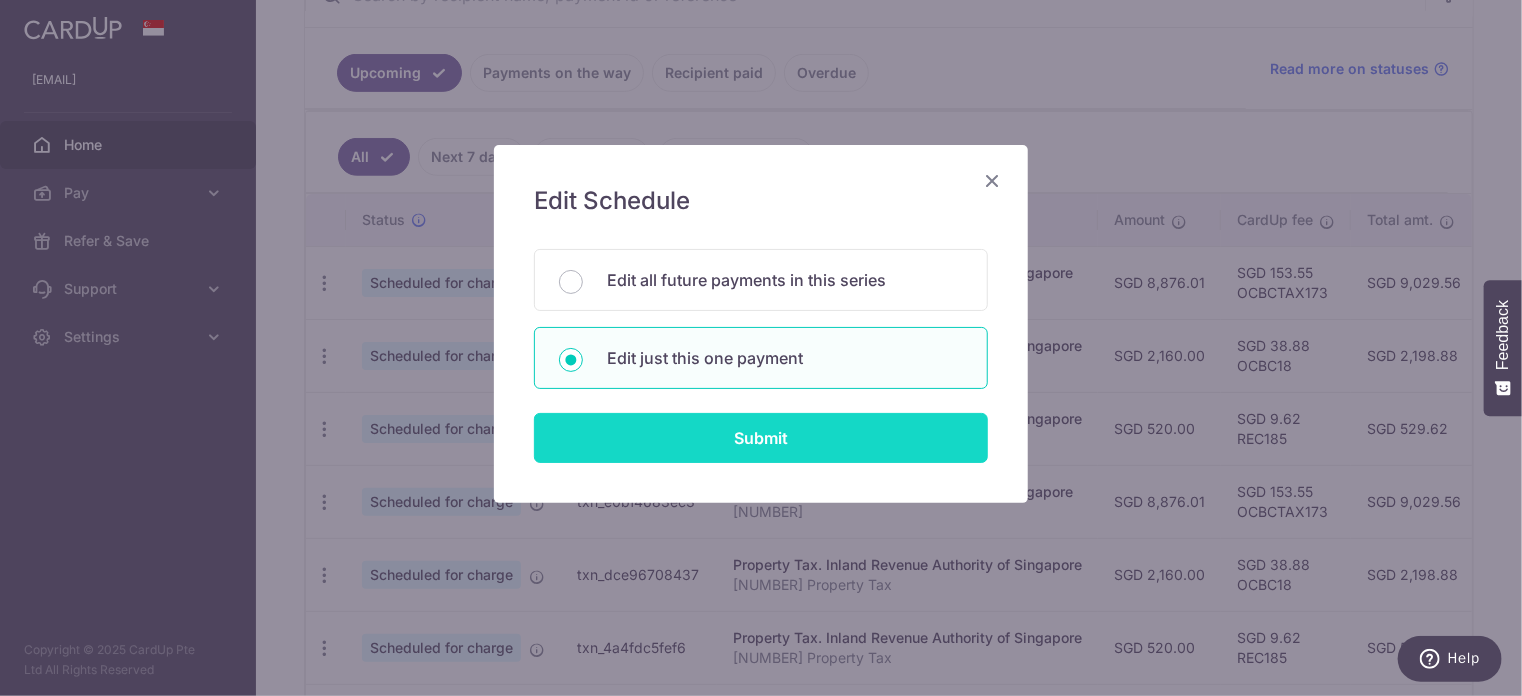 click on "Submit" at bounding box center (761, 438) 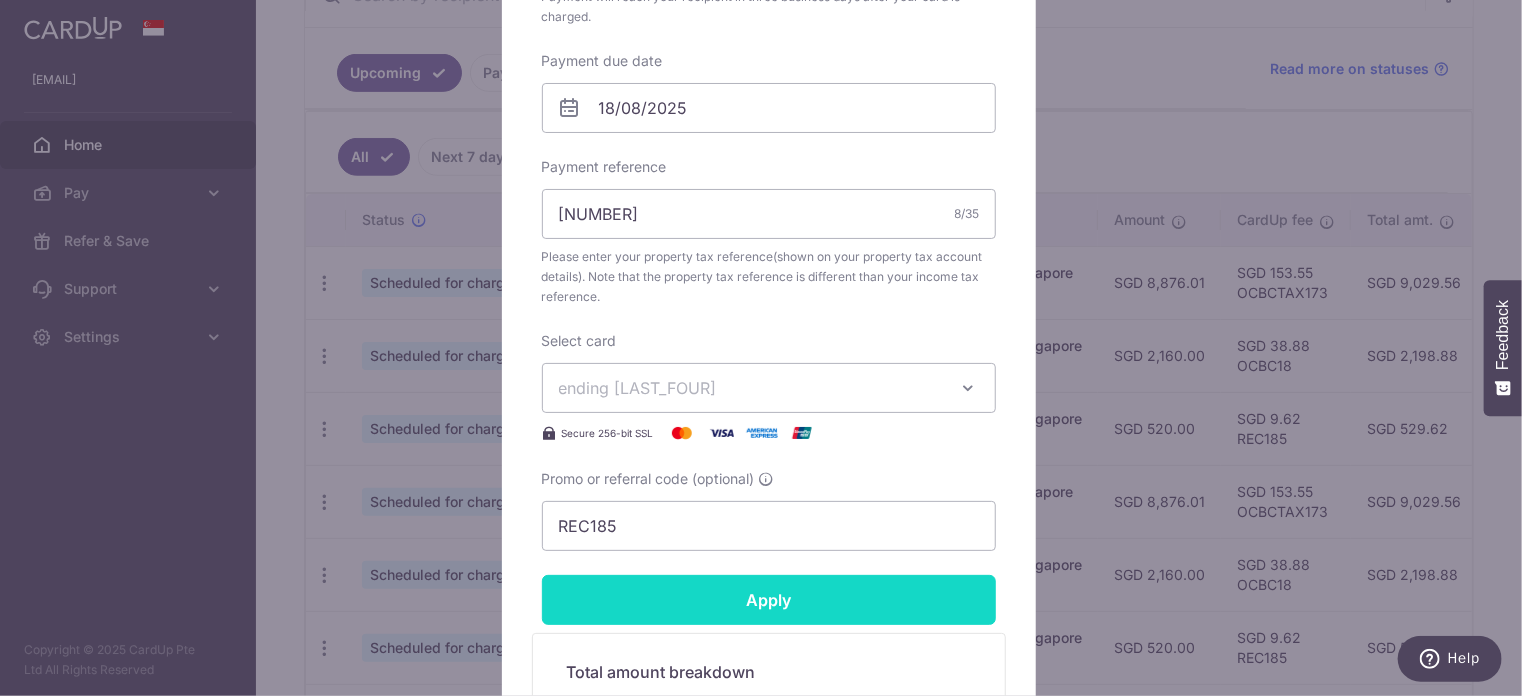 scroll, scrollTop: 700, scrollLeft: 0, axis: vertical 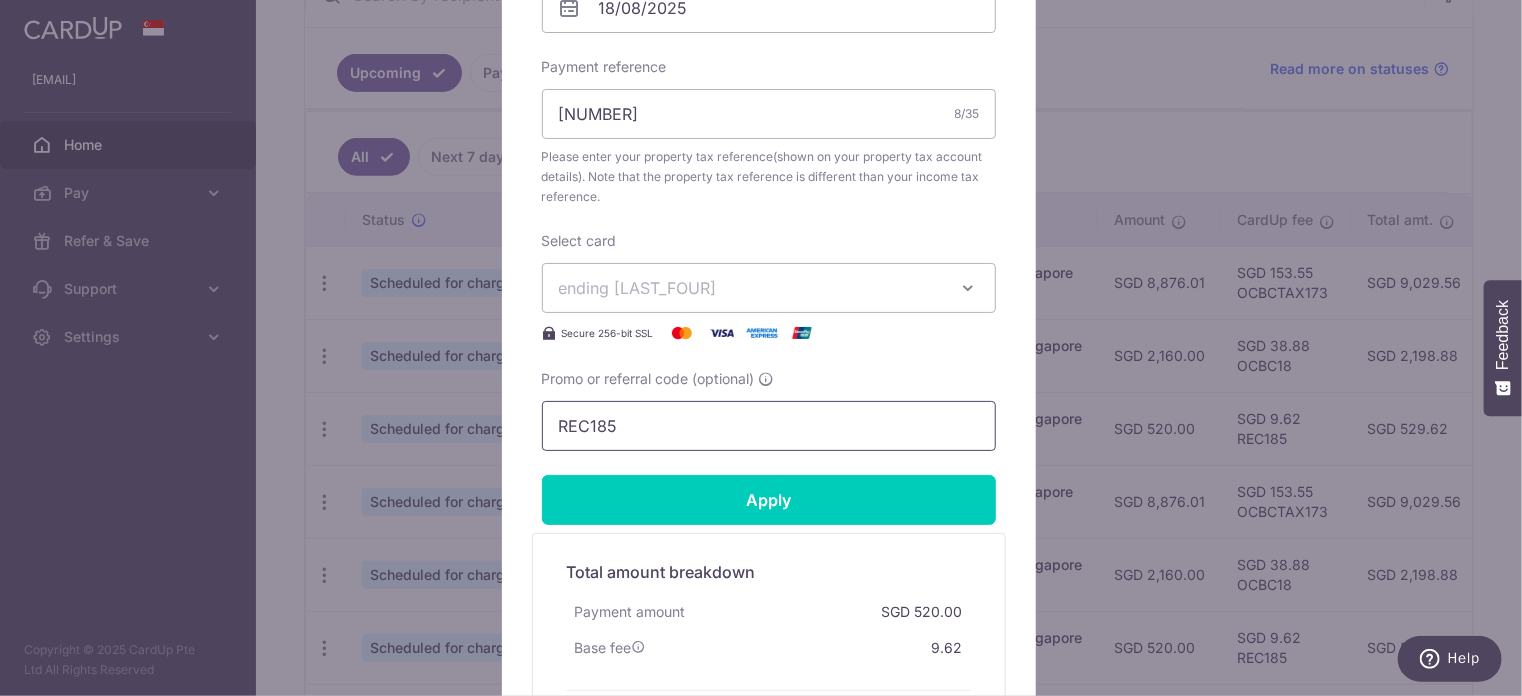 drag, startPoint x: 633, startPoint y: 426, endPoint x: 504, endPoint y: 422, distance: 129.062 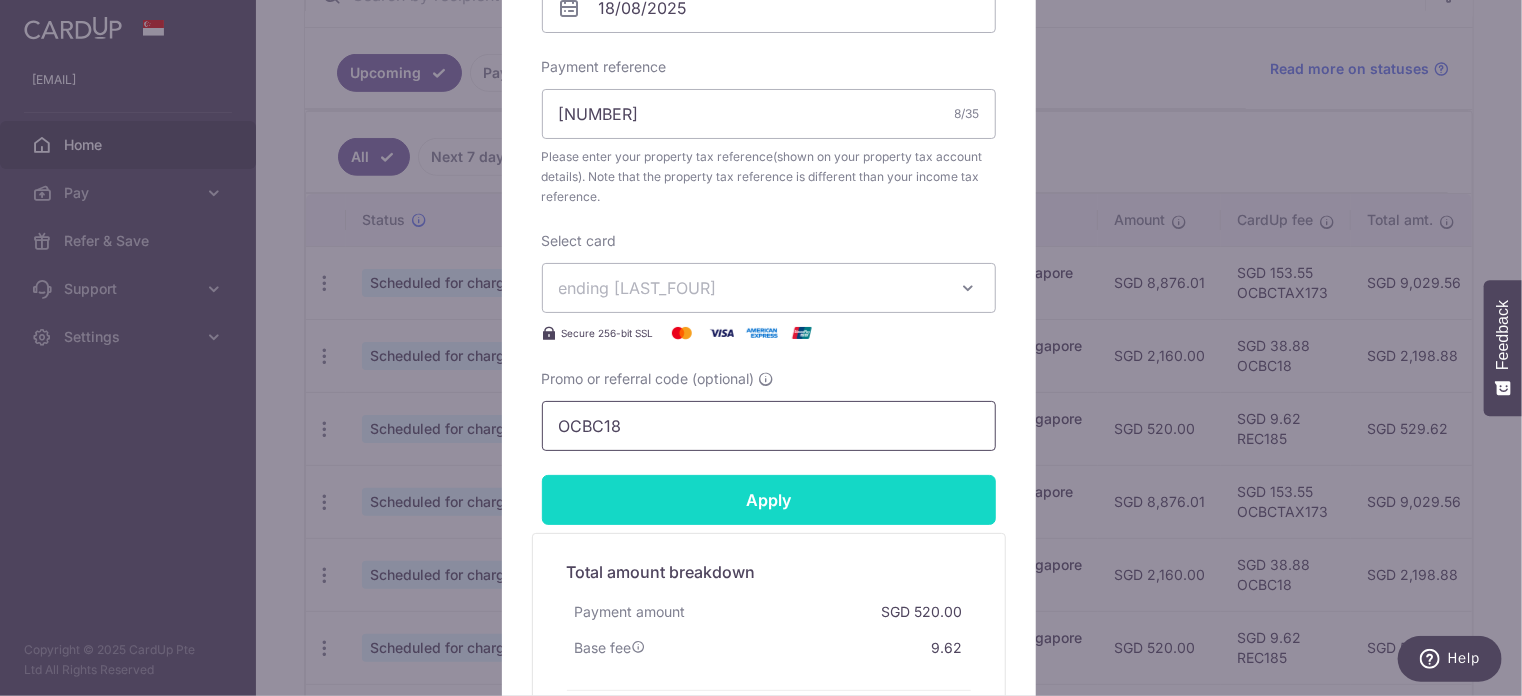 type on "OCBC18" 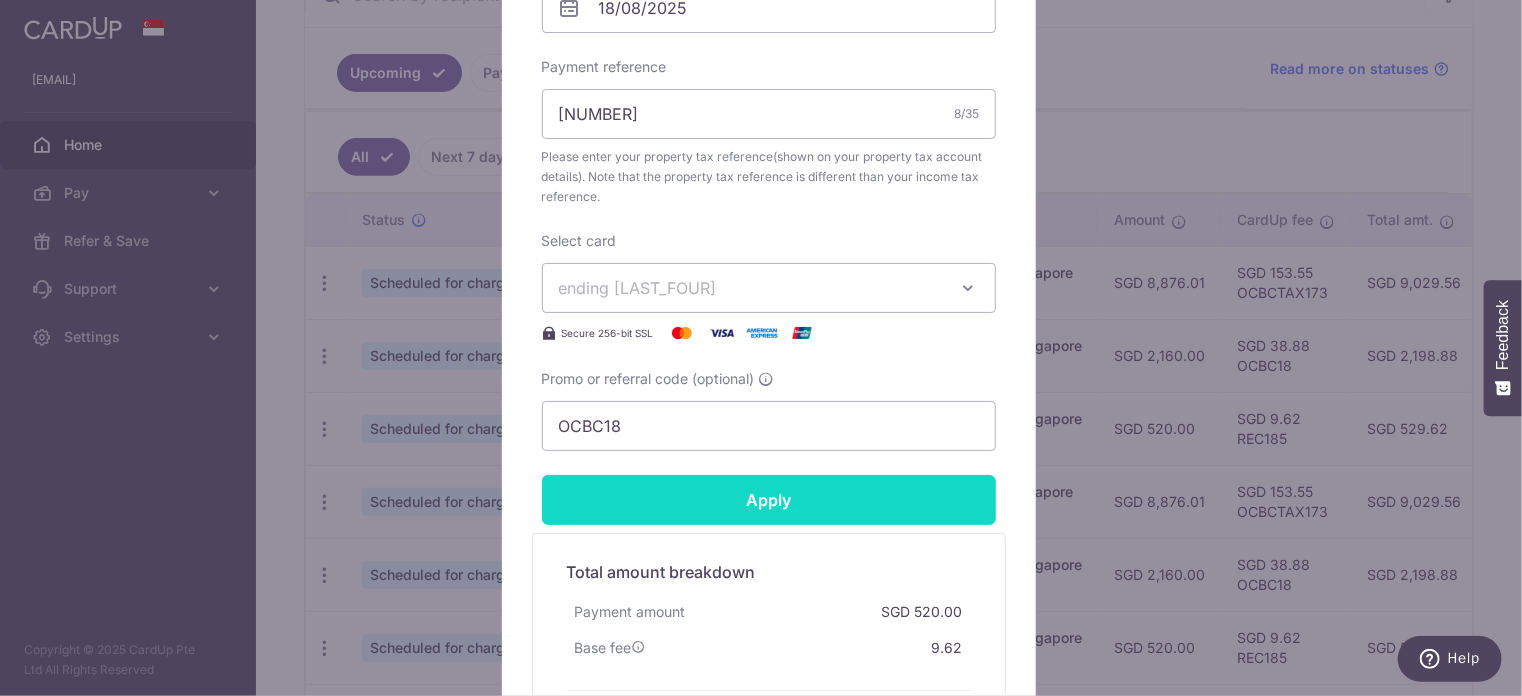 click on "Apply" at bounding box center (769, 500) 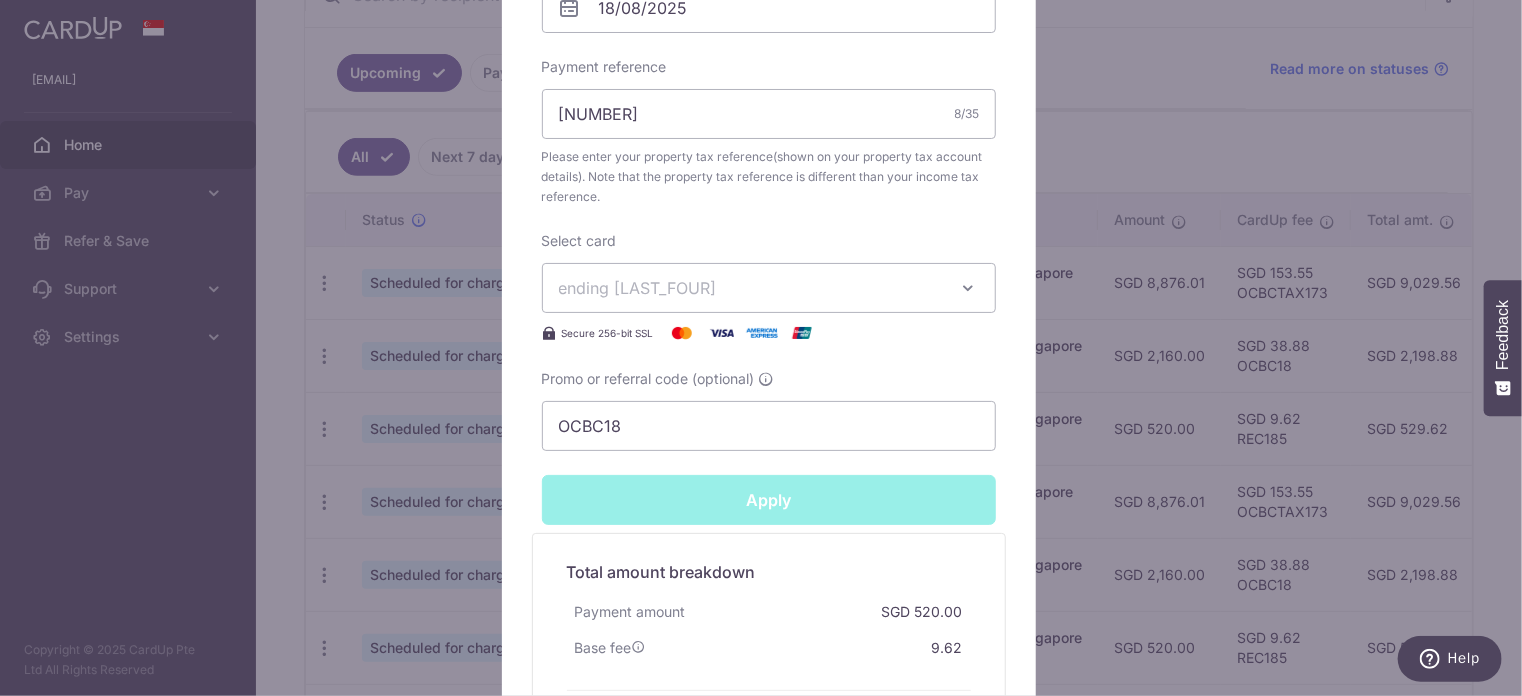 type on "Successfully Applied" 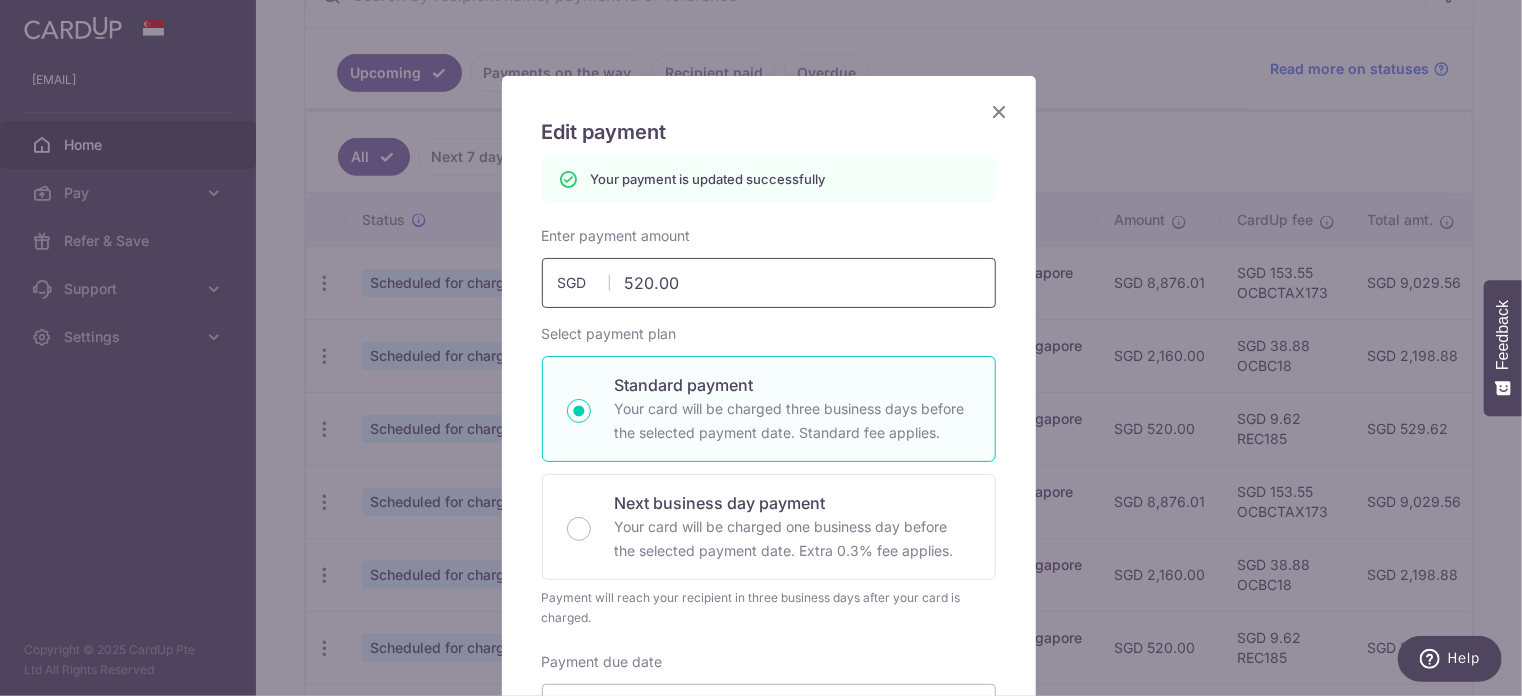 scroll, scrollTop: 0, scrollLeft: 0, axis: both 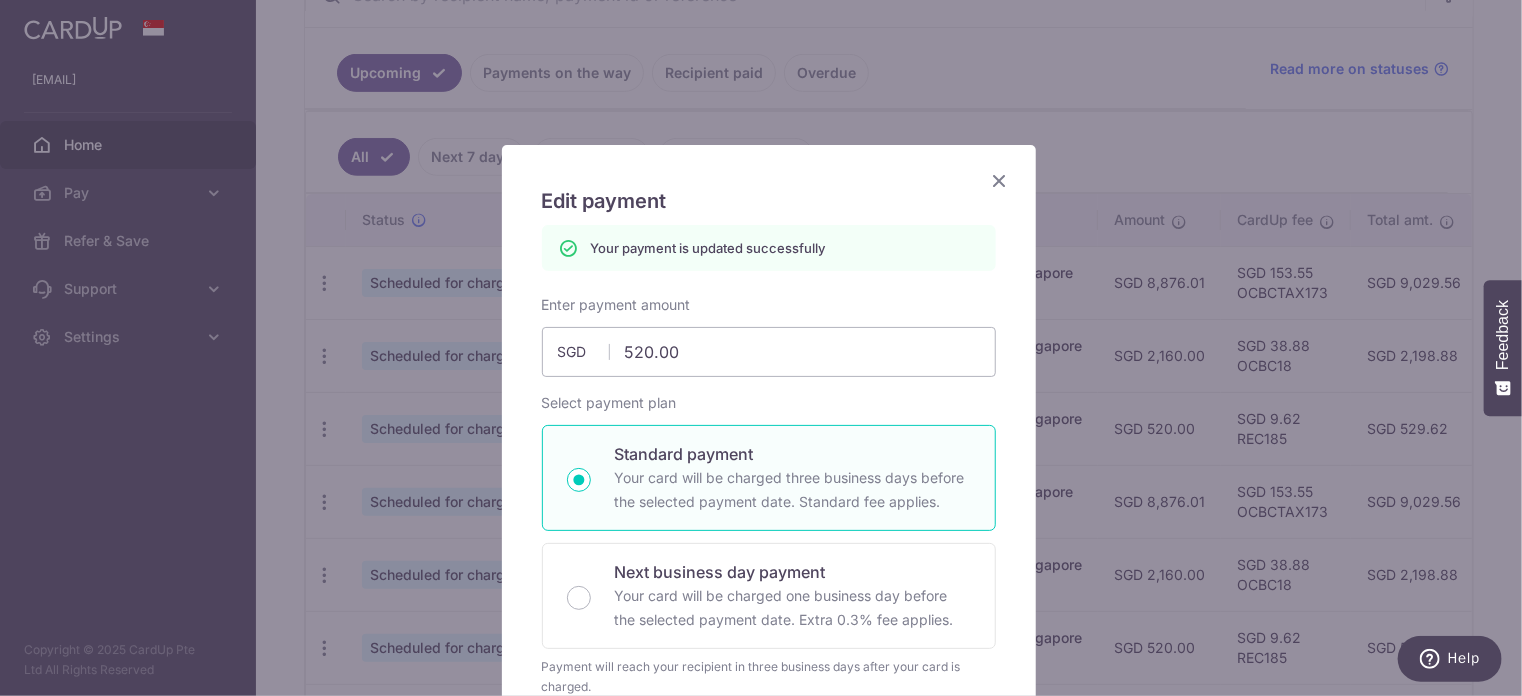 click at bounding box center (1000, 180) 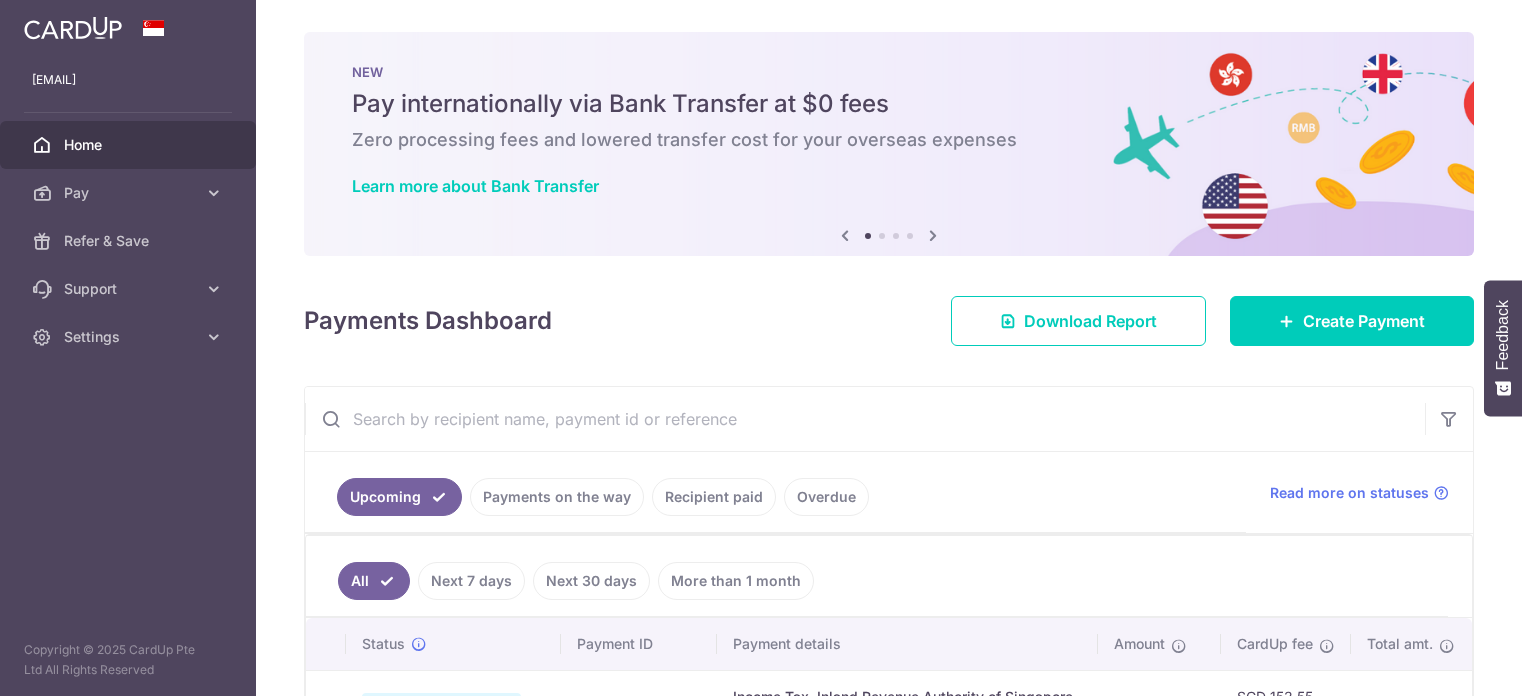 scroll, scrollTop: 0, scrollLeft: 0, axis: both 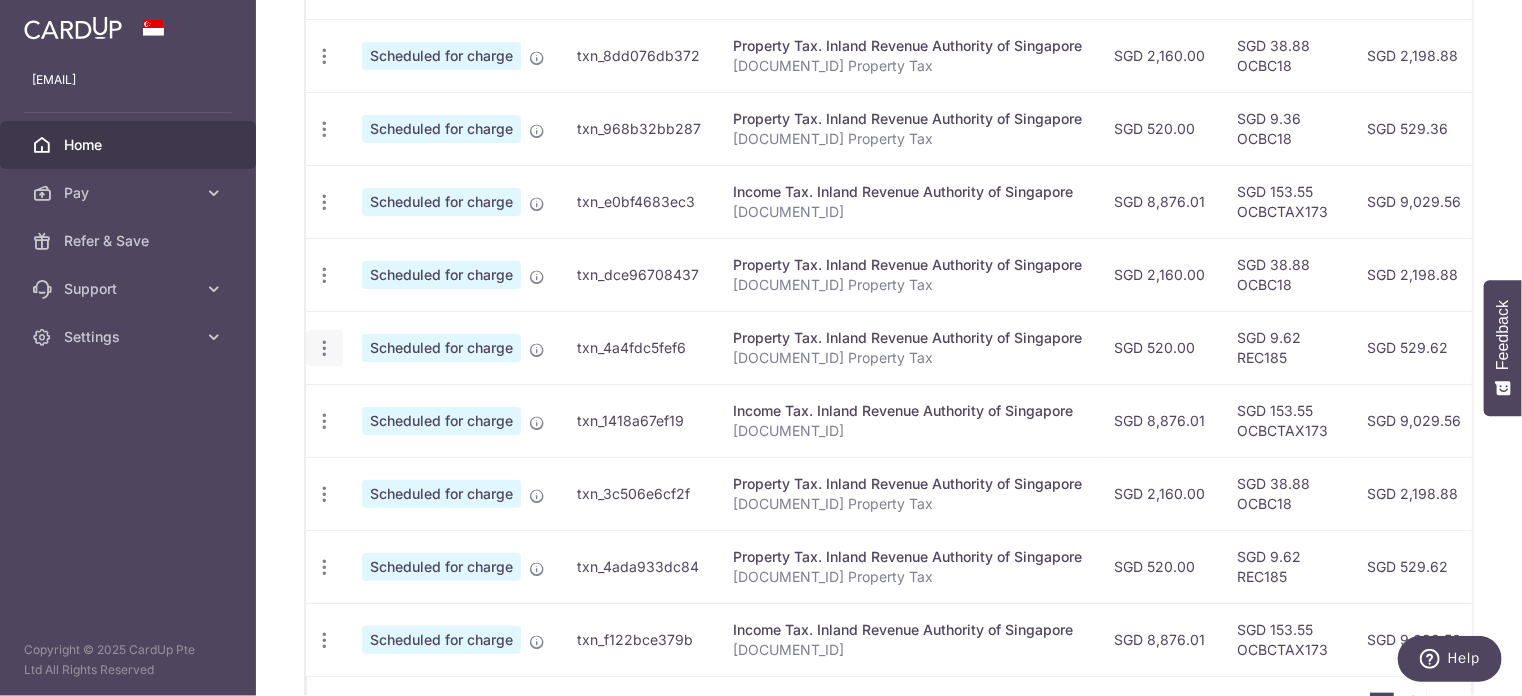 click at bounding box center [324, -17] 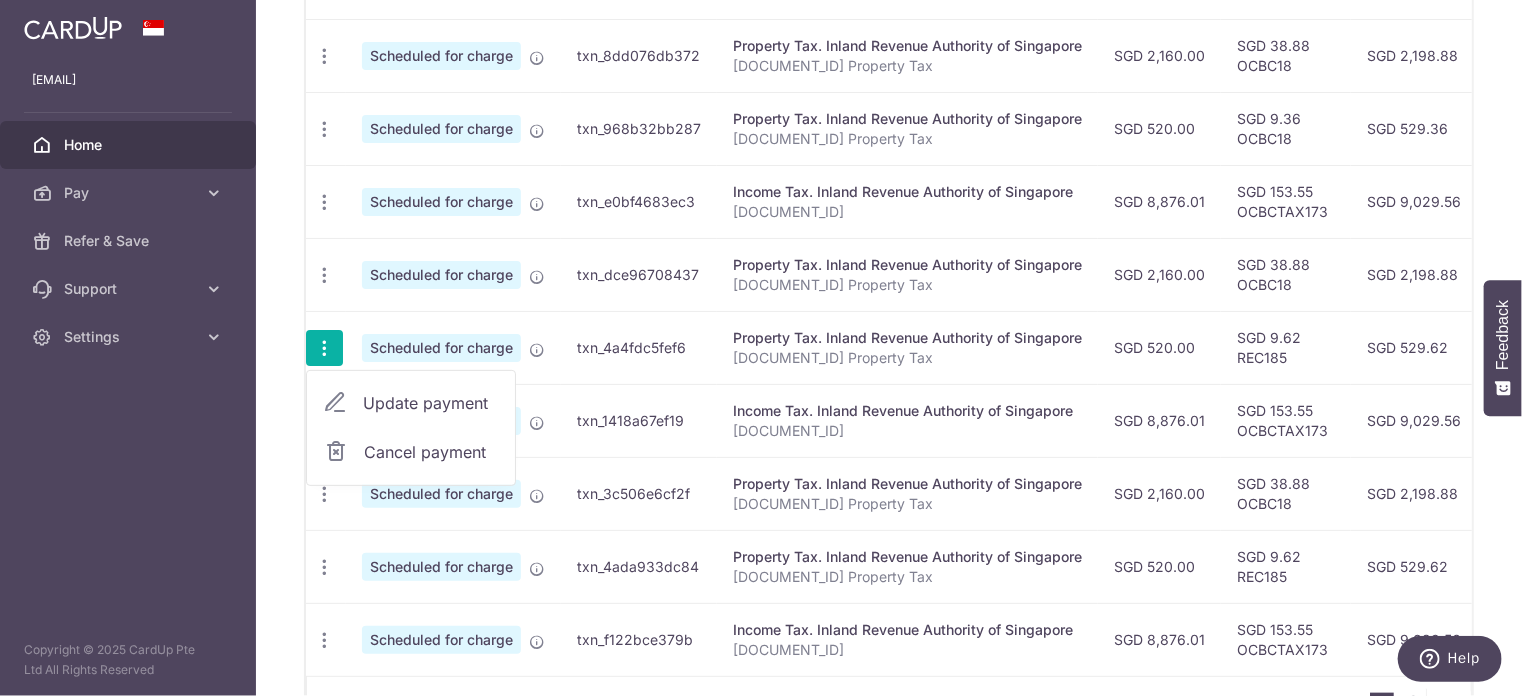 click on "Update payment" at bounding box center [431, 403] 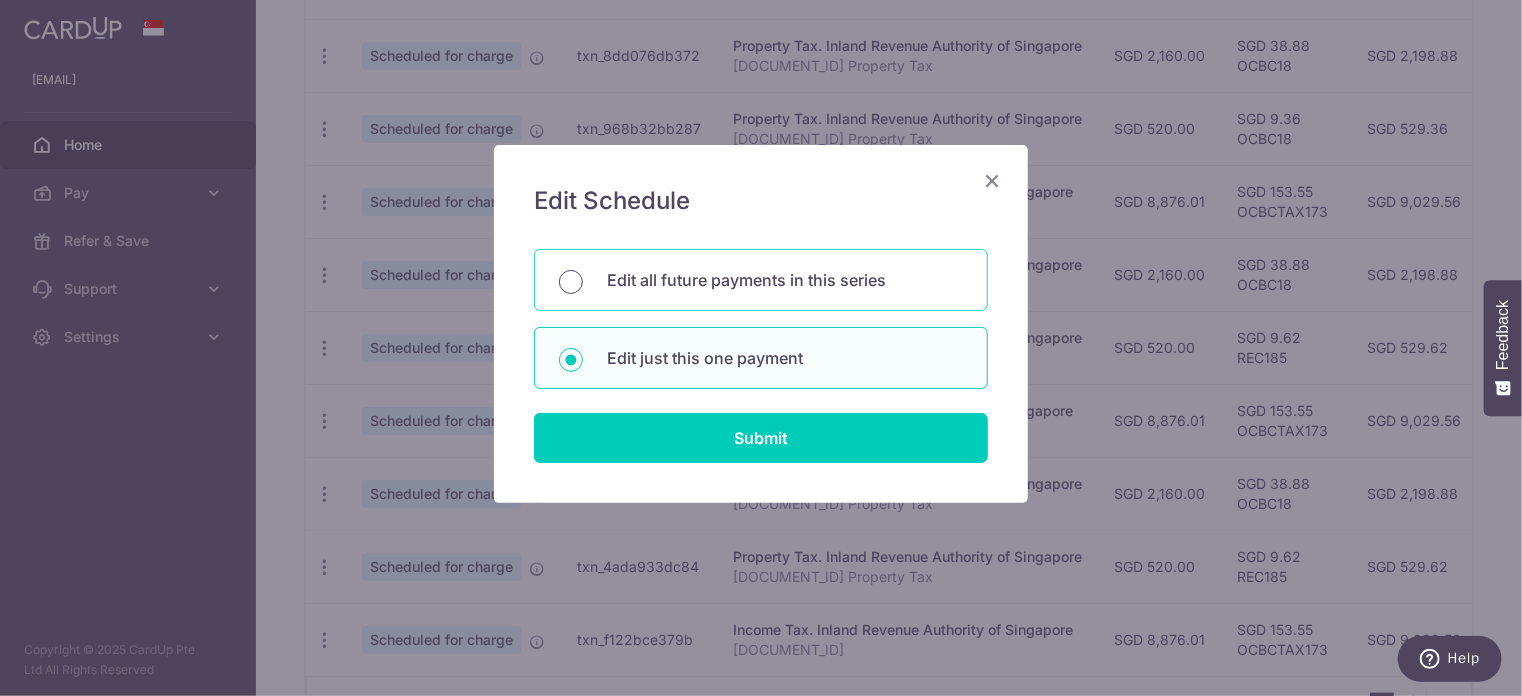 click on "Edit all future payments in this series" at bounding box center [571, 282] 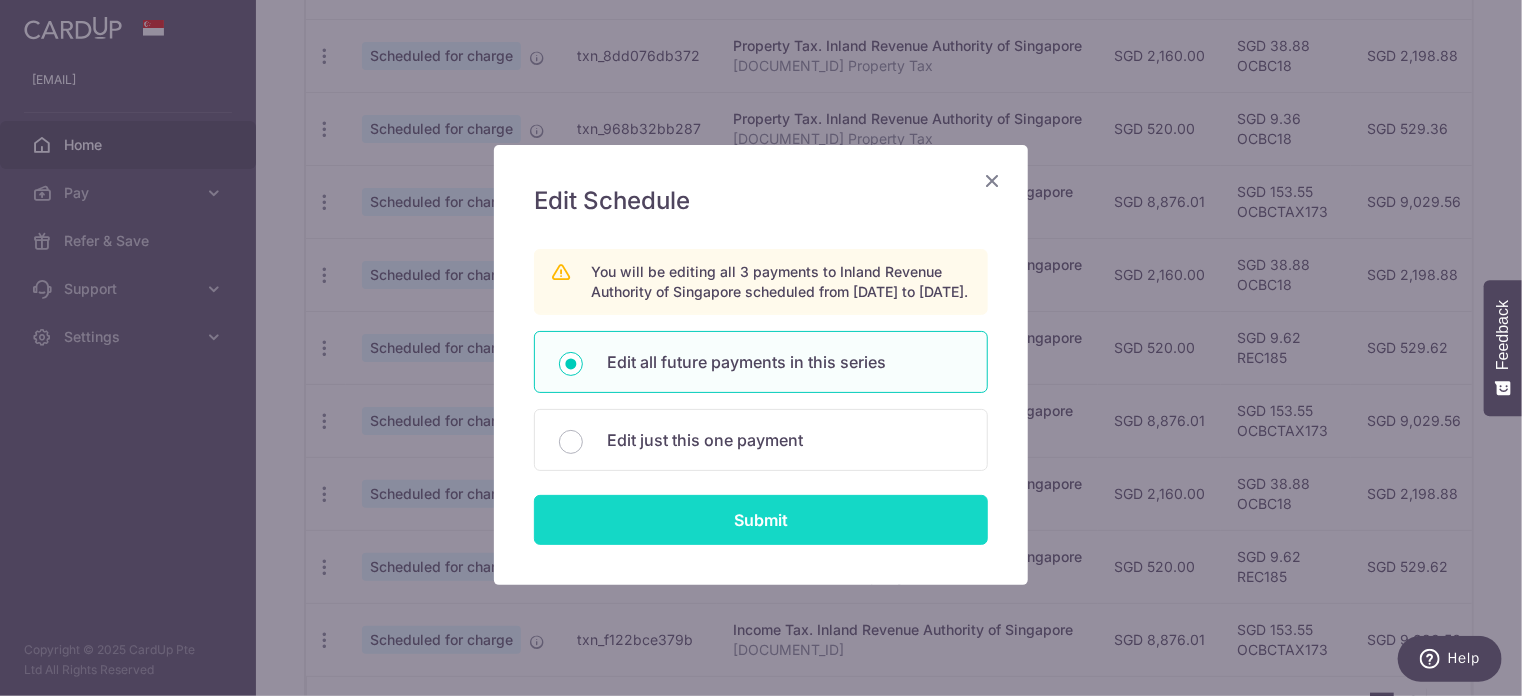 click on "Submit" at bounding box center (761, 520) 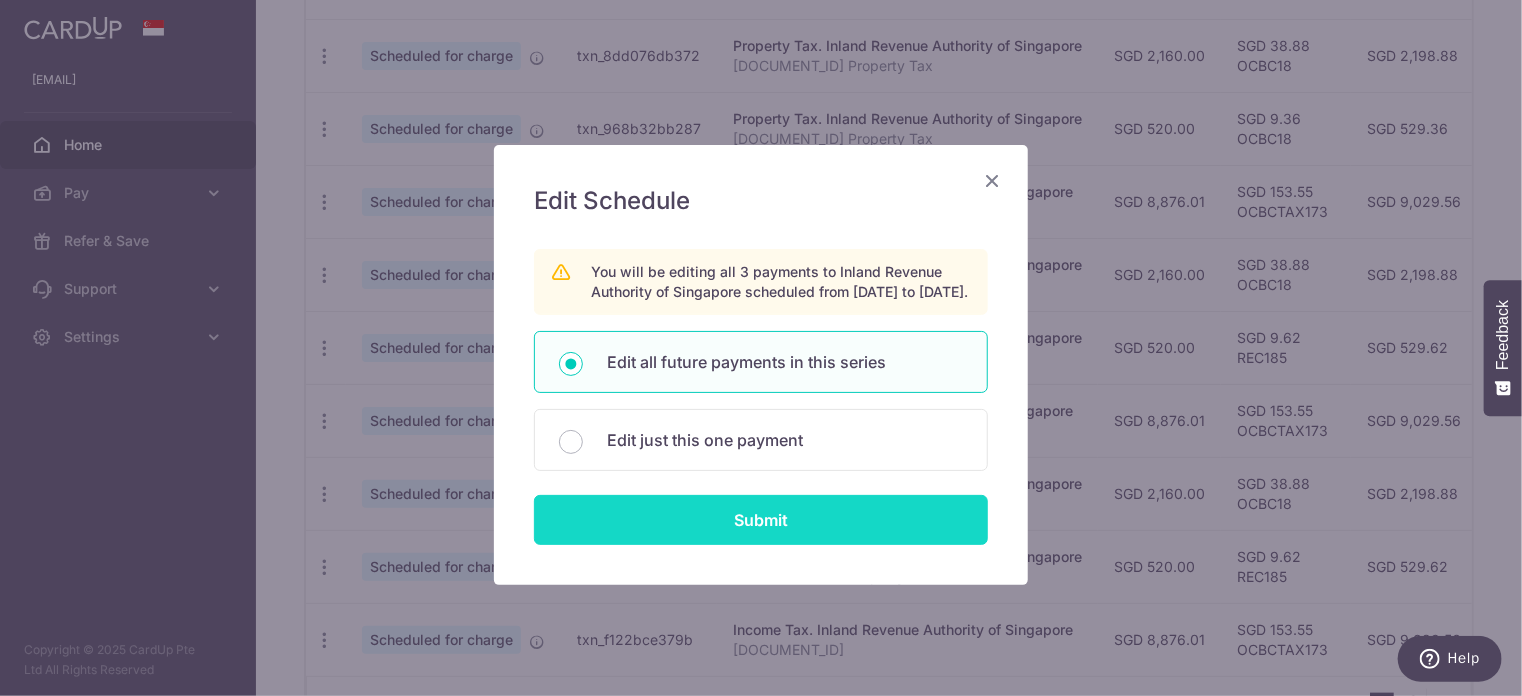 type on "520.00" 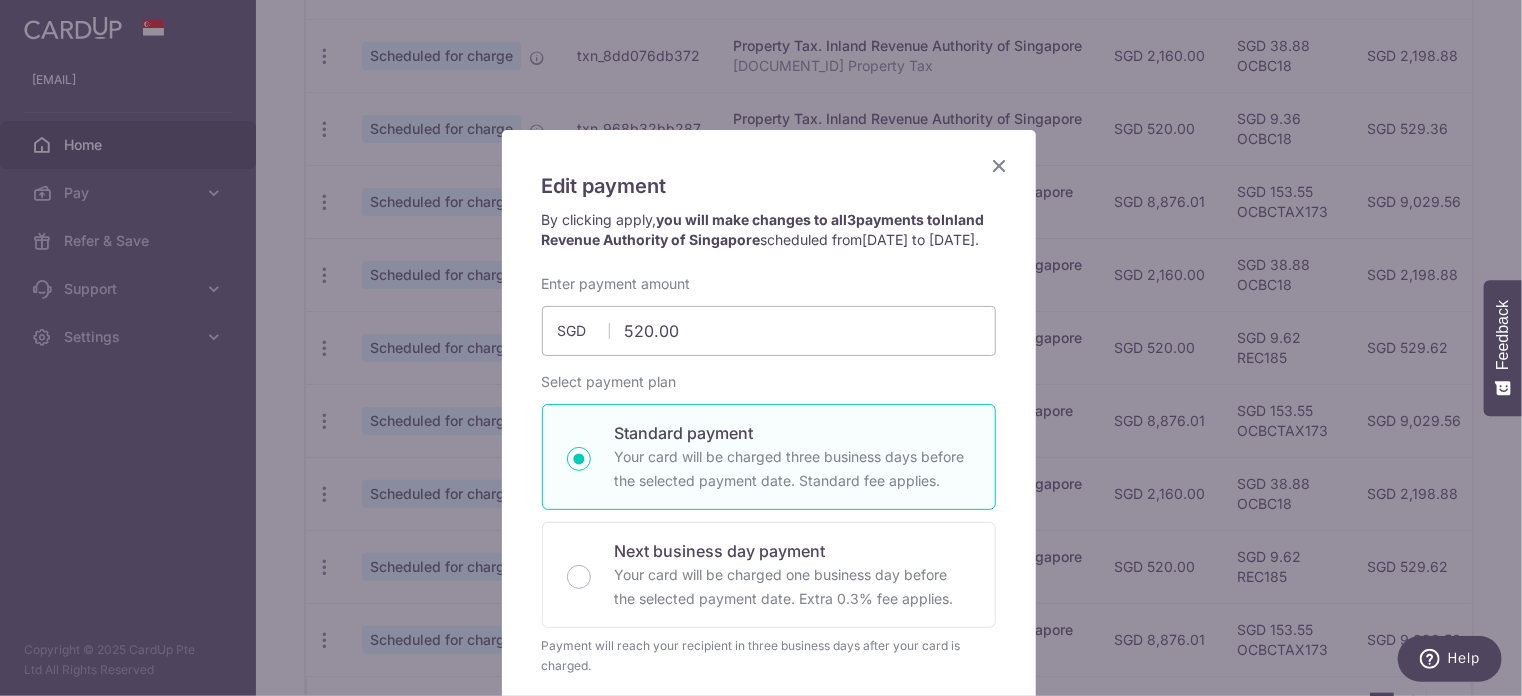 scroll, scrollTop: 0, scrollLeft: 0, axis: both 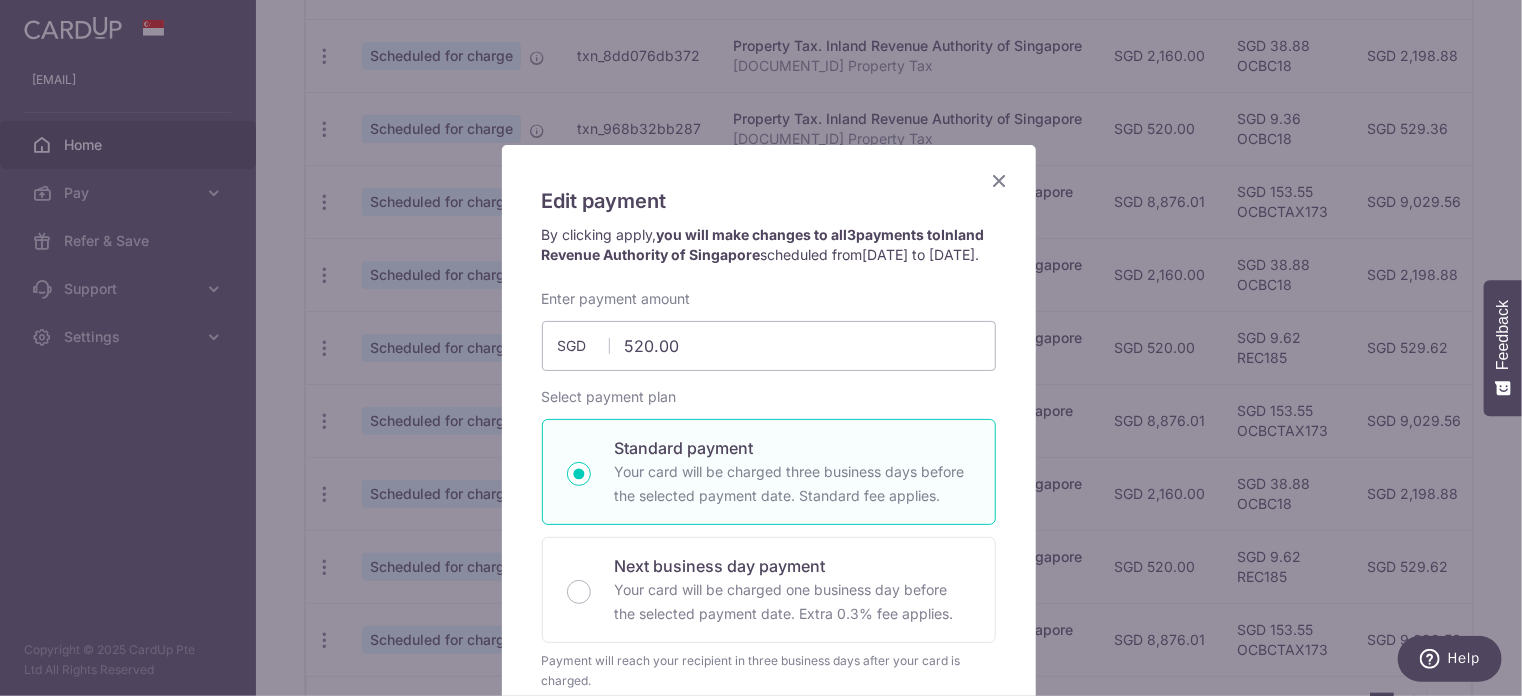 click at bounding box center [1000, 180] 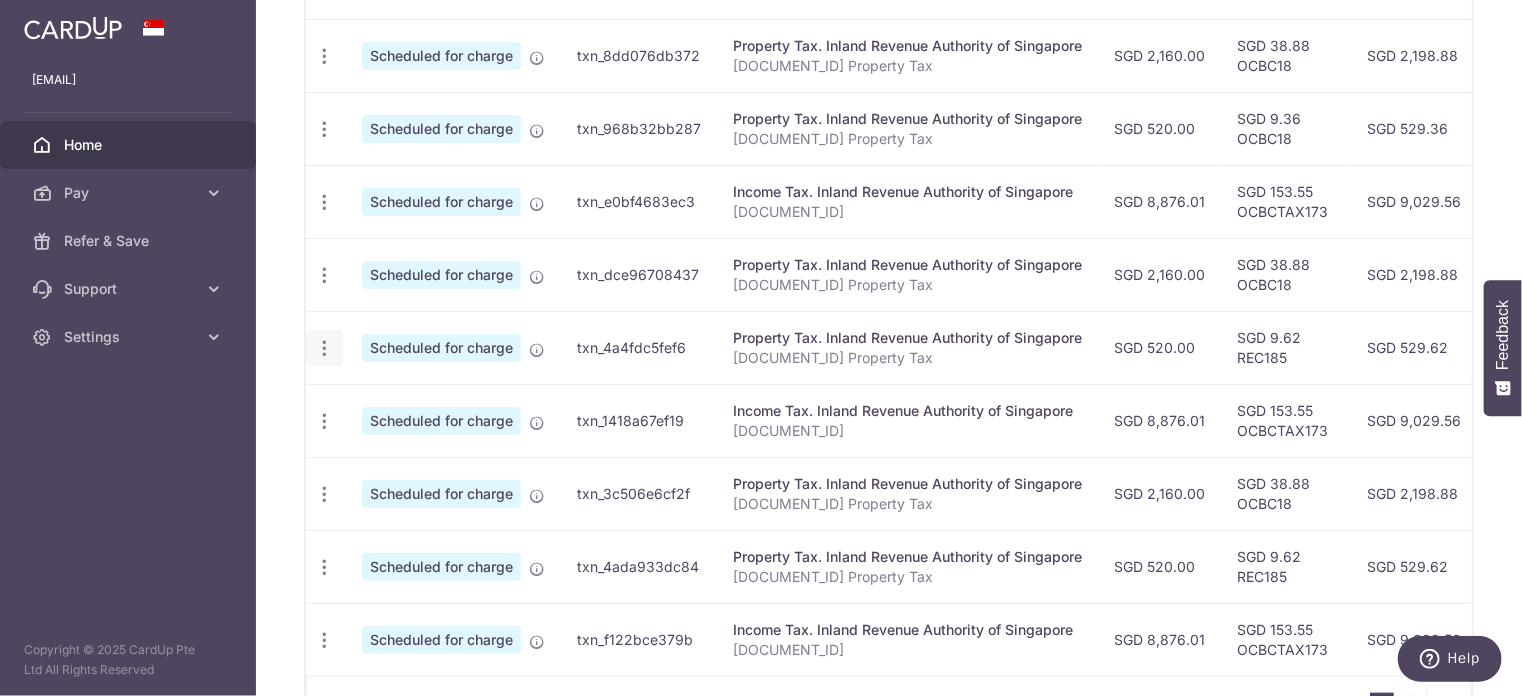 click at bounding box center (324, -17) 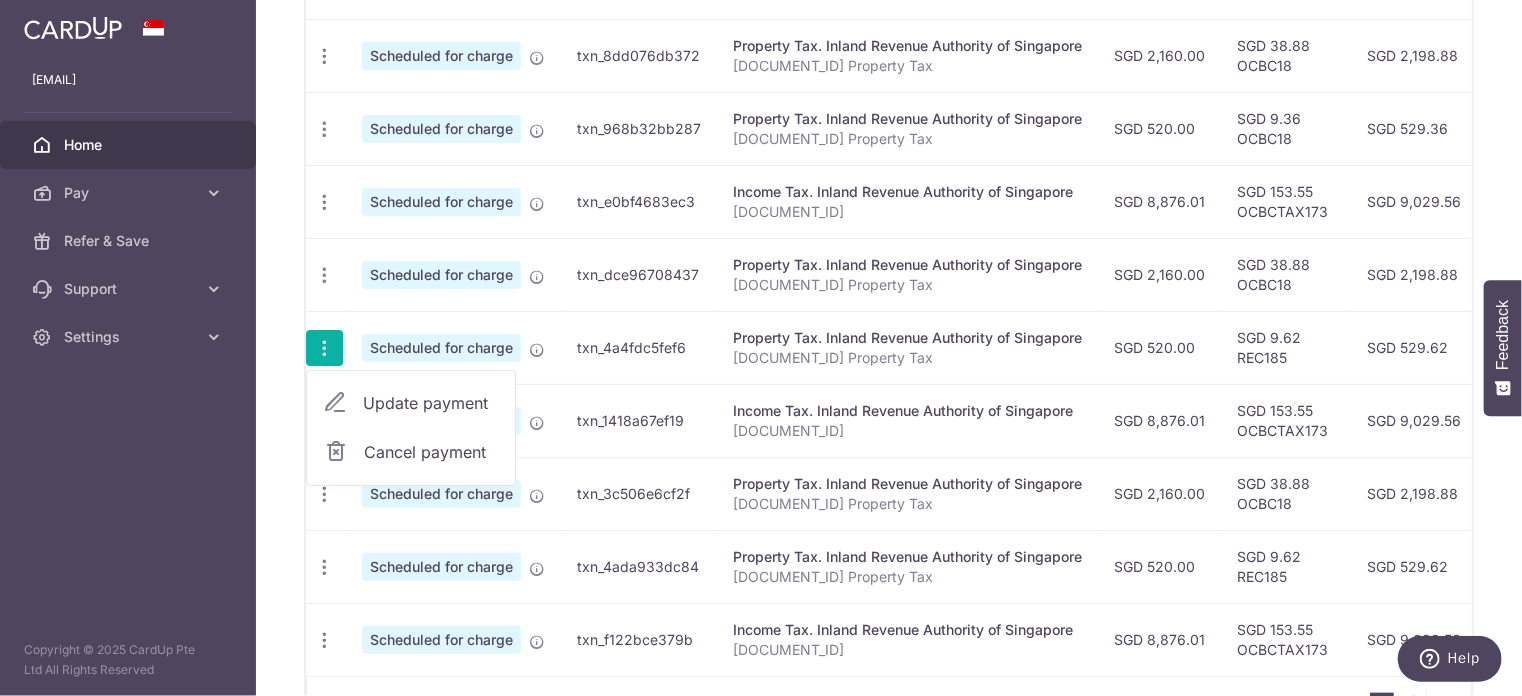 click on "Update payment" at bounding box center [431, 403] 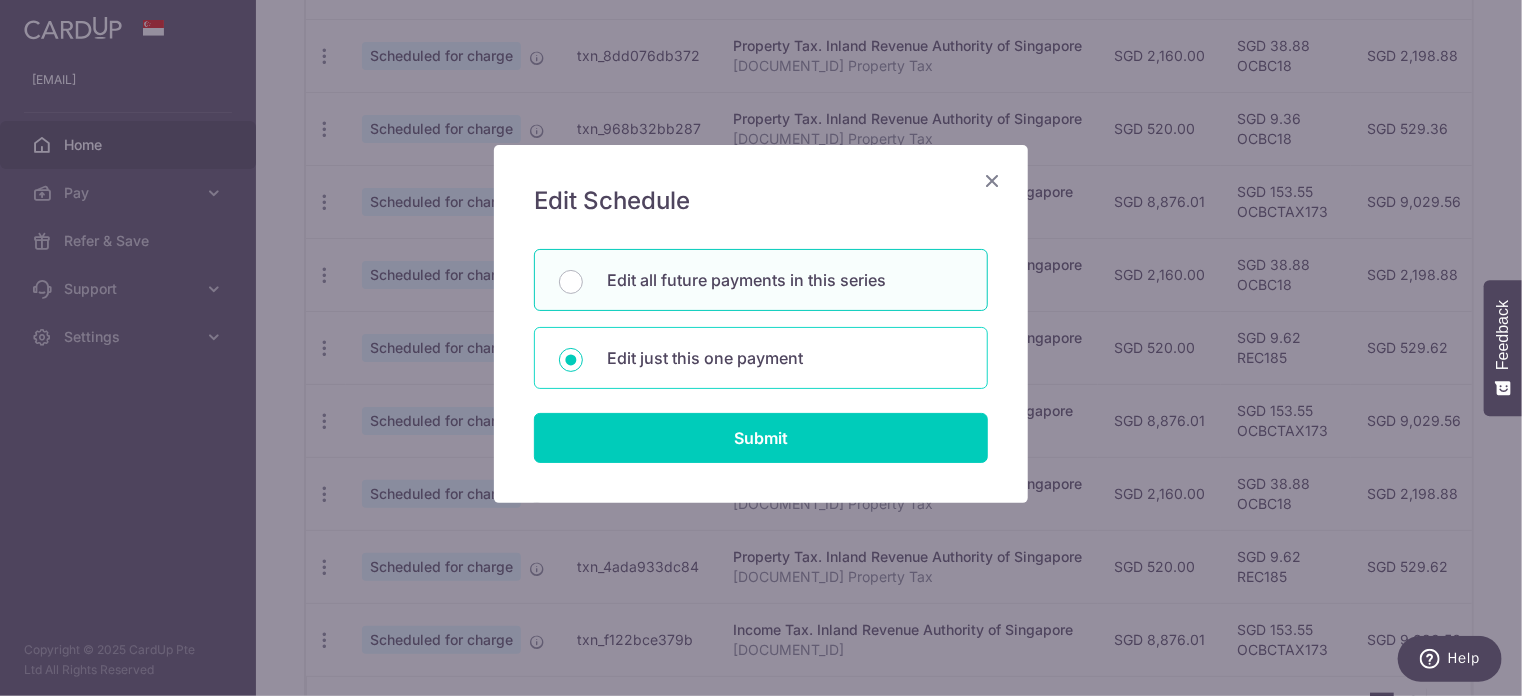click on "Edit just this one payment" at bounding box center [785, 358] 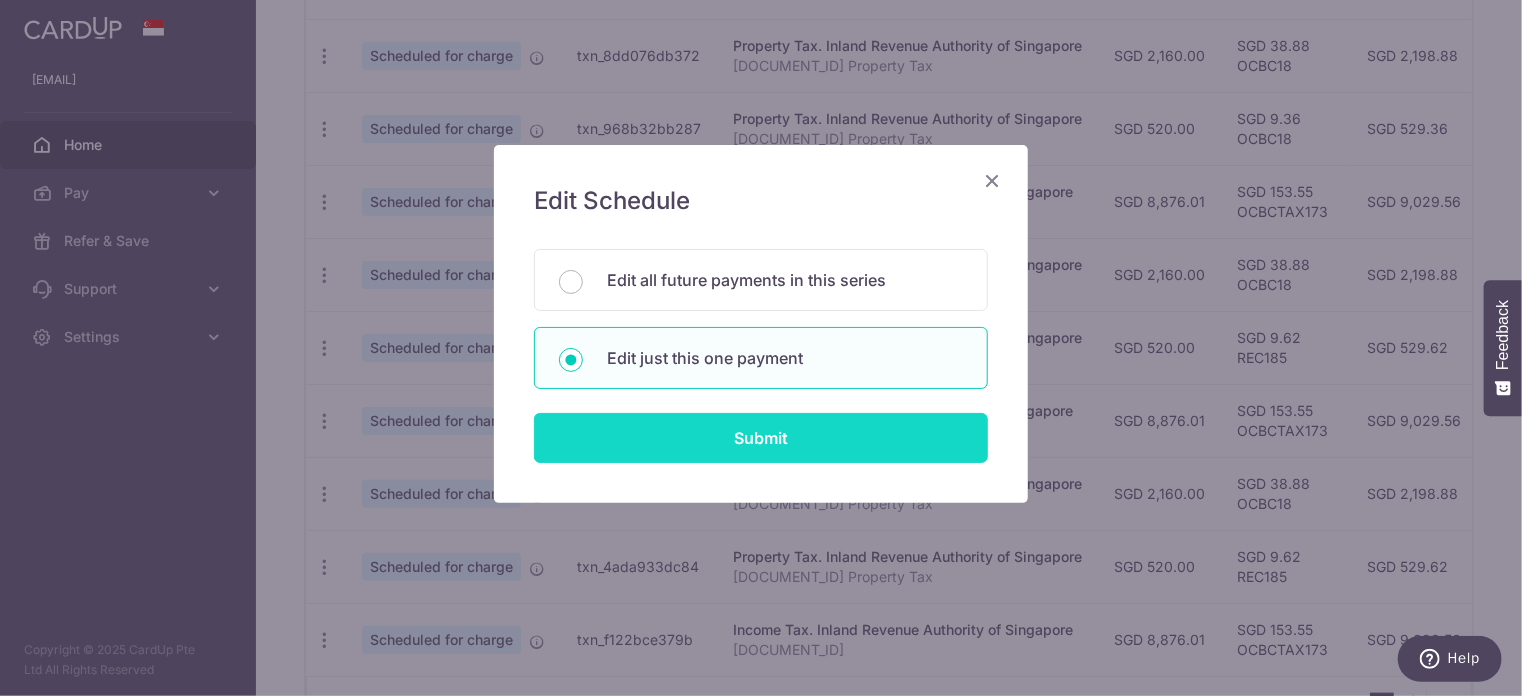 click on "Submit" at bounding box center [761, 438] 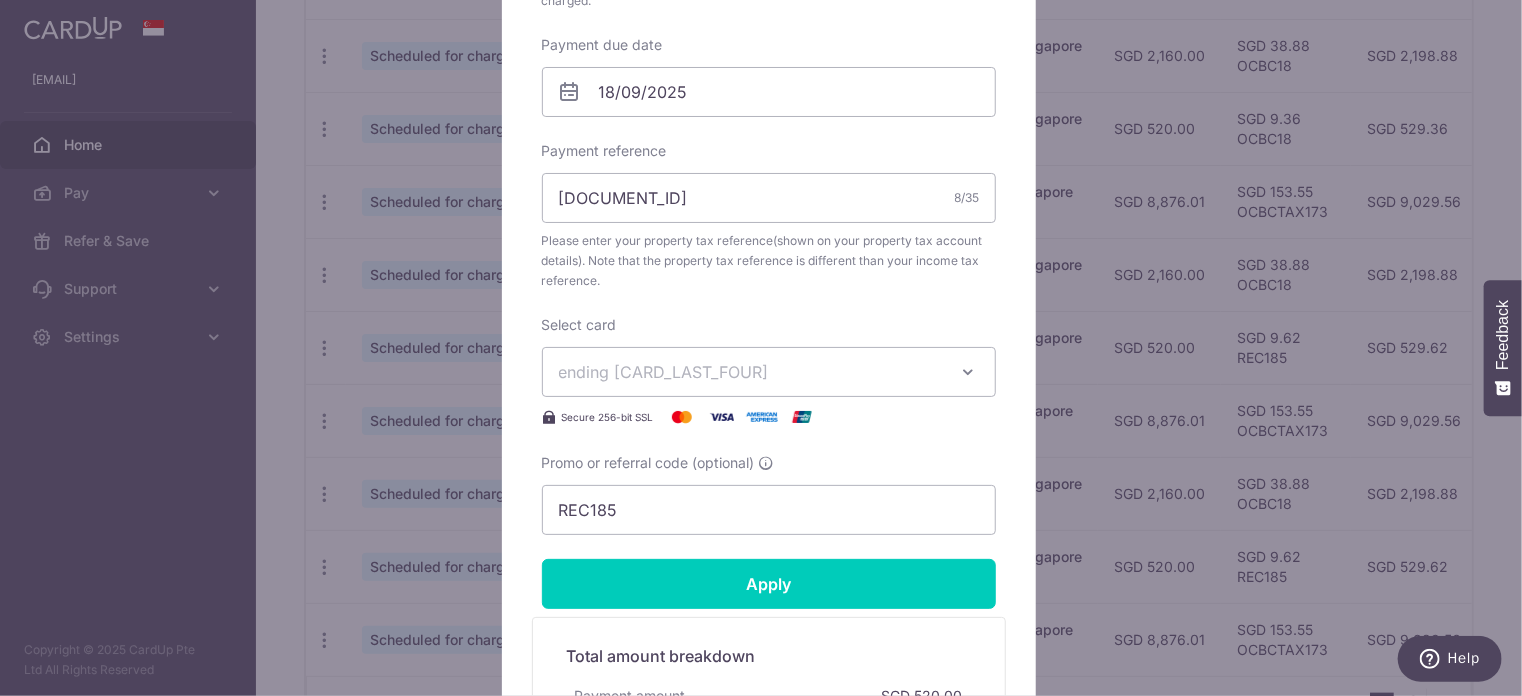 scroll, scrollTop: 700, scrollLeft: 0, axis: vertical 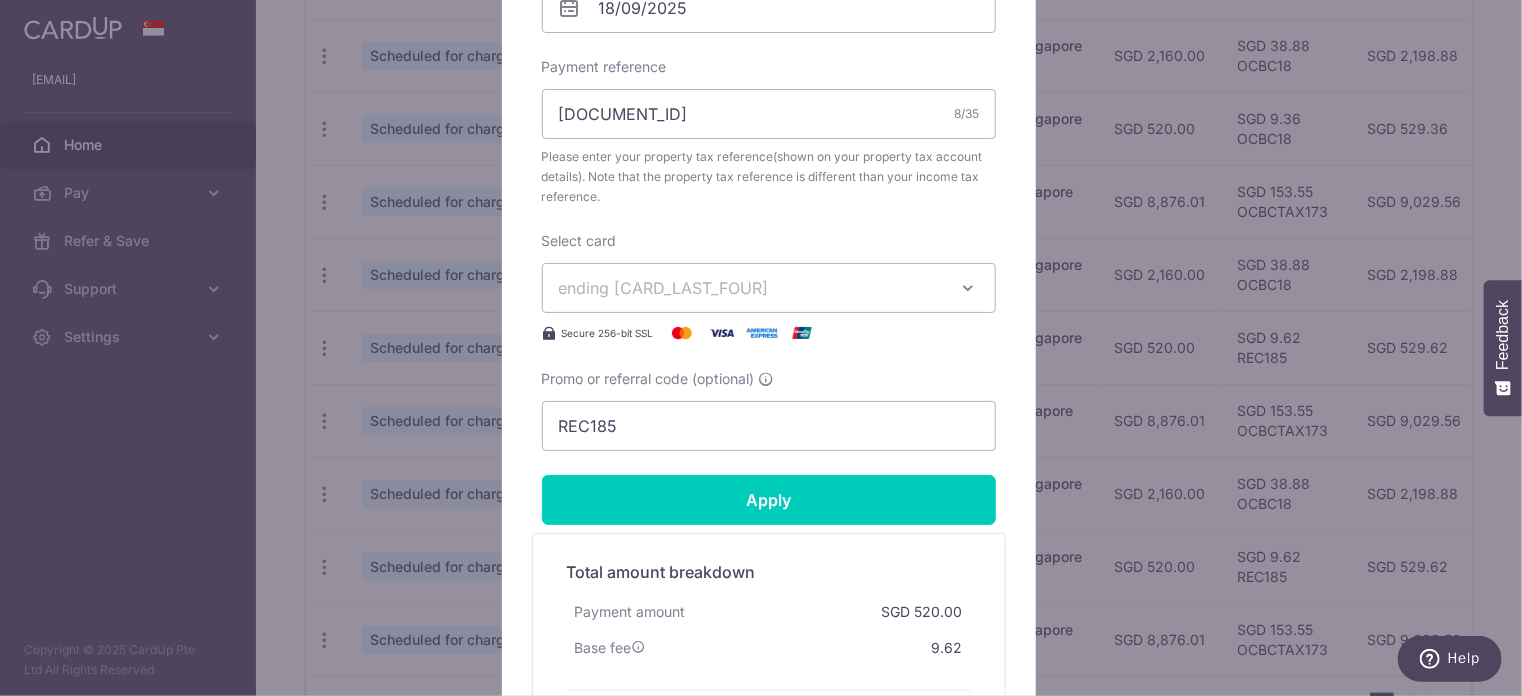 click on "ending 4018" at bounding box center (769, 288) 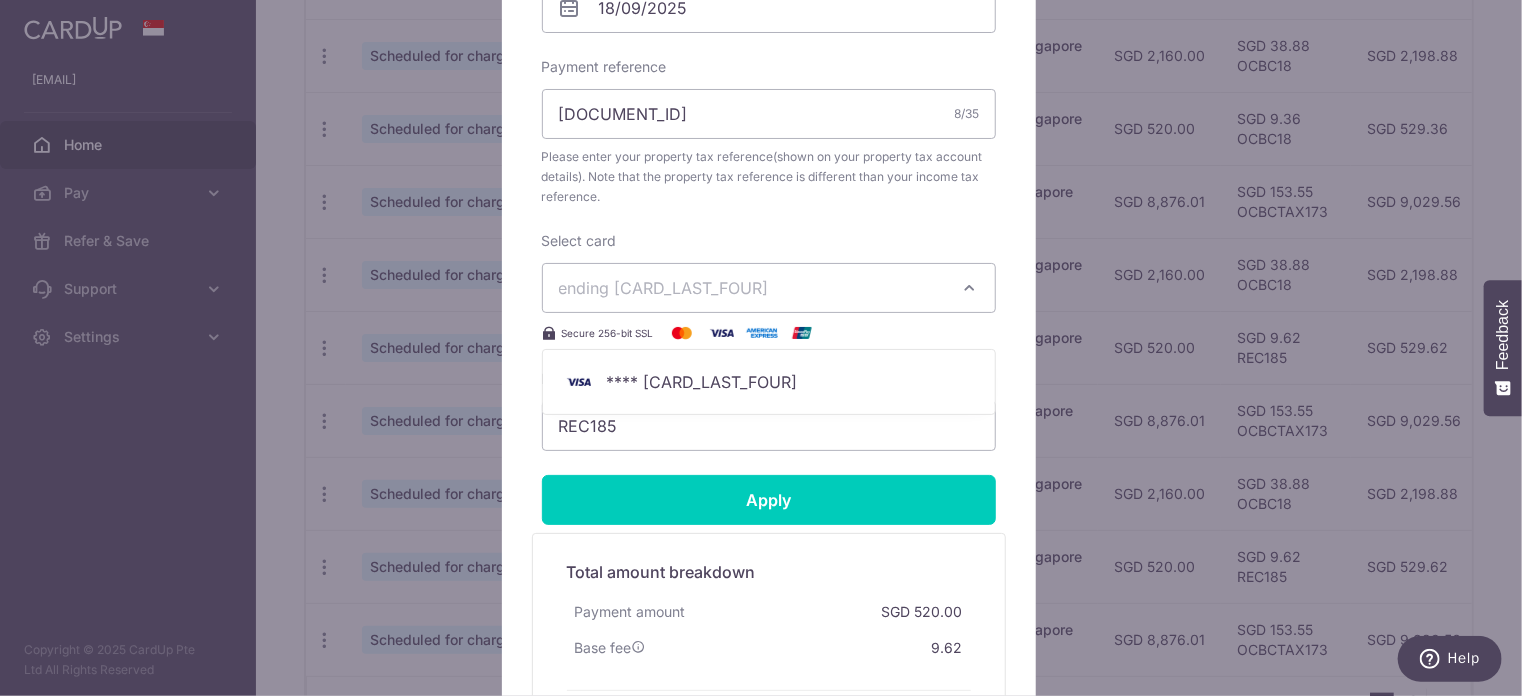 click on "By clicking apply,  you will make changes to all  3  payments to  Inland Revenue Authority of Singapore  scheduled from
18/09/2025 to 18/11/2025 .
By clicking below, you confirm you are editing this payment to  Inland Revenue Authority of Singapore  on
18/09/2025 .
Enter payment amount 520.00" at bounding box center (769, 140) 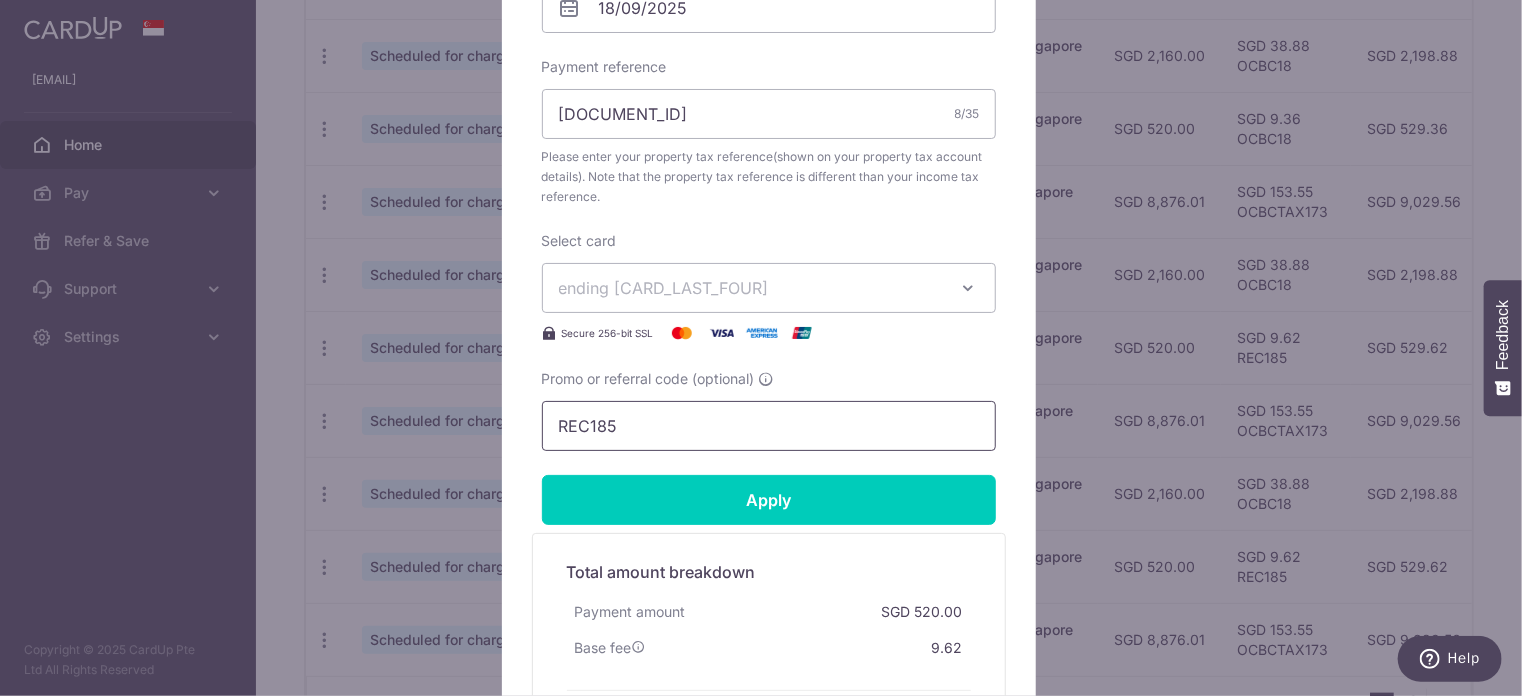 click on "REC185" at bounding box center (769, 426) 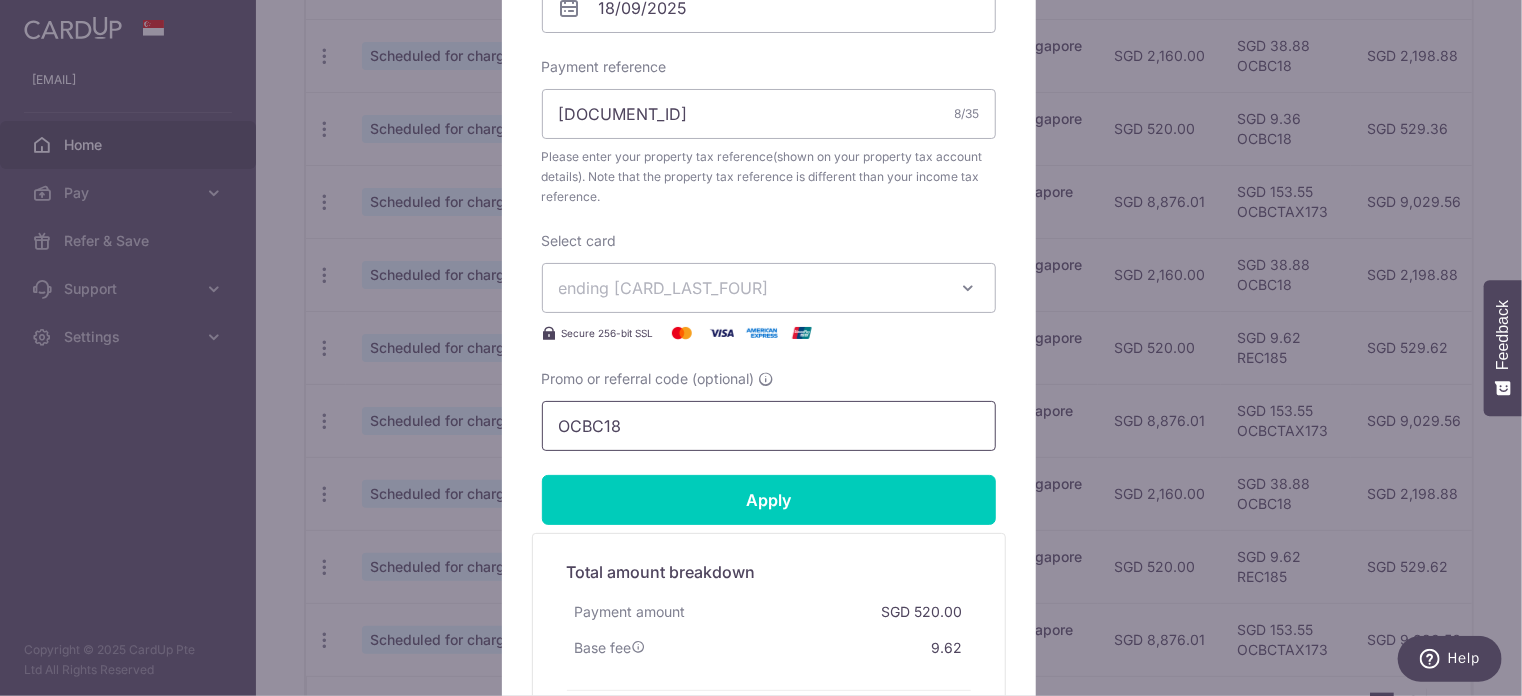 type on "OCBC18" 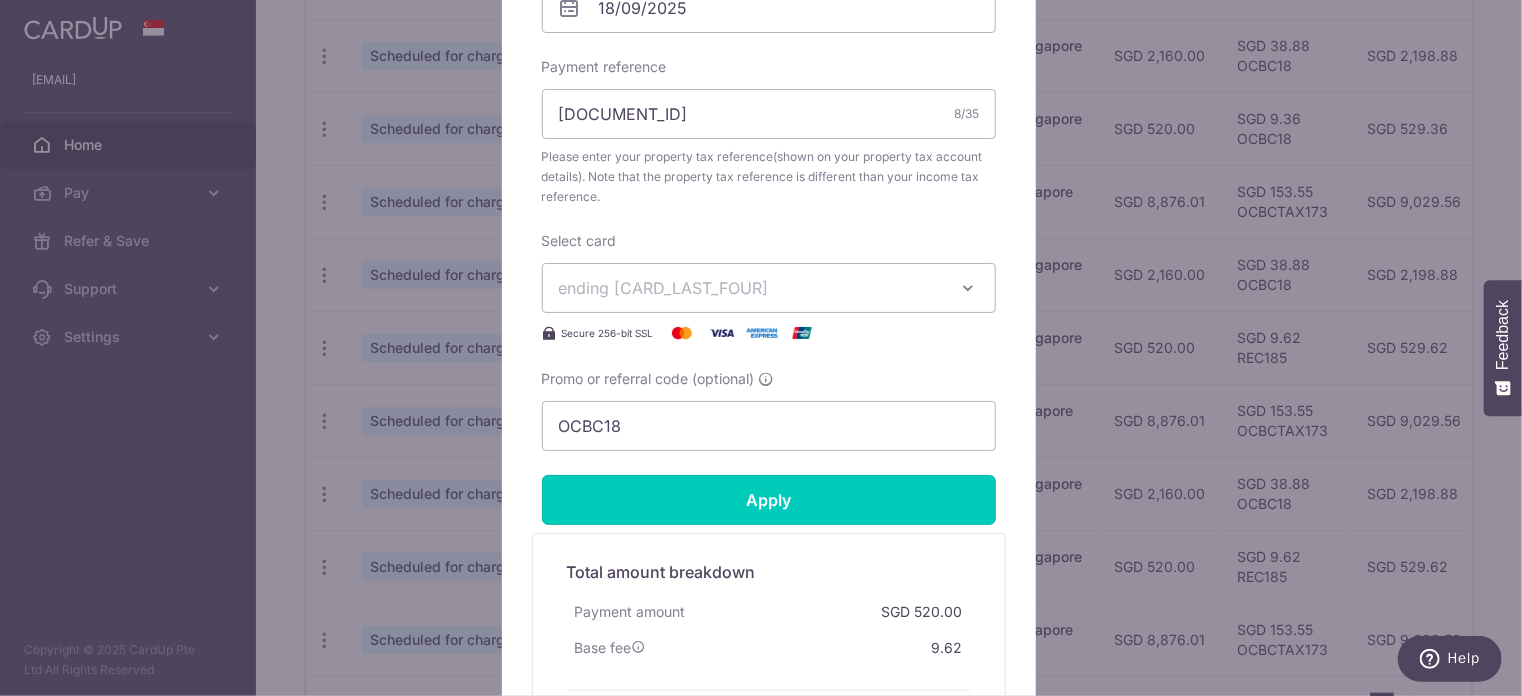 click on "Apply" at bounding box center [769, 500] 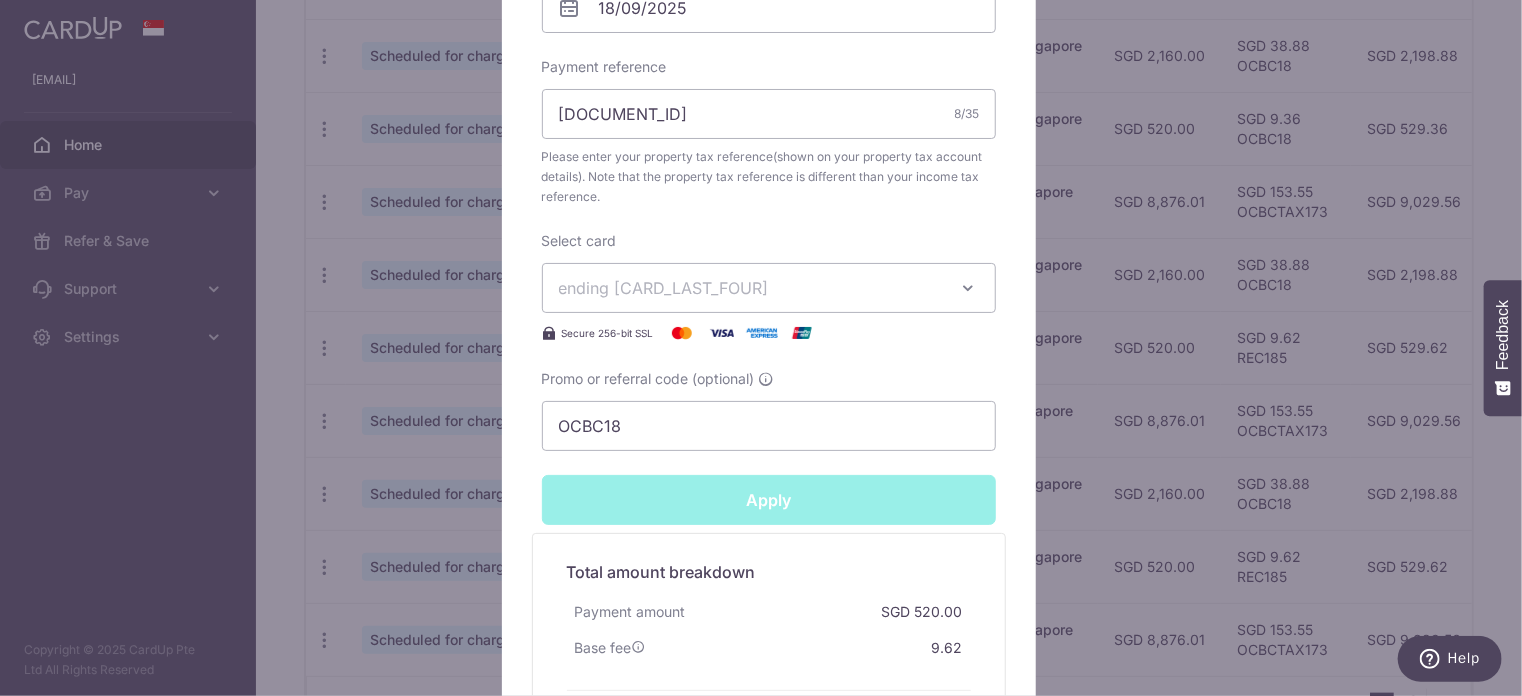 type on "Successfully Applied" 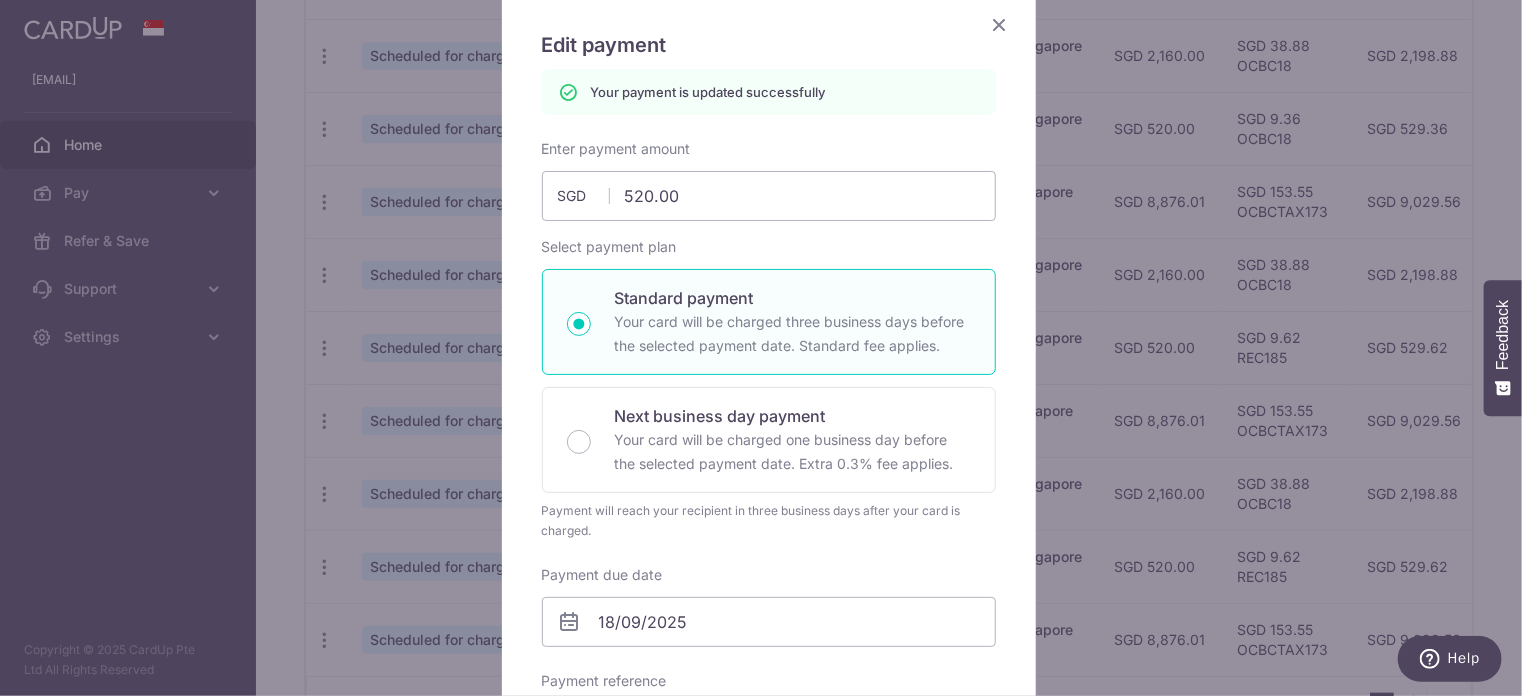 scroll, scrollTop: 0, scrollLeft: 0, axis: both 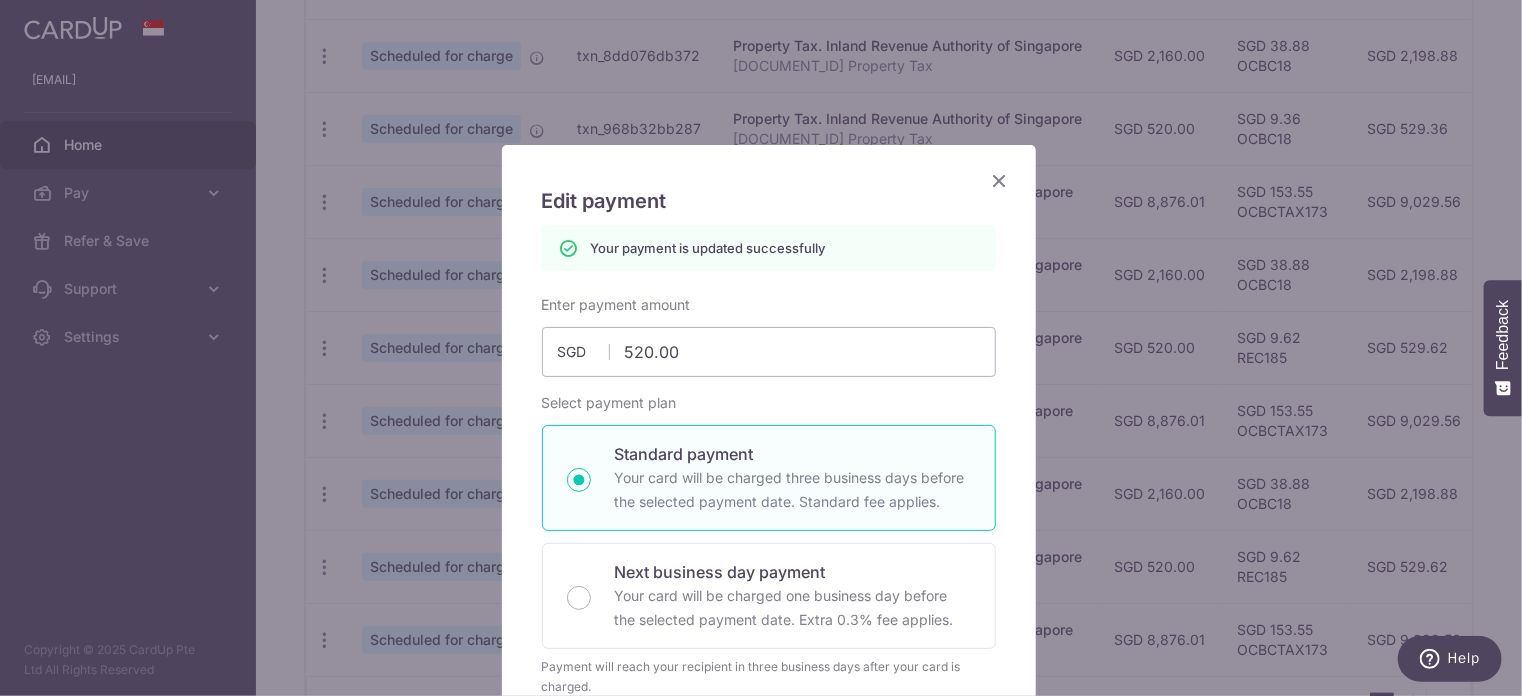 click at bounding box center [1000, 180] 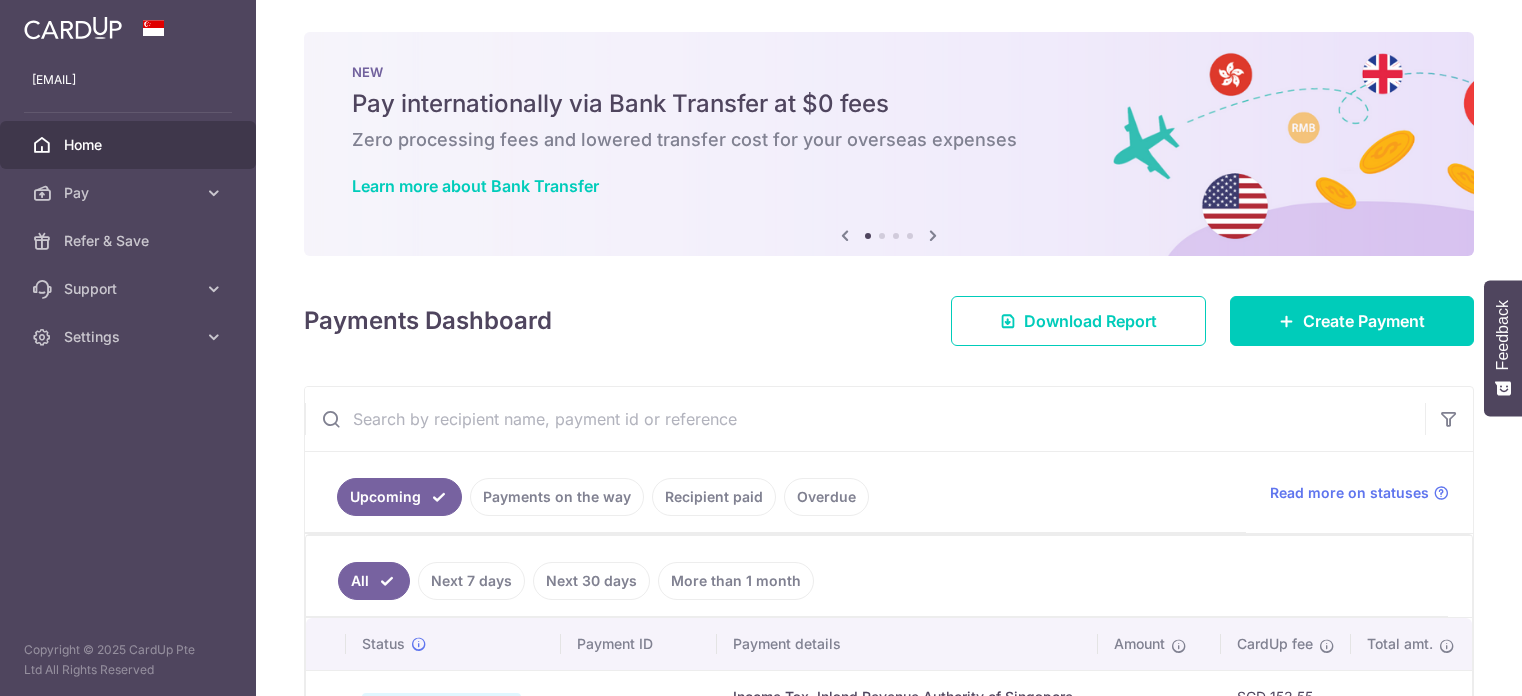scroll, scrollTop: 0, scrollLeft: 0, axis: both 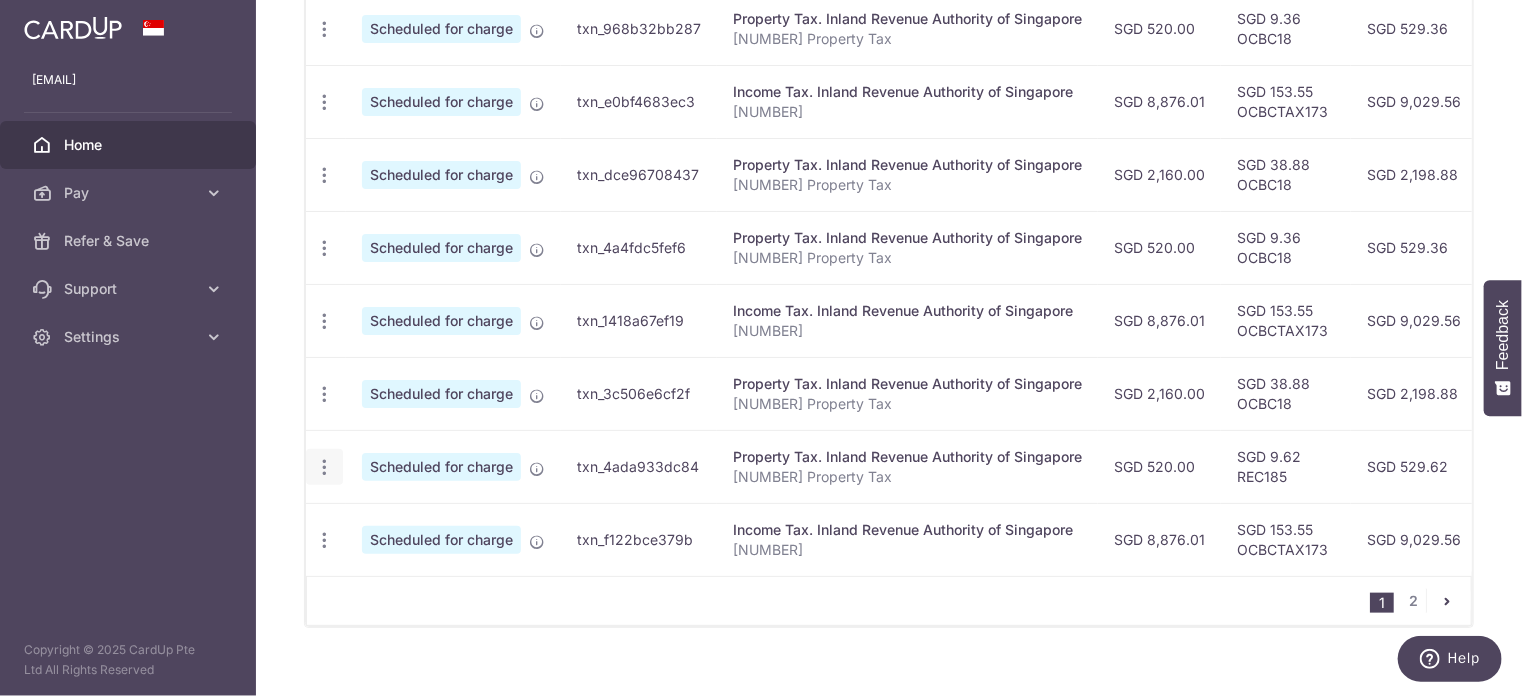 click at bounding box center (324, -117) 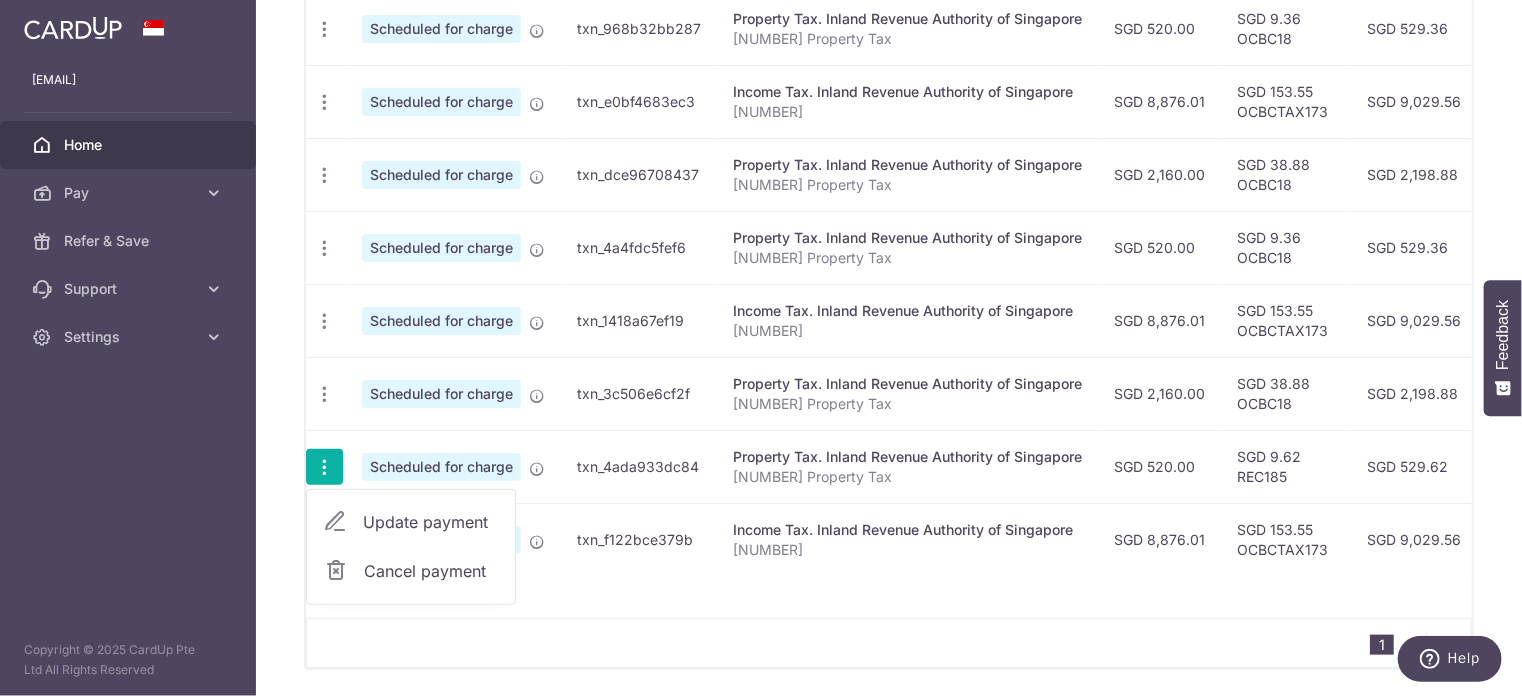 click on "Update payment" at bounding box center (431, 522) 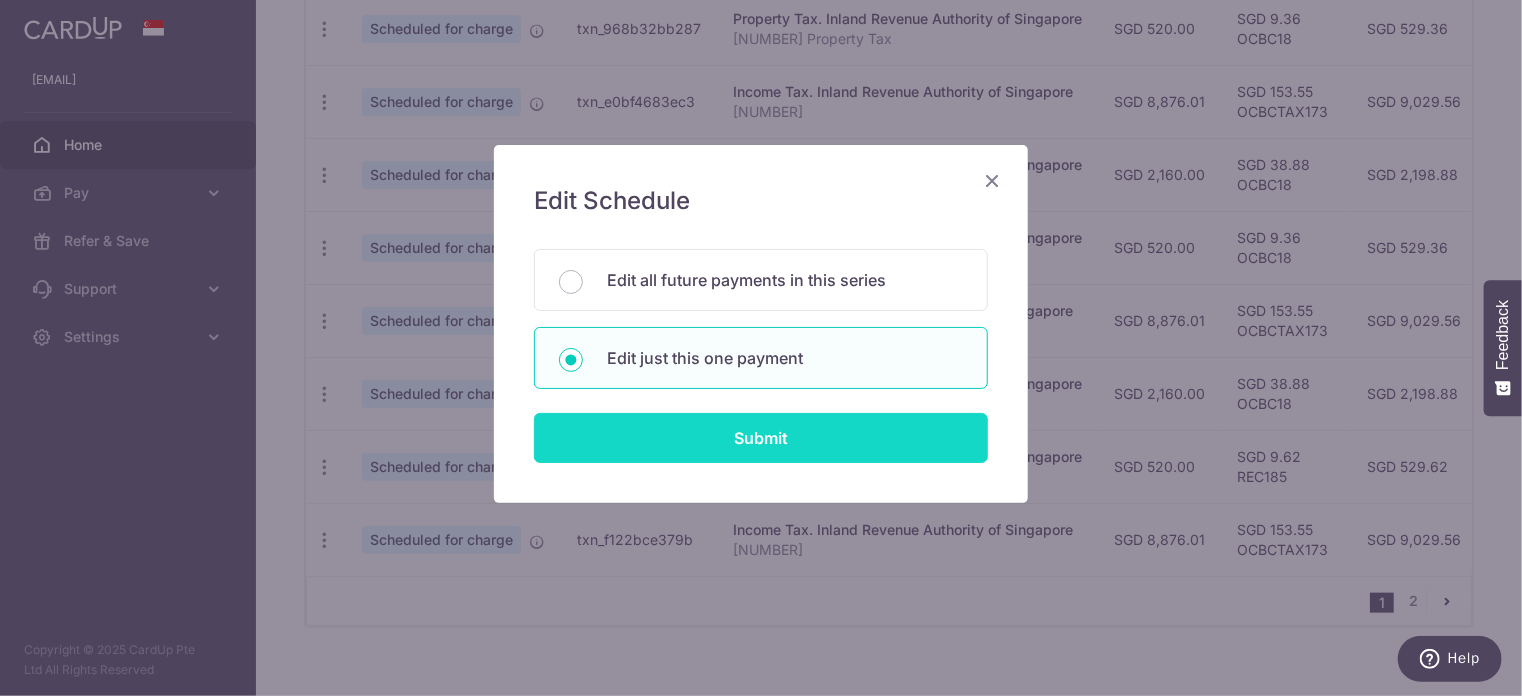 click on "Submit" at bounding box center [761, 438] 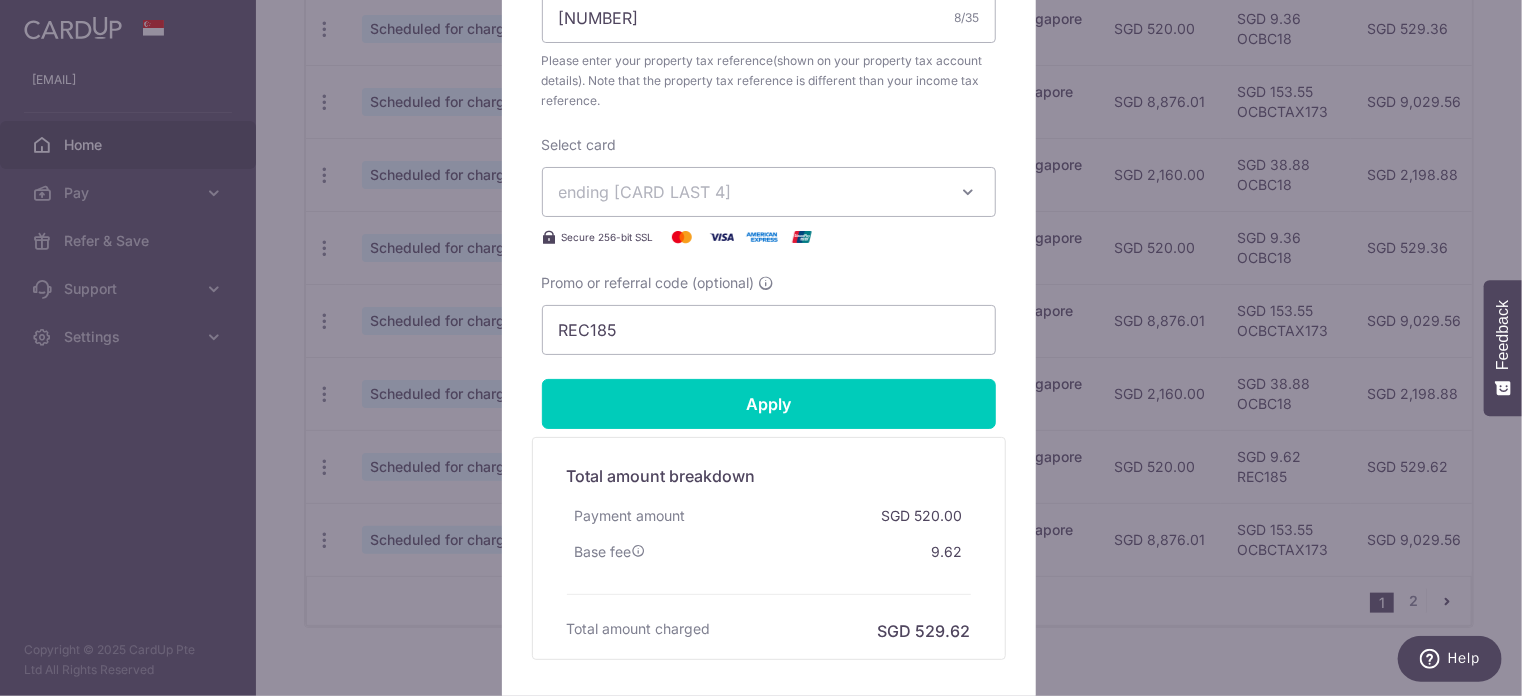 scroll, scrollTop: 900, scrollLeft: 0, axis: vertical 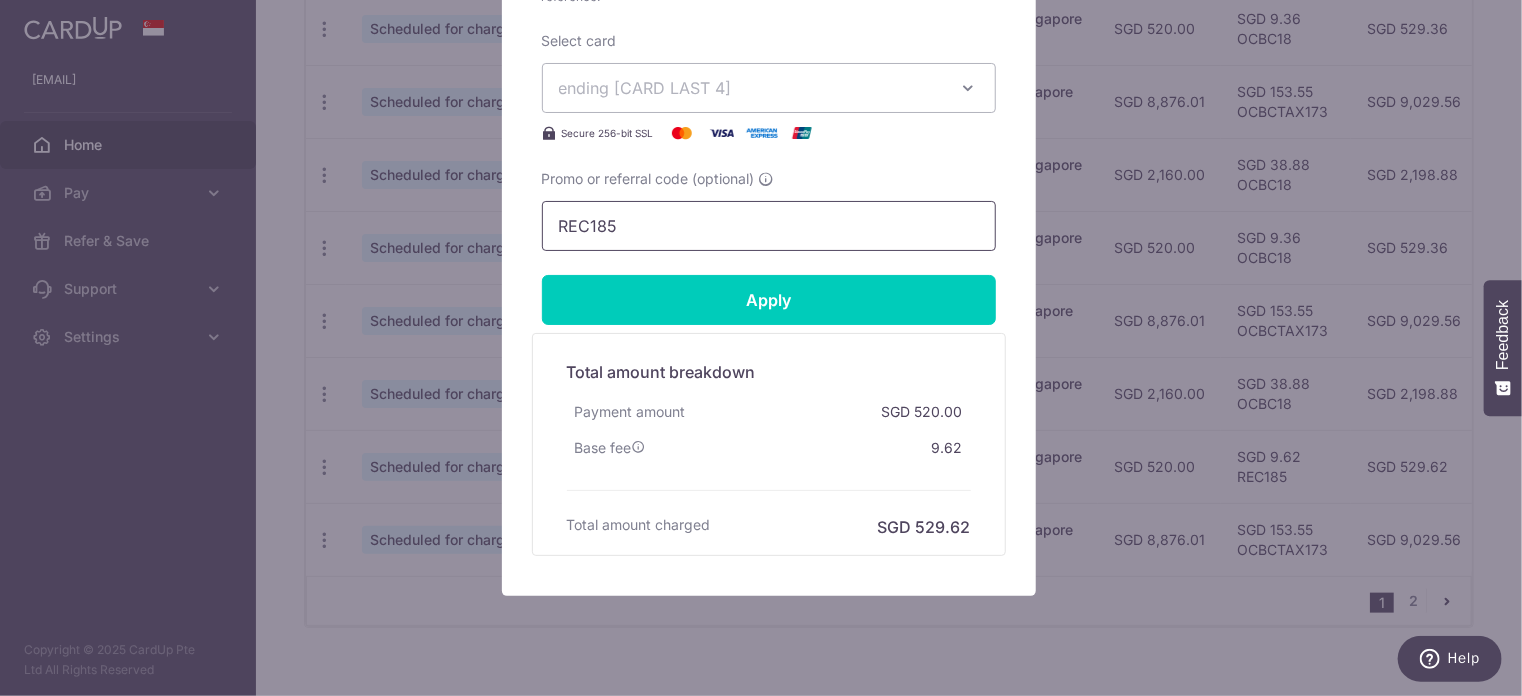 drag, startPoint x: 644, startPoint y: 237, endPoint x: 516, endPoint y: 239, distance: 128.01562 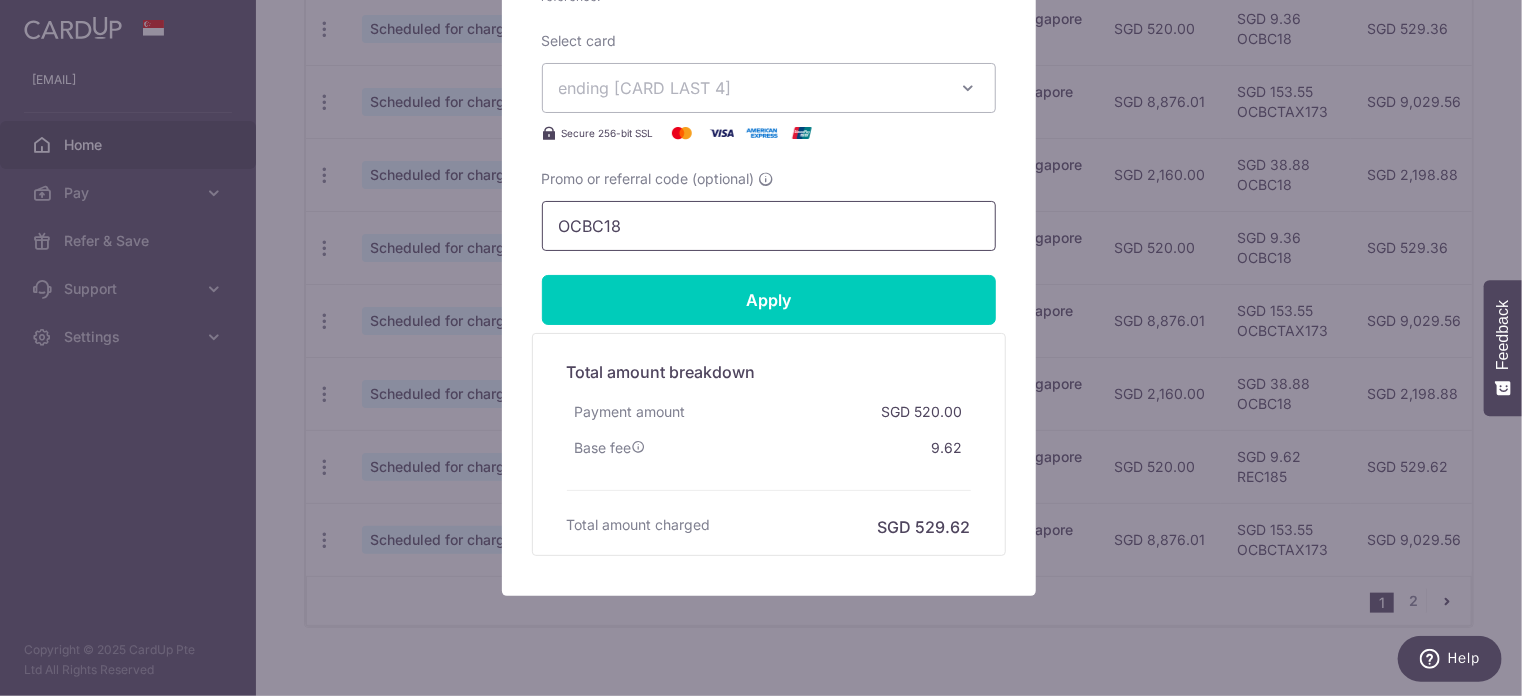 type on "OCBC18" 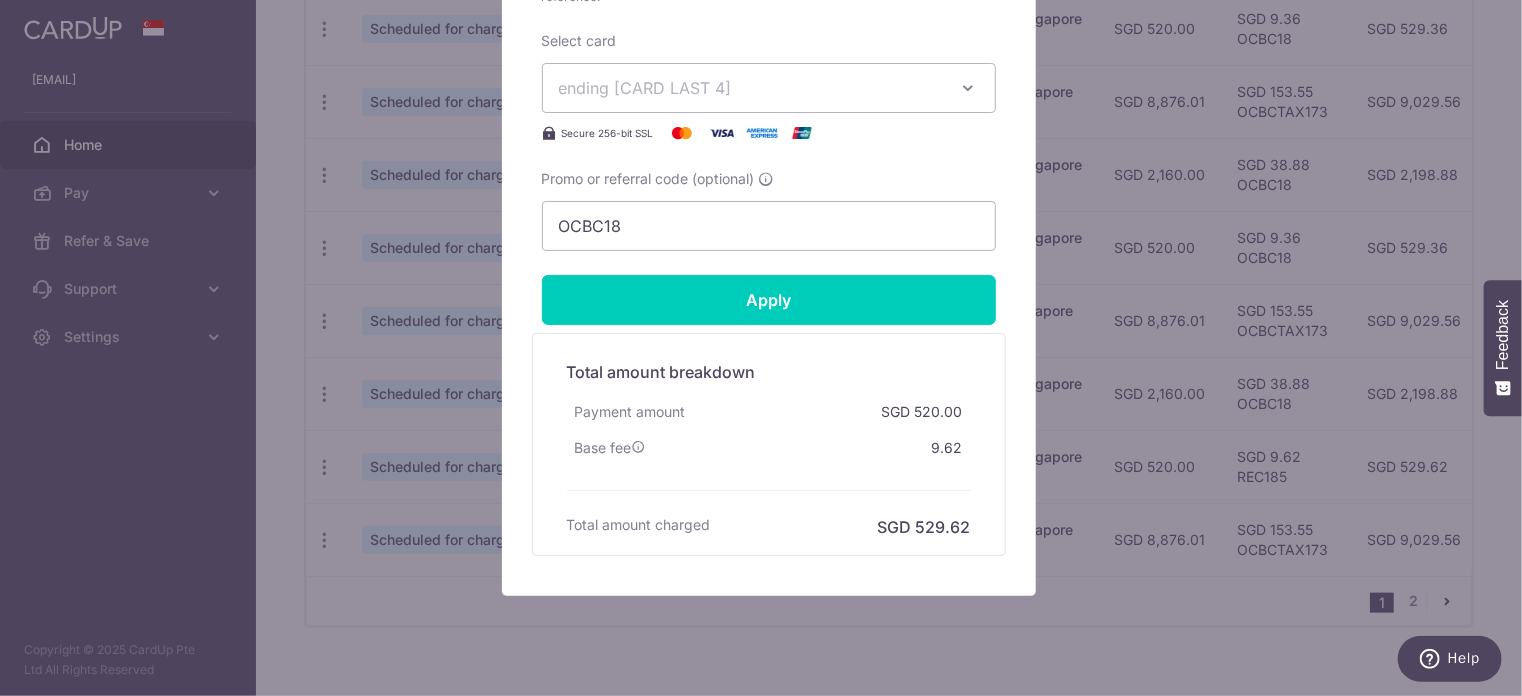 click on "Enter payment amount
520.00
520.00
SGD
To change the payment amount, please cancel this payment and create a new payment with updated supporting documents.
As the payment amount is large, for your account security we will send you a notification via SMS and email on the payment charge date requiring your response to confirm the charge.
Select payment plan
Standard payment
here" at bounding box center (769, -212) 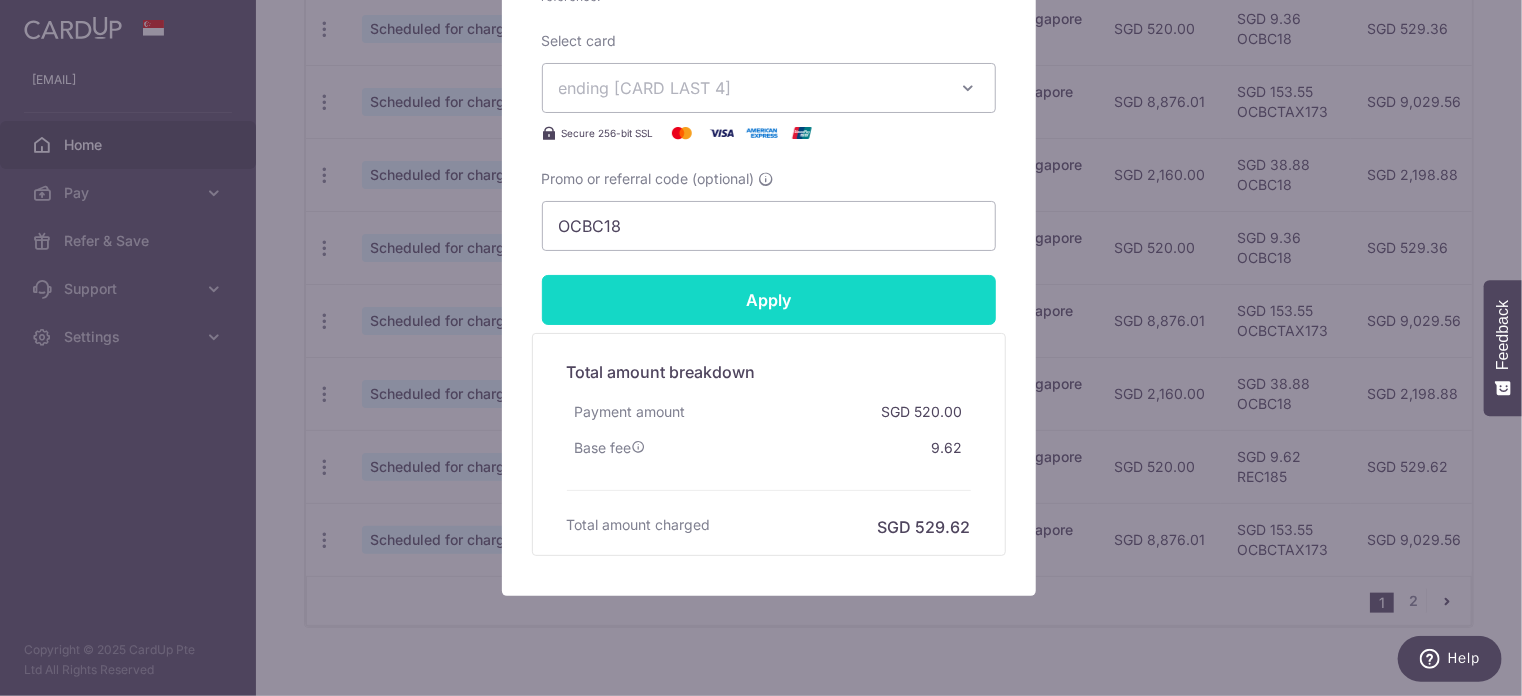 click on "Apply" at bounding box center [769, 300] 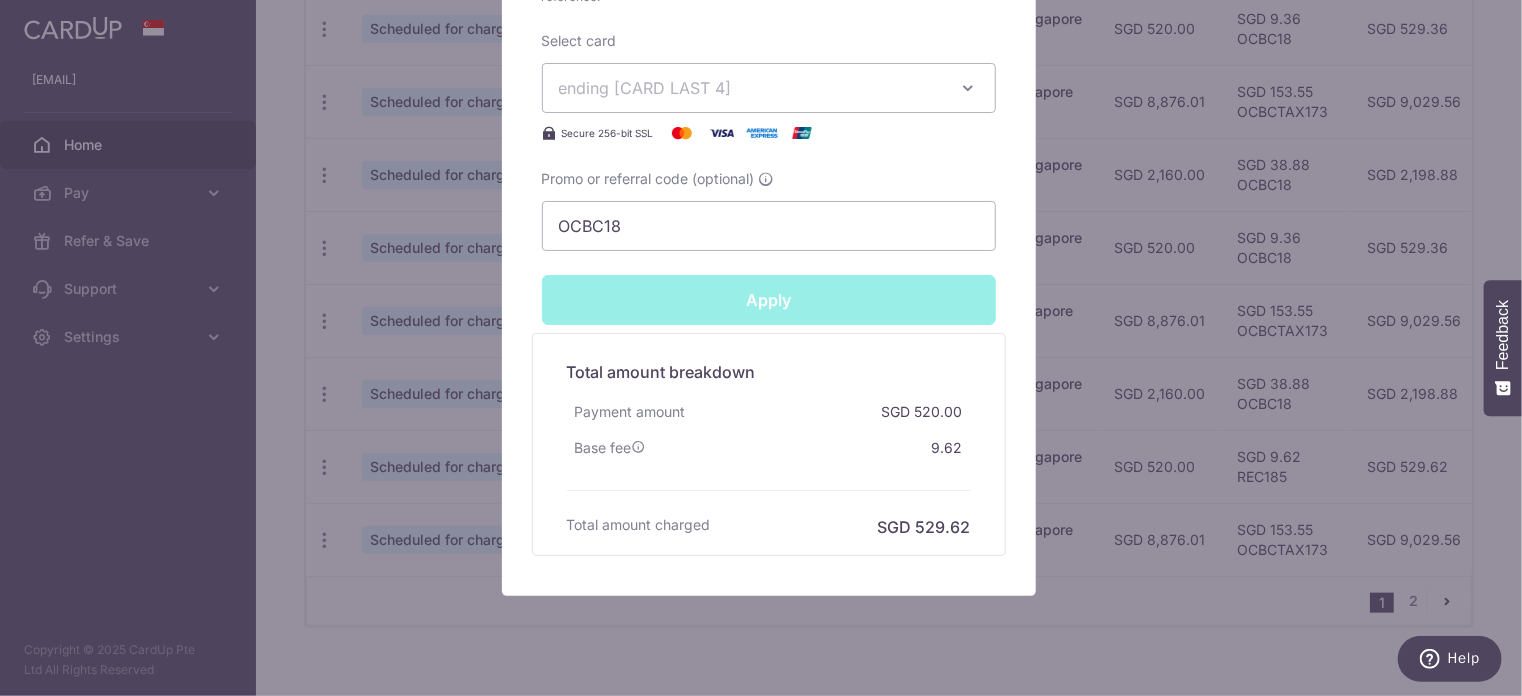 type on "Successfully Applied" 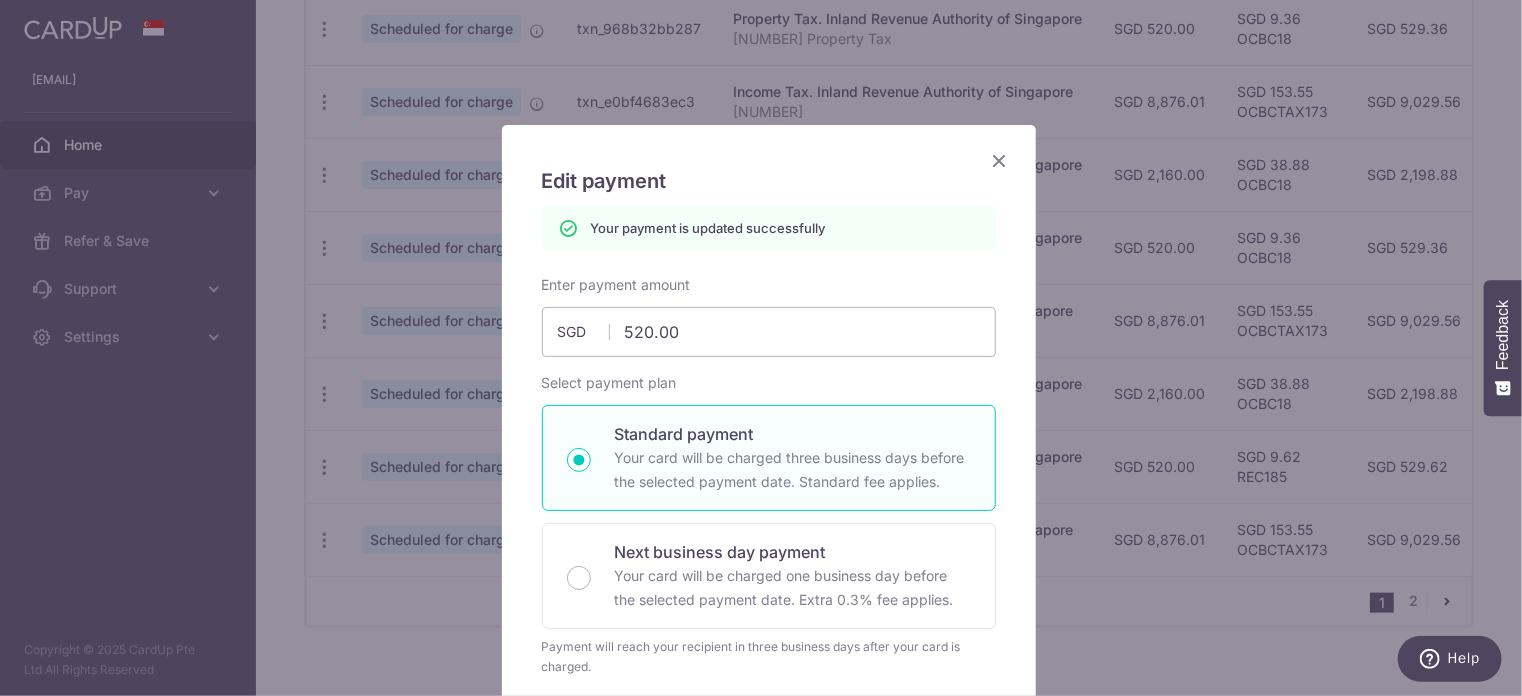 scroll, scrollTop: 0, scrollLeft: 0, axis: both 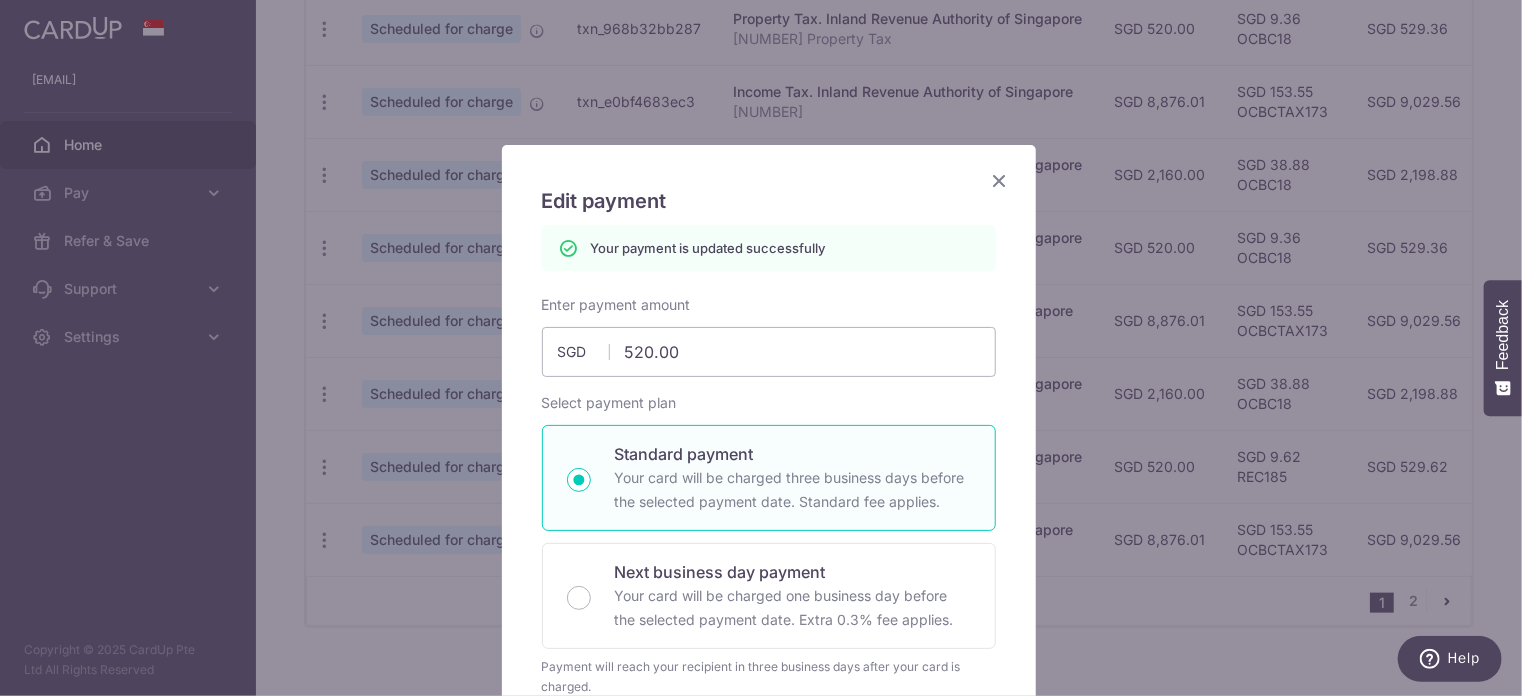 click at bounding box center [1000, 180] 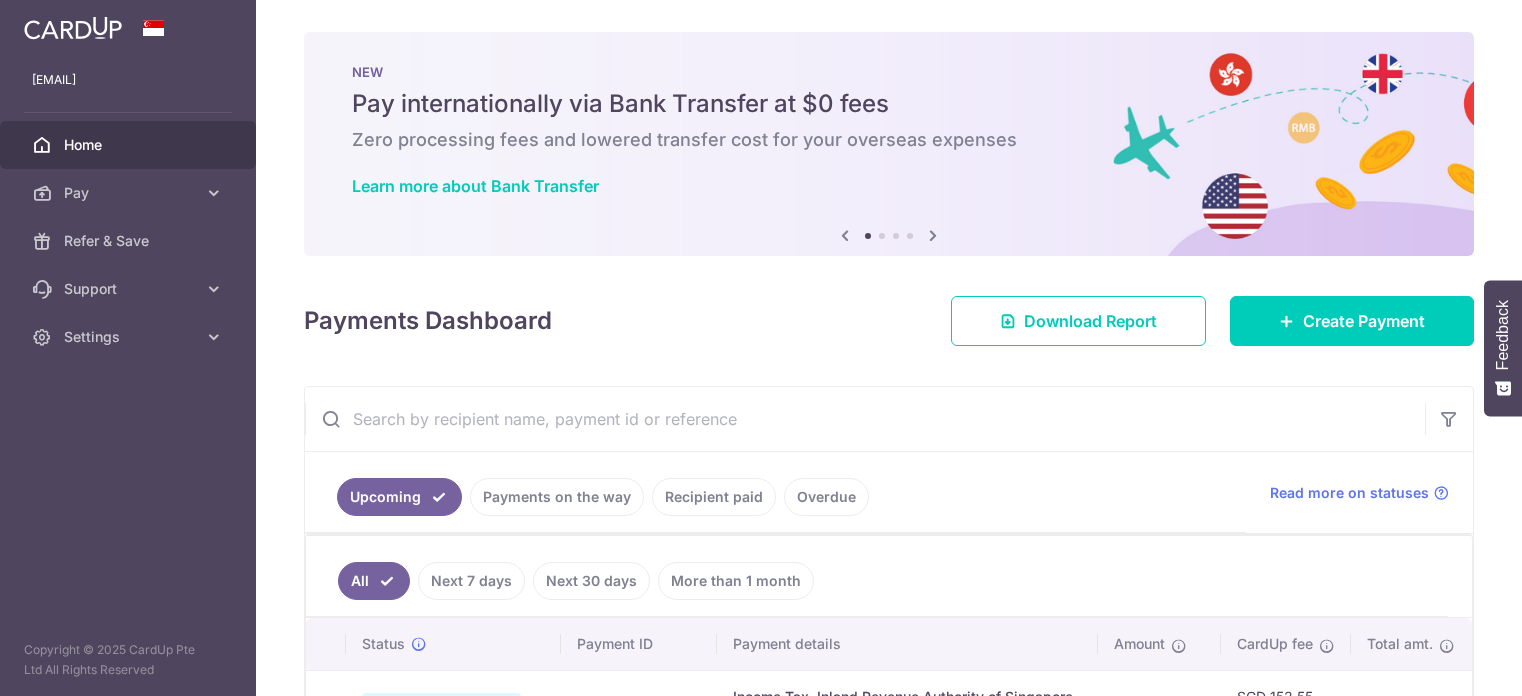 scroll, scrollTop: 0, scrollLeft: 0, axis: both 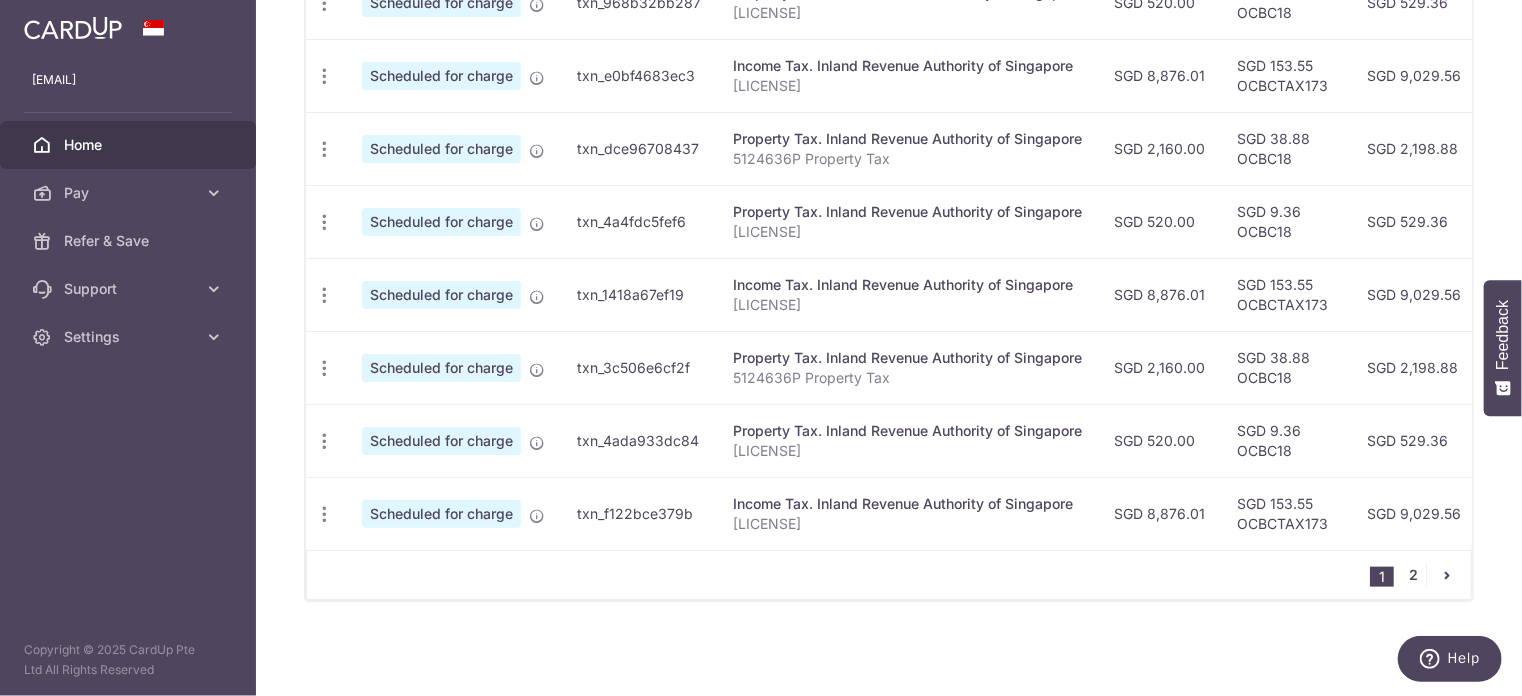 click on "2" at bounding box center [1414, 575] 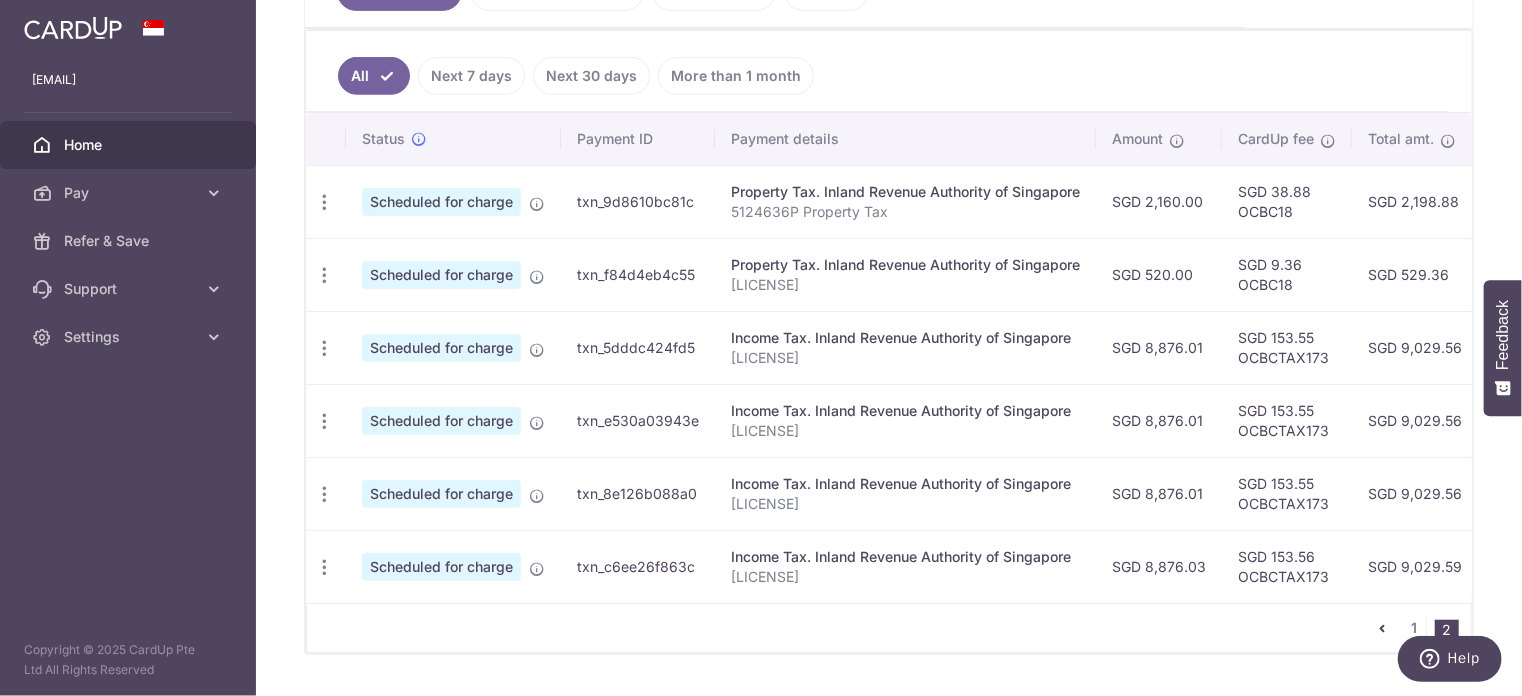 scroll, scrollTop: 564, scrollLeft: 0, axis: vertical 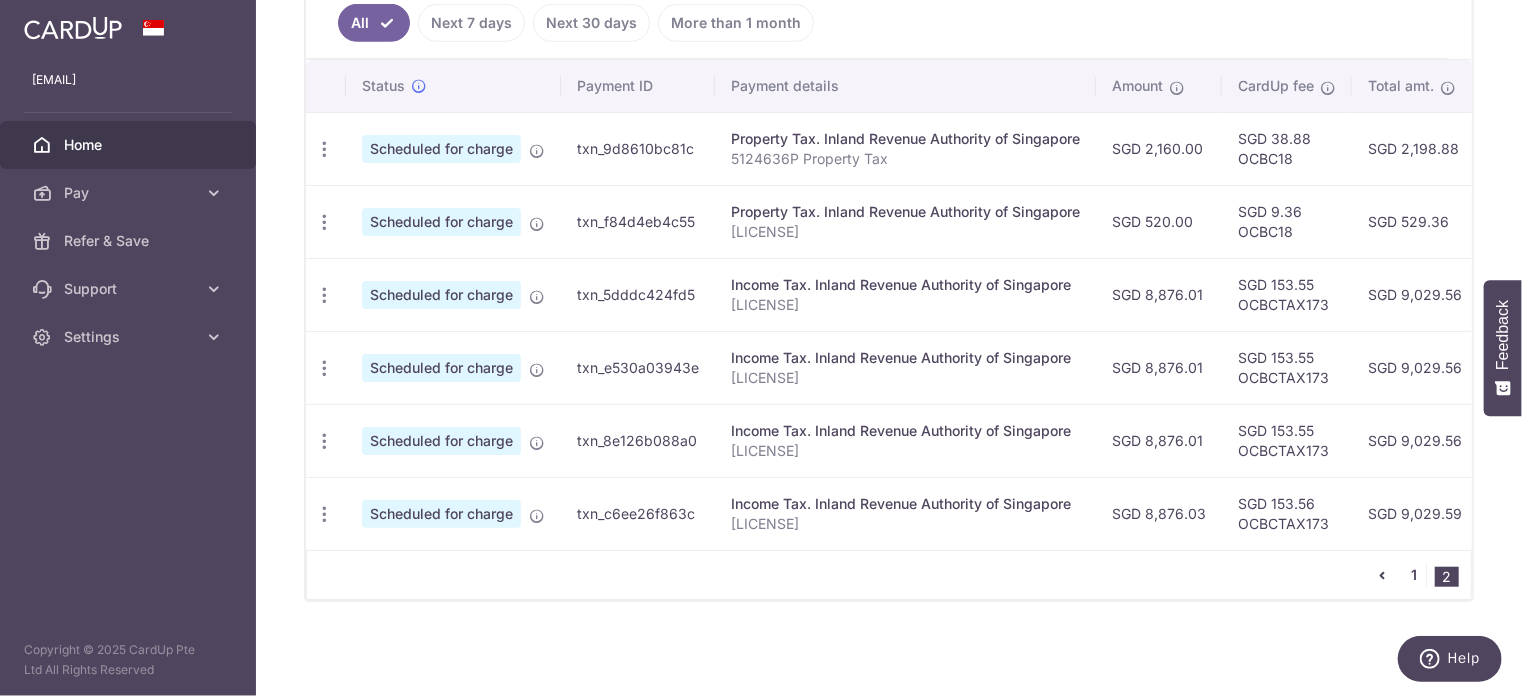 click on "1" at bounding box center [1414, 575] 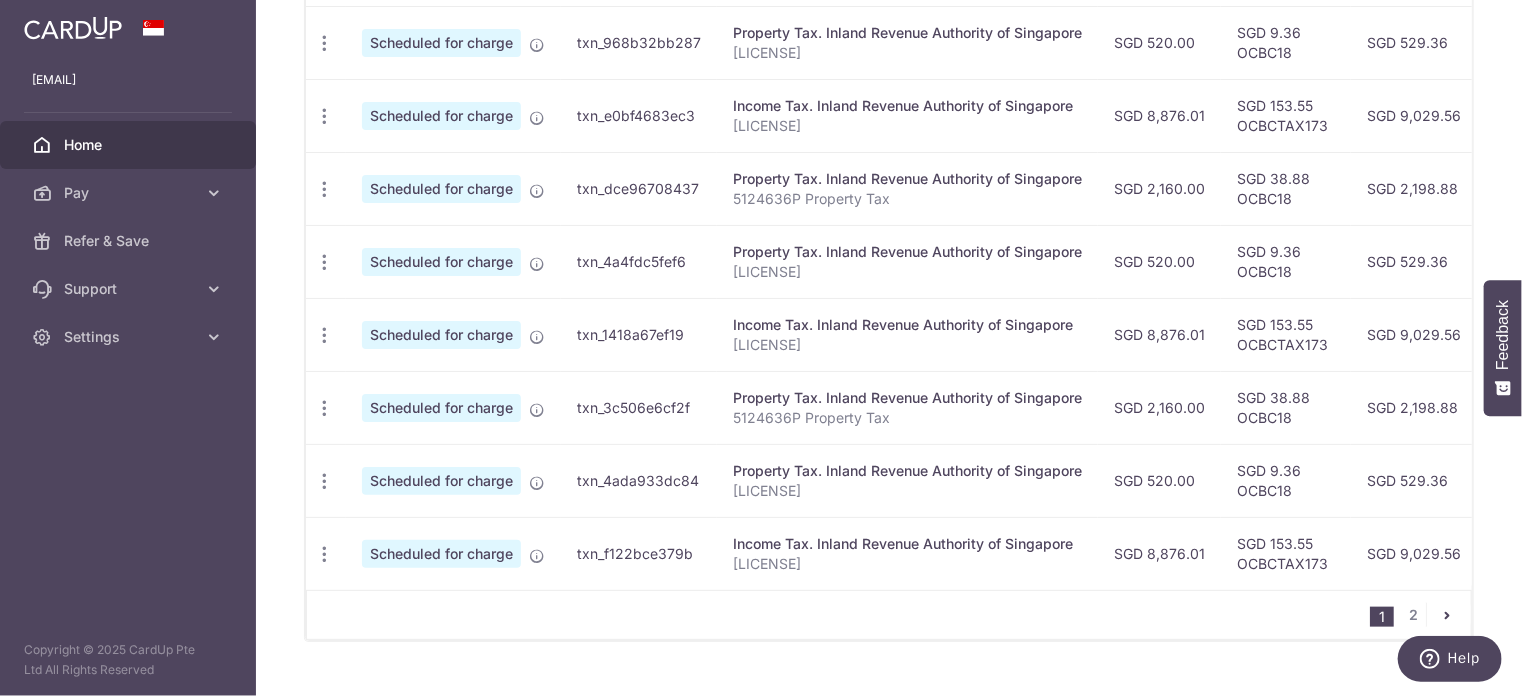 scroll, scrollTop: 855, scrollLeft: 0, axis: vertical 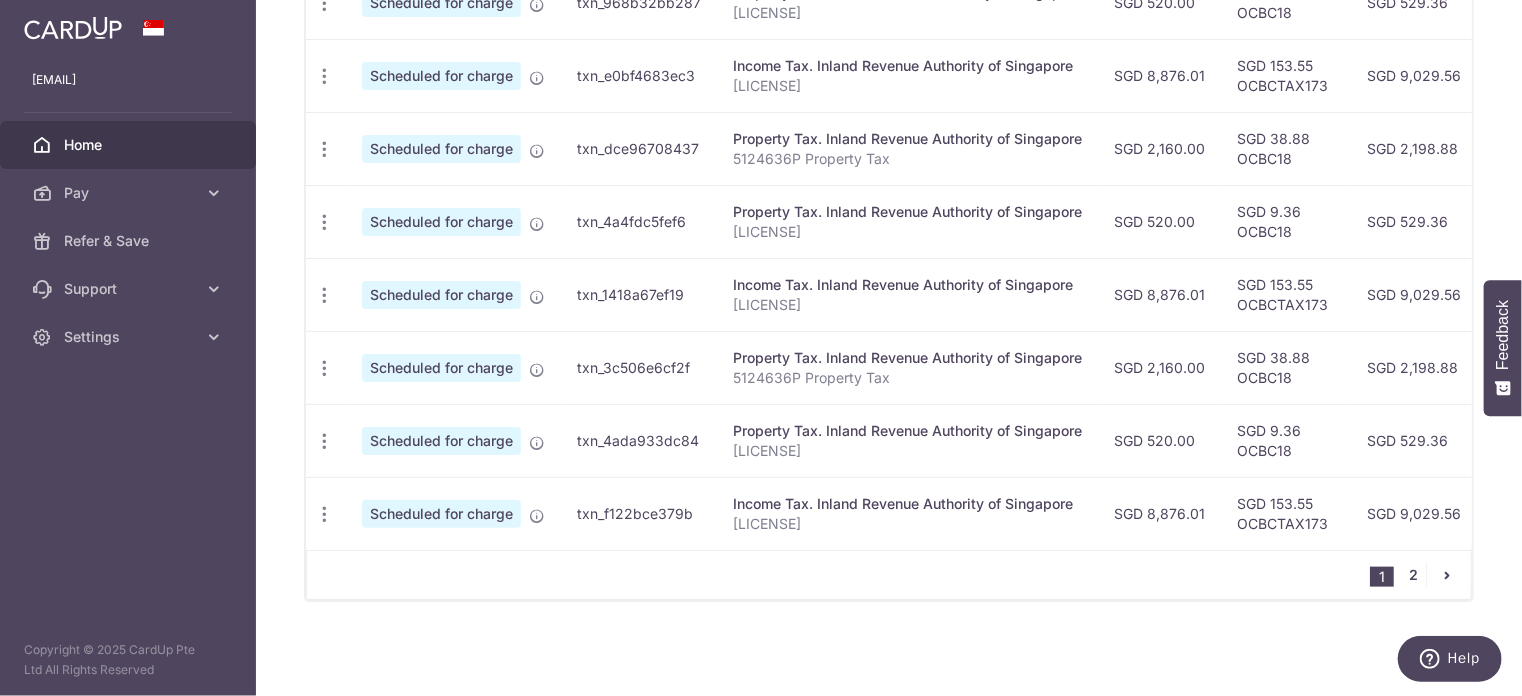 click on "2" at bounding box center (1414, 575) 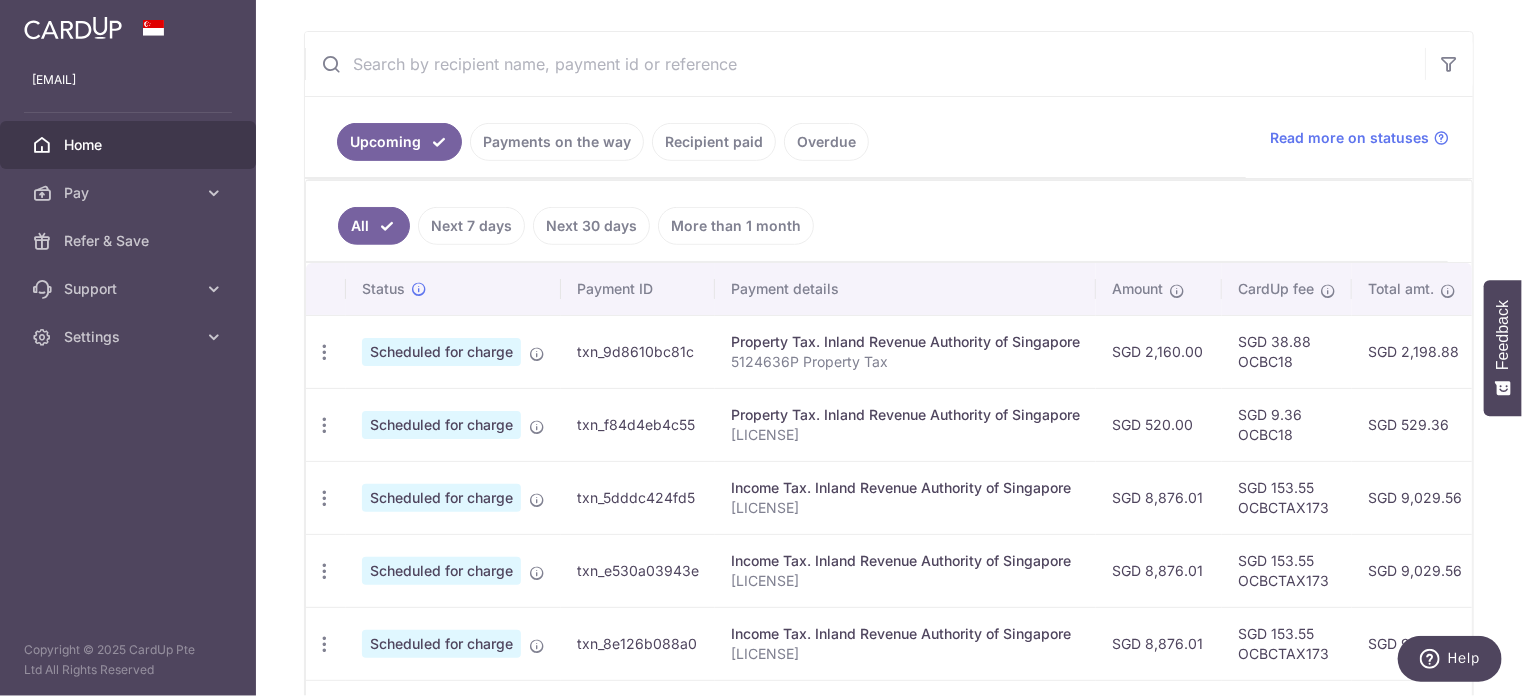 scroll, scrollTop: 505, scrollLeft: 0, axis: vertical 